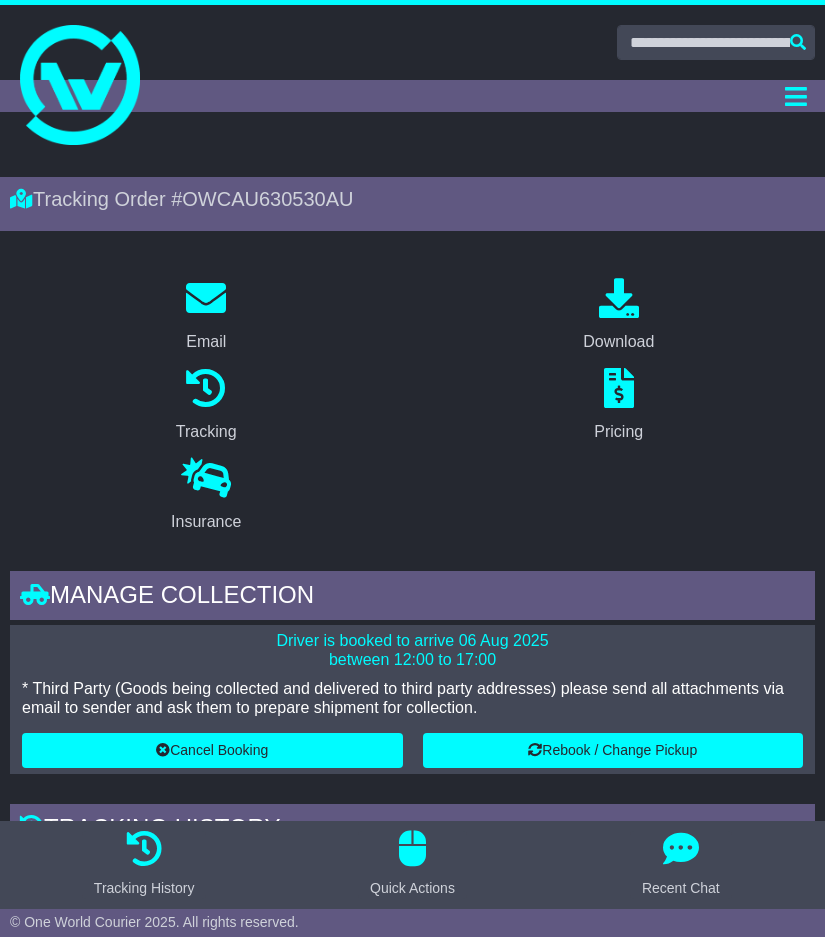 scroll, scrollTop: 1500, scrollLeft: 0, axis: vertical 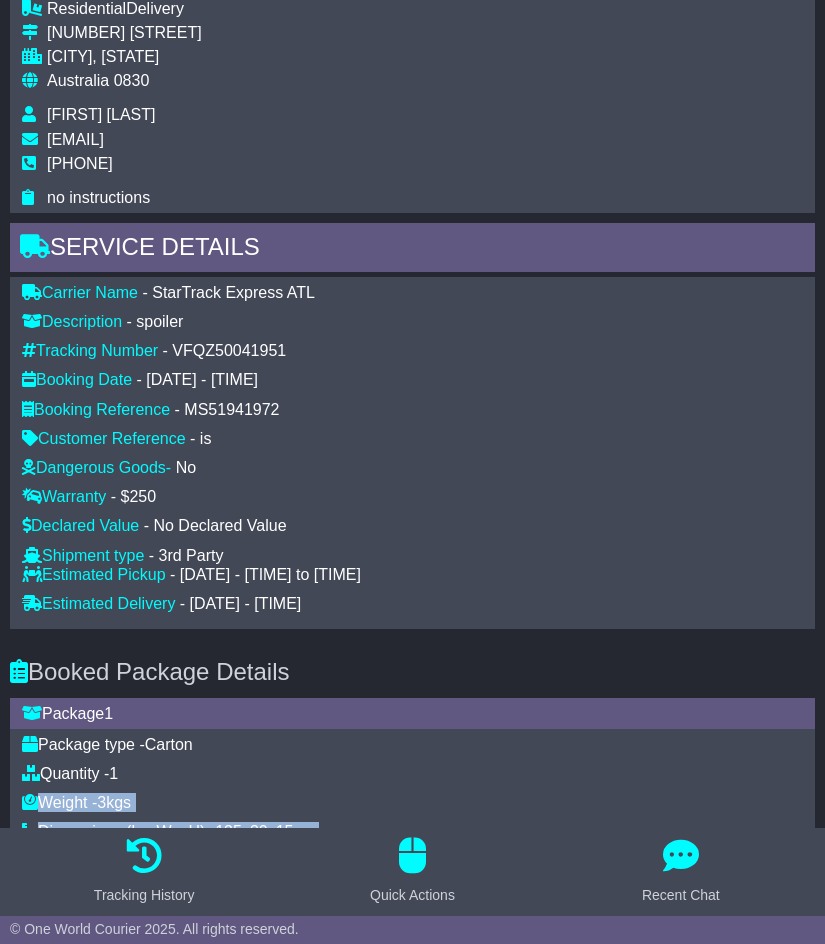 drag, startPoint x: 623, startPoint y: 759, endPoint x: 500, endPoint y: 990, distance: 261.70593 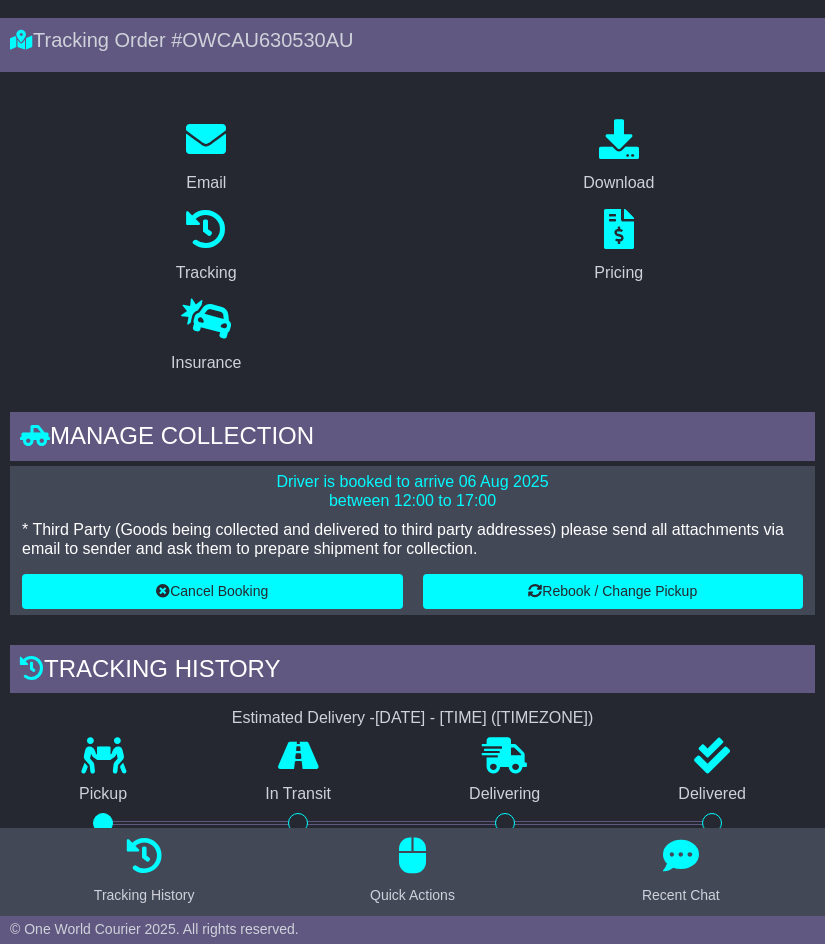 scroll, scrollTop: 0, scrollLeft: 0, axis: both 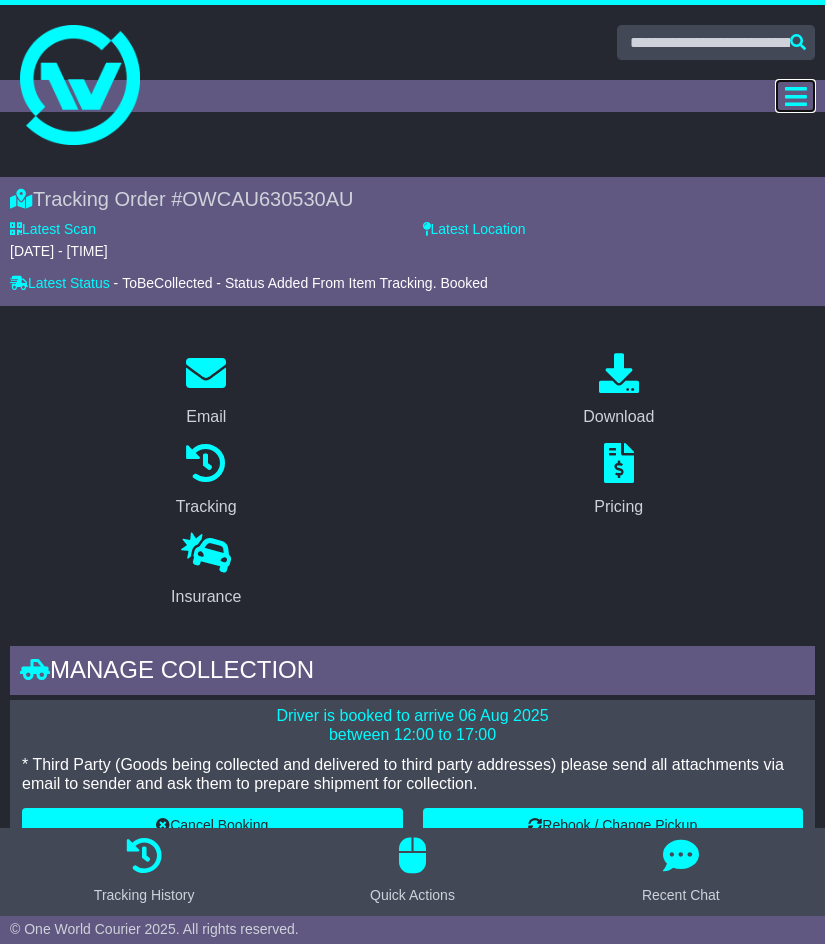 click at bounding box center [796, 96] 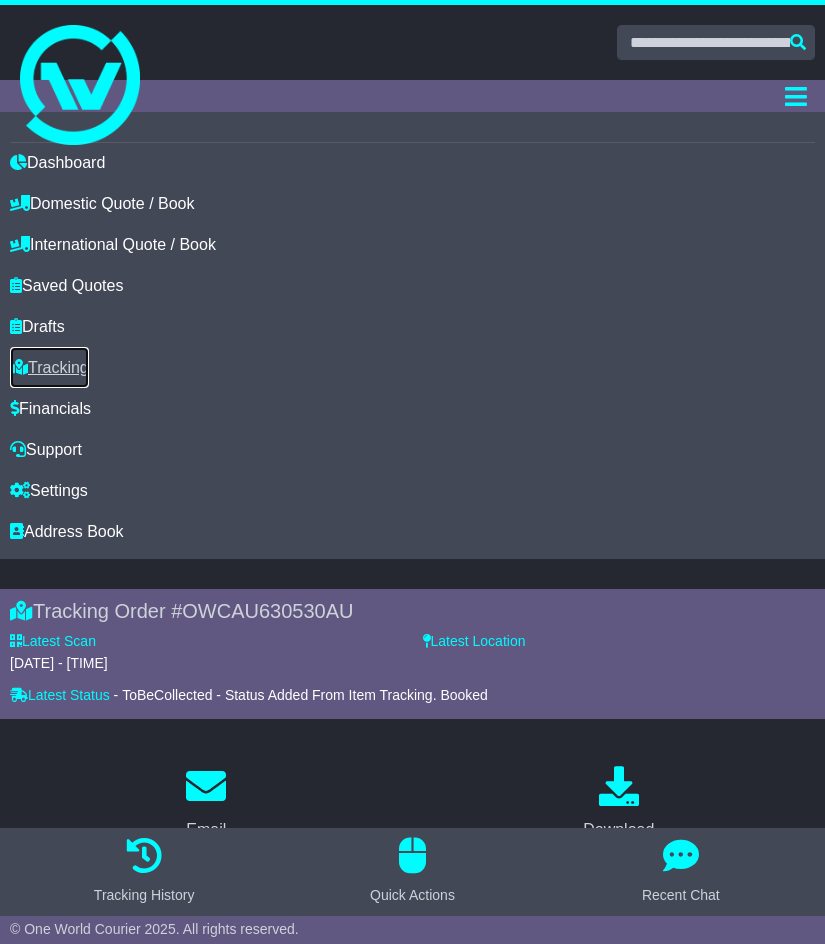 click on "Tracking" at bounding box center (49, 367) 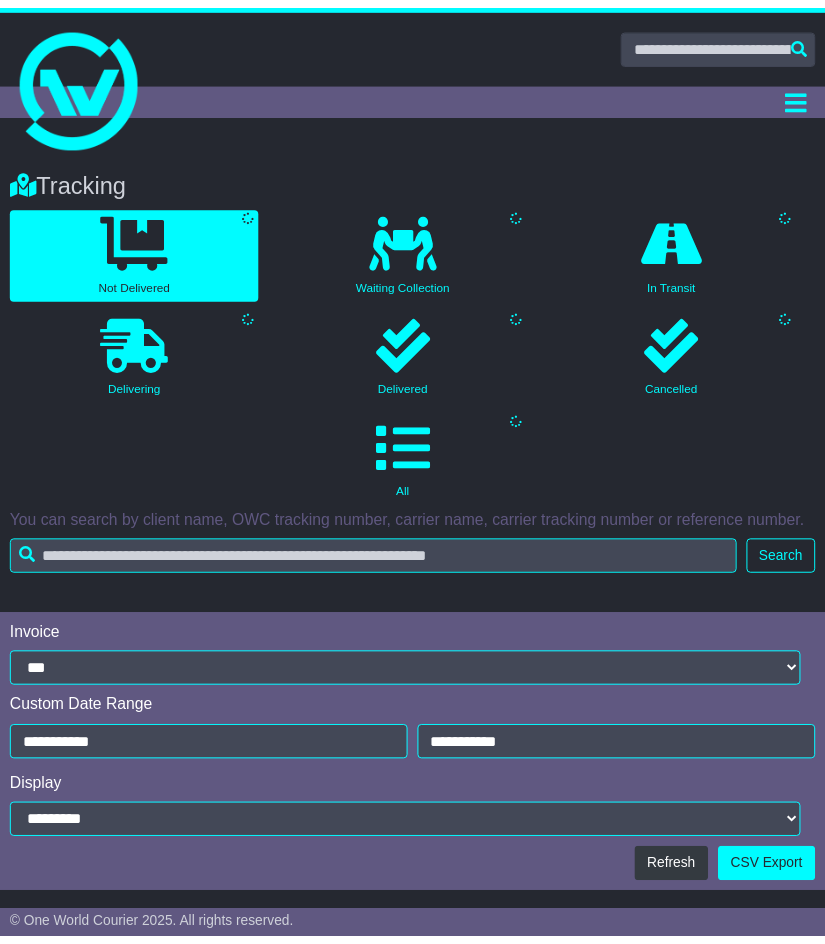 scroll, scrollTop: 0, scrollLeft: 0, axis: both 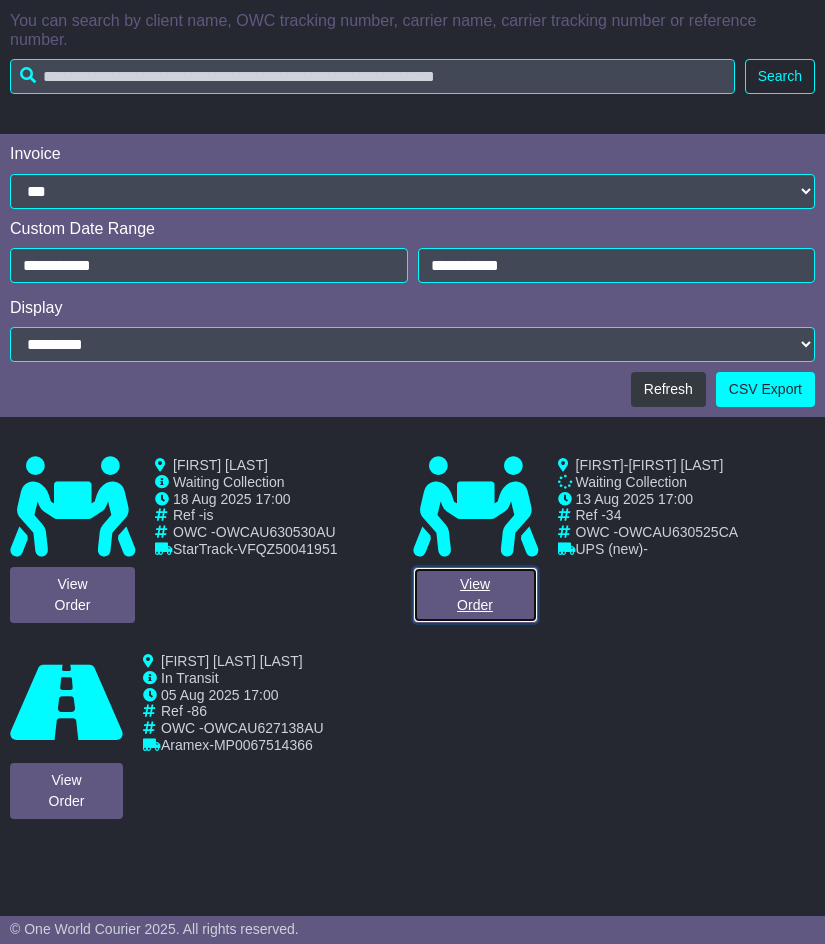 click on "View Order" at bounding box center (475, 595) 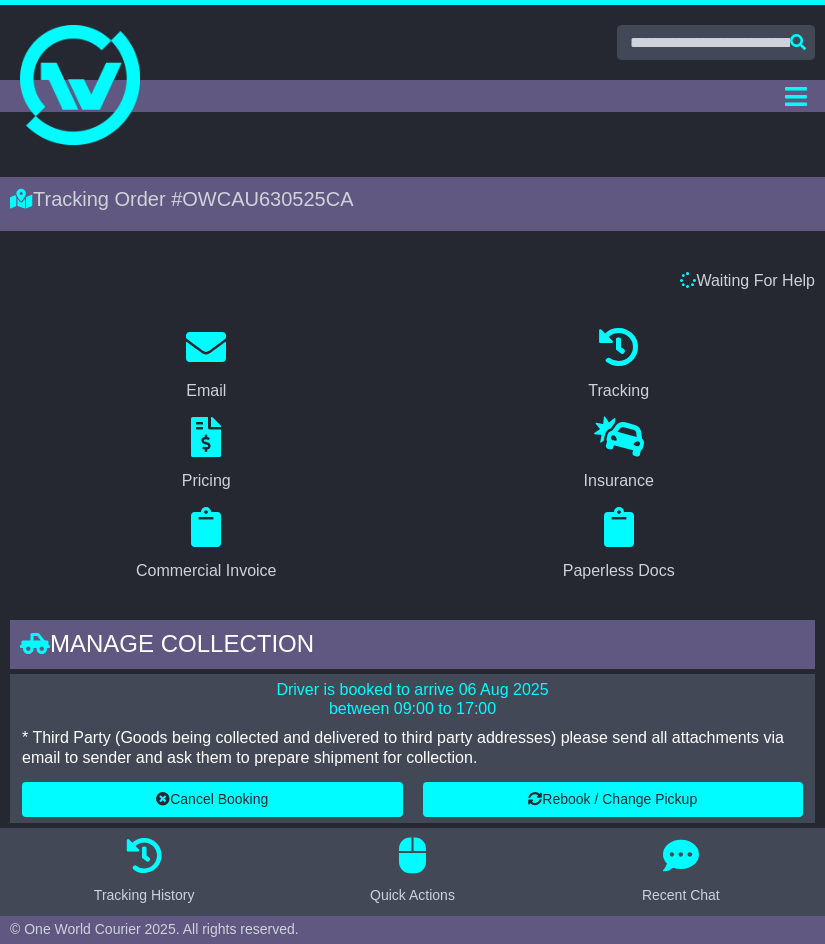 scroll, scrollTop: 0, scrollLeft: 0, axis: both 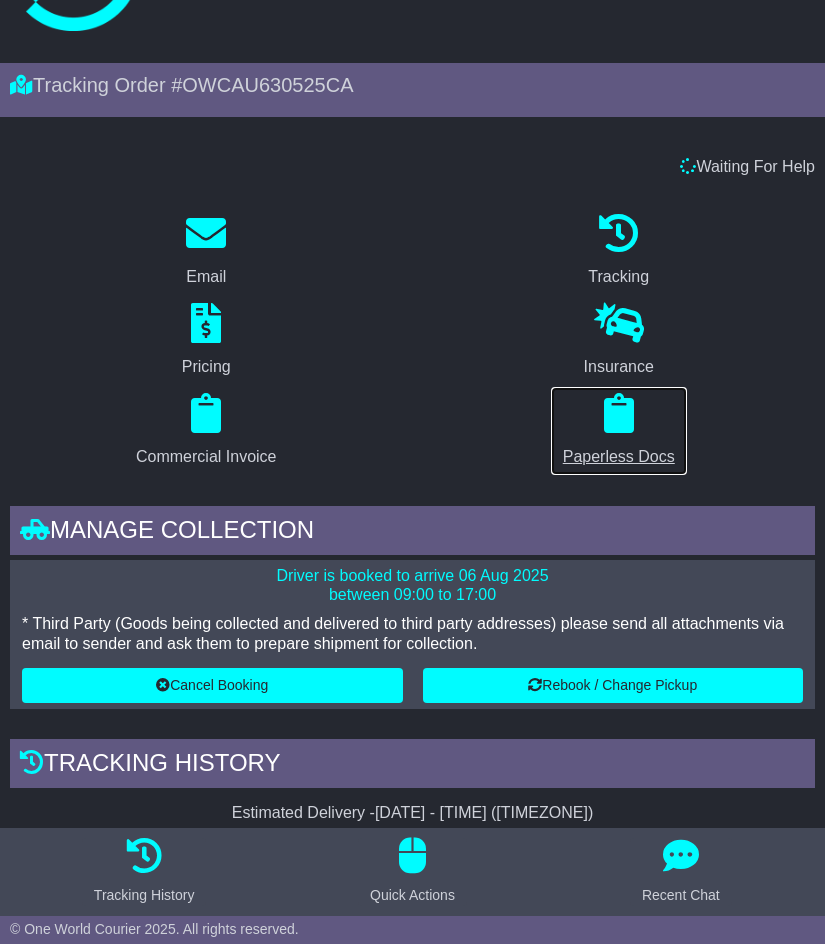 click at bounding box center (619, 413) 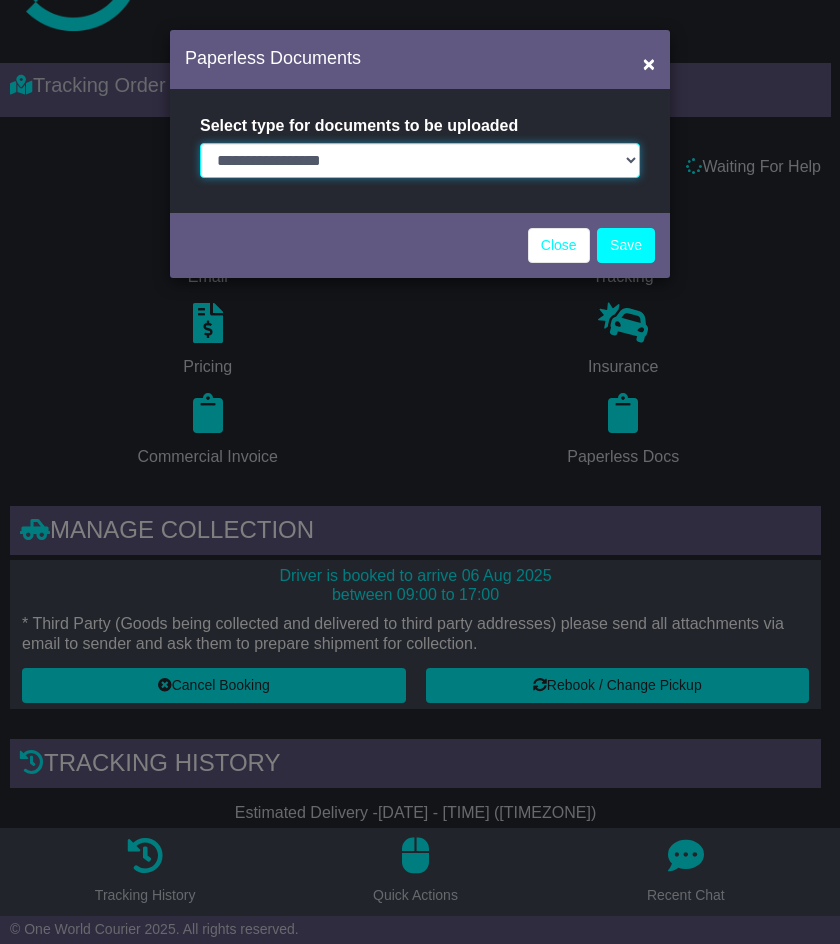click on "**********" at bounding box center [420, 160] 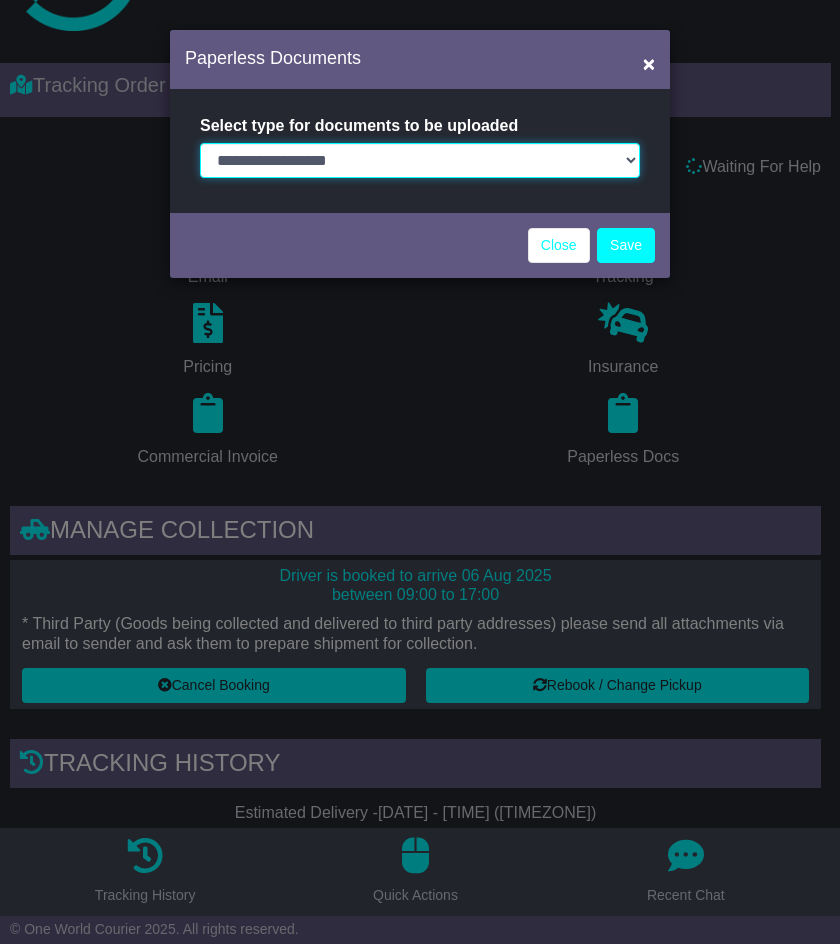 click on "**********" at bounding box center (420, 160) 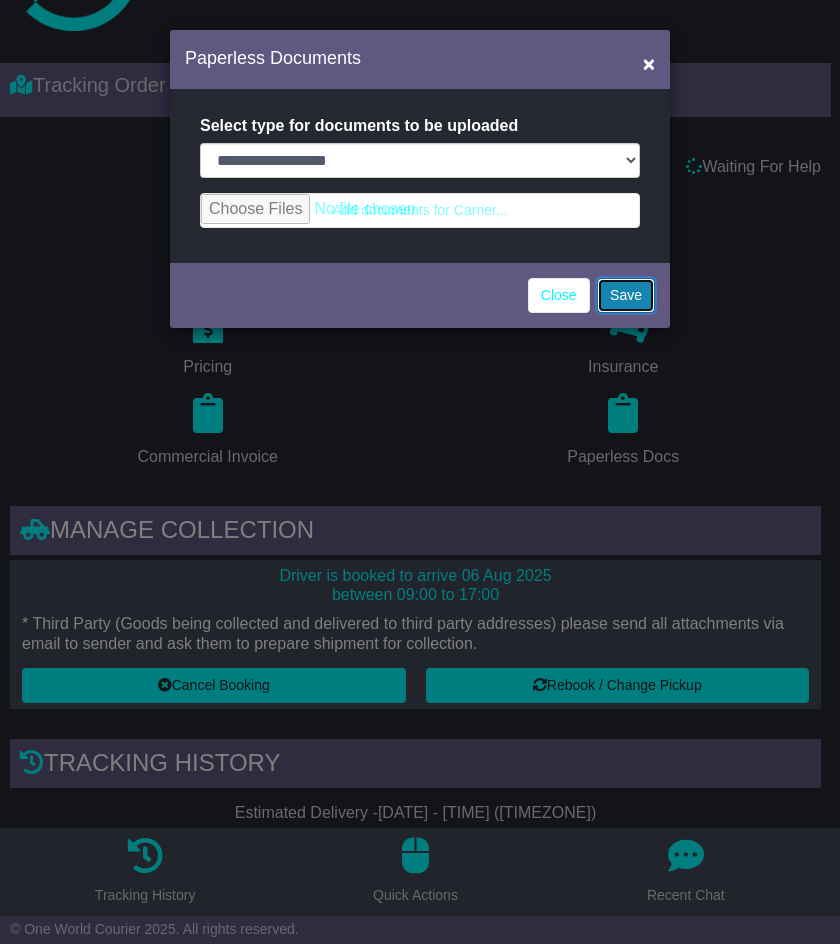 click on "Save" at bounding box center (626, 295) 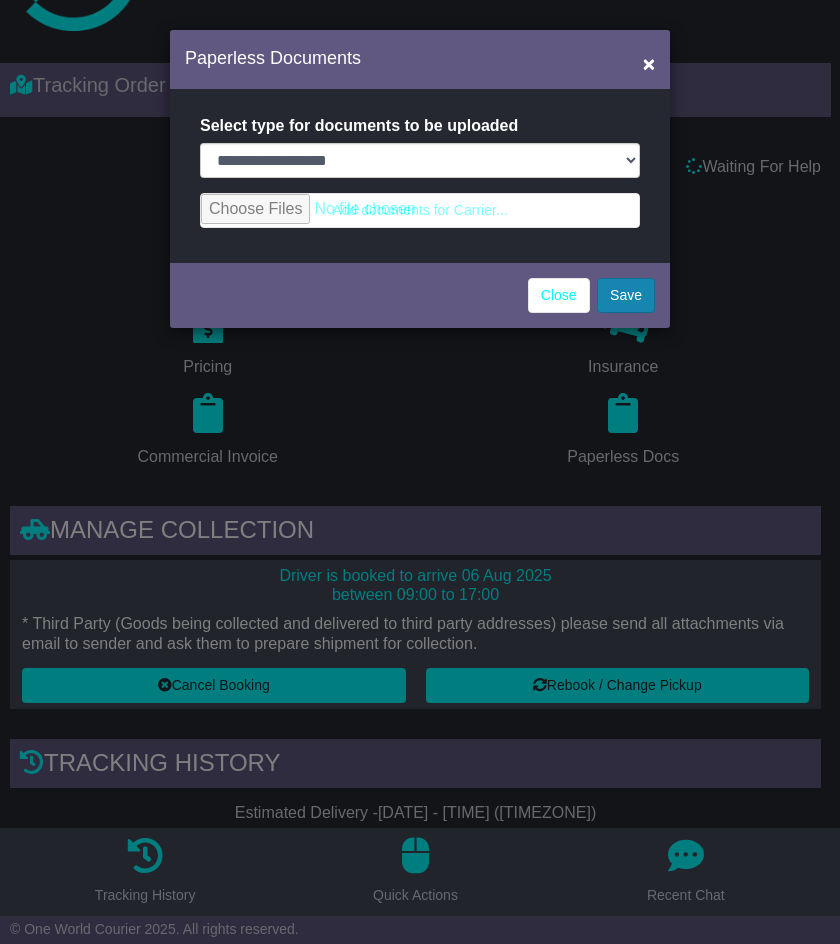 select on "**********" 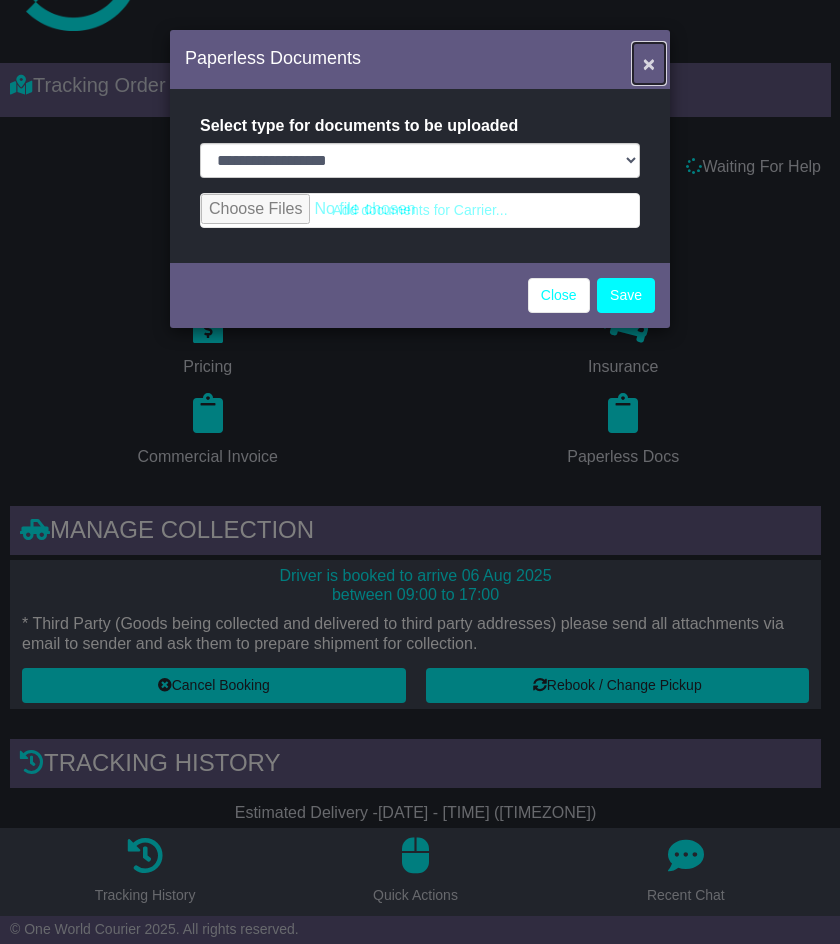 click on "×" at bounding box center (649, 63) 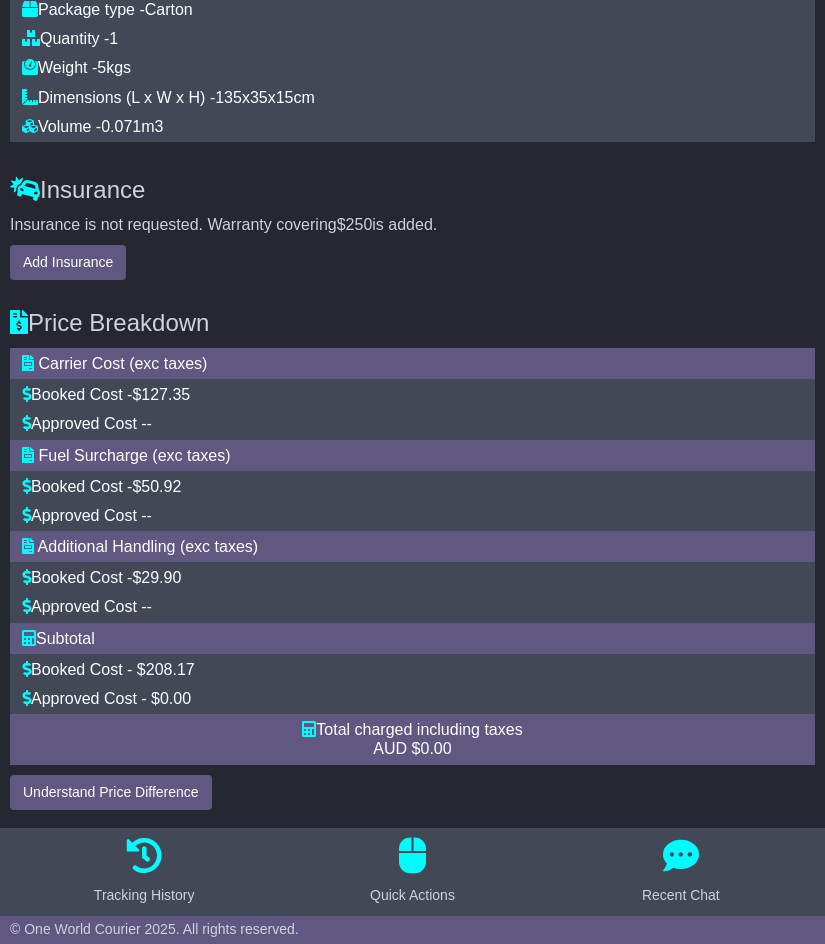scroll, scrollTop: 2314, scrollLeft: 0, axis: vertical 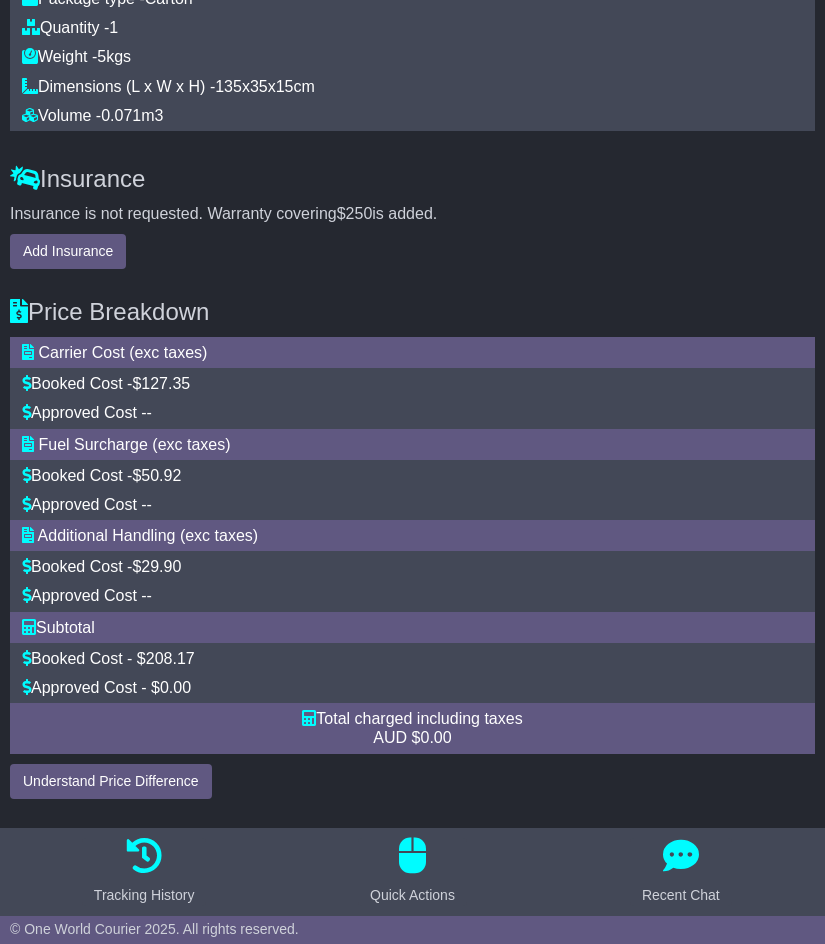 click on "0.00" at bounding box center [435, 737] 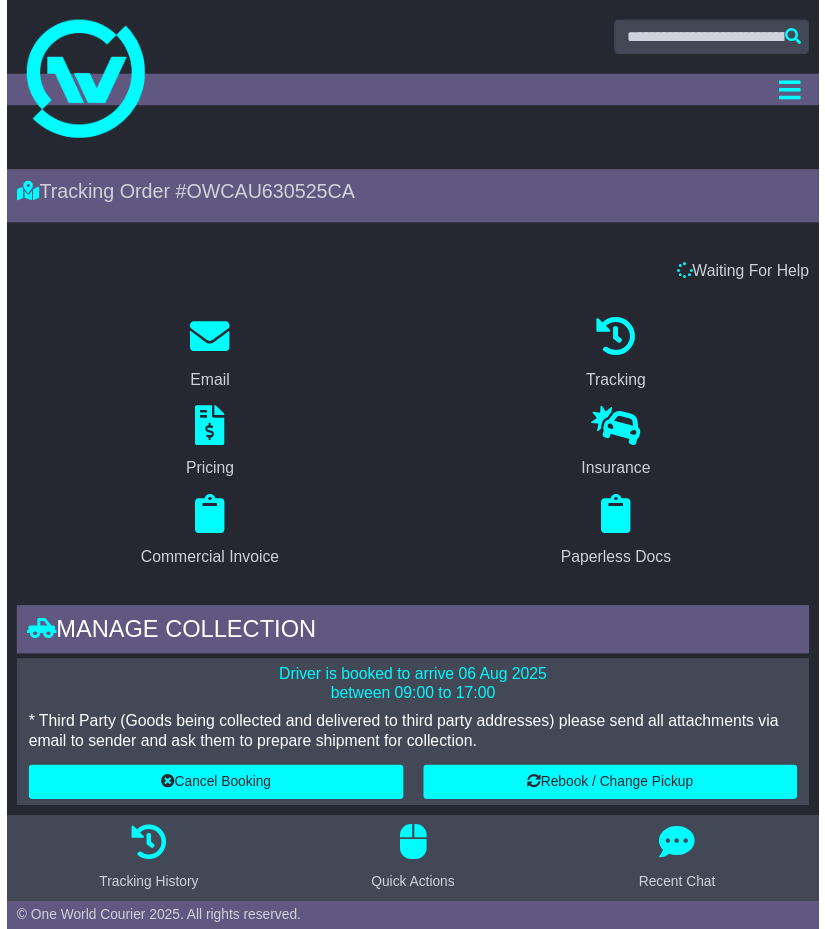 scroll, scrollTop: 0, scrollLeft: 0, axis: both 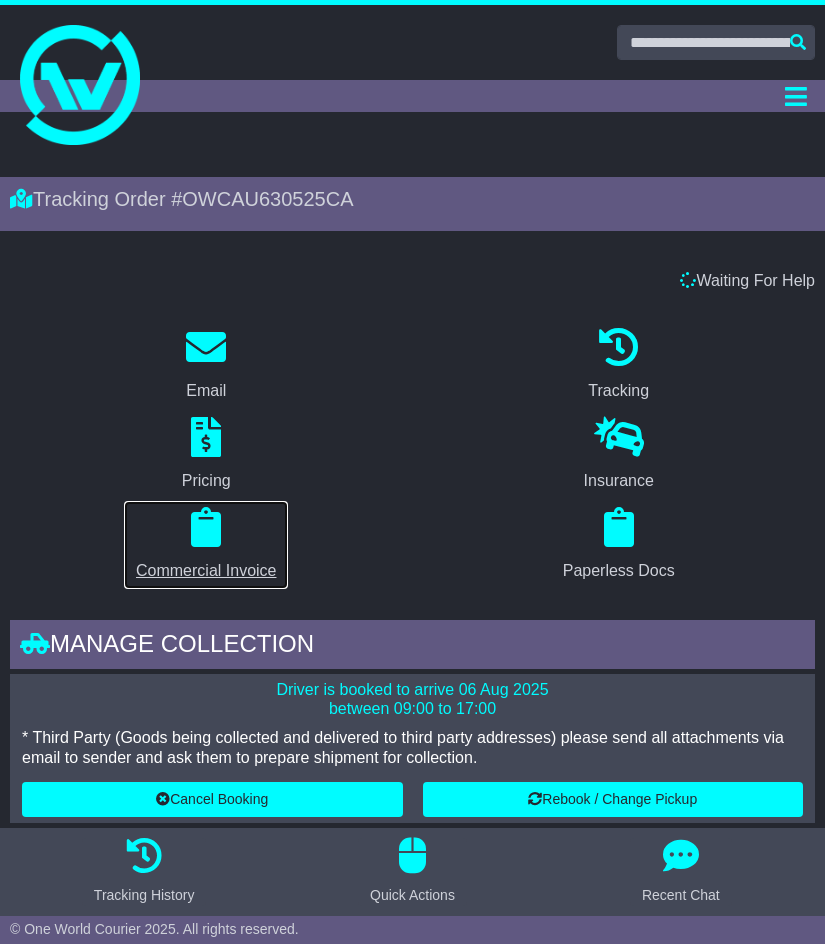 click at bounding box center [206, 527] 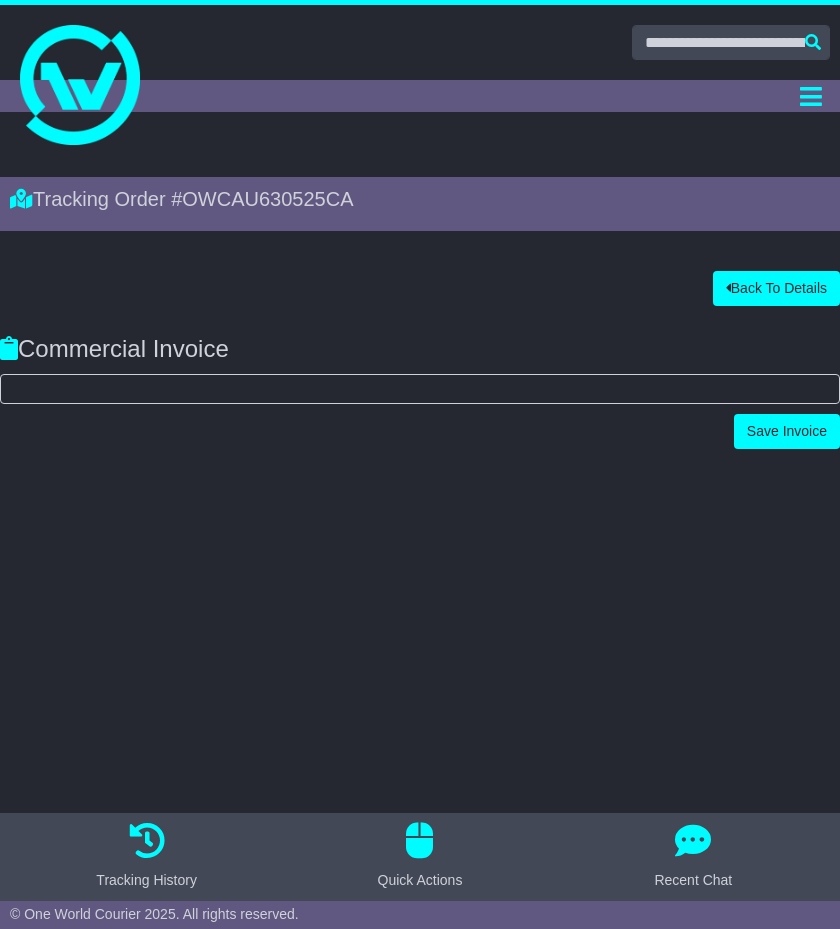 select on "**" 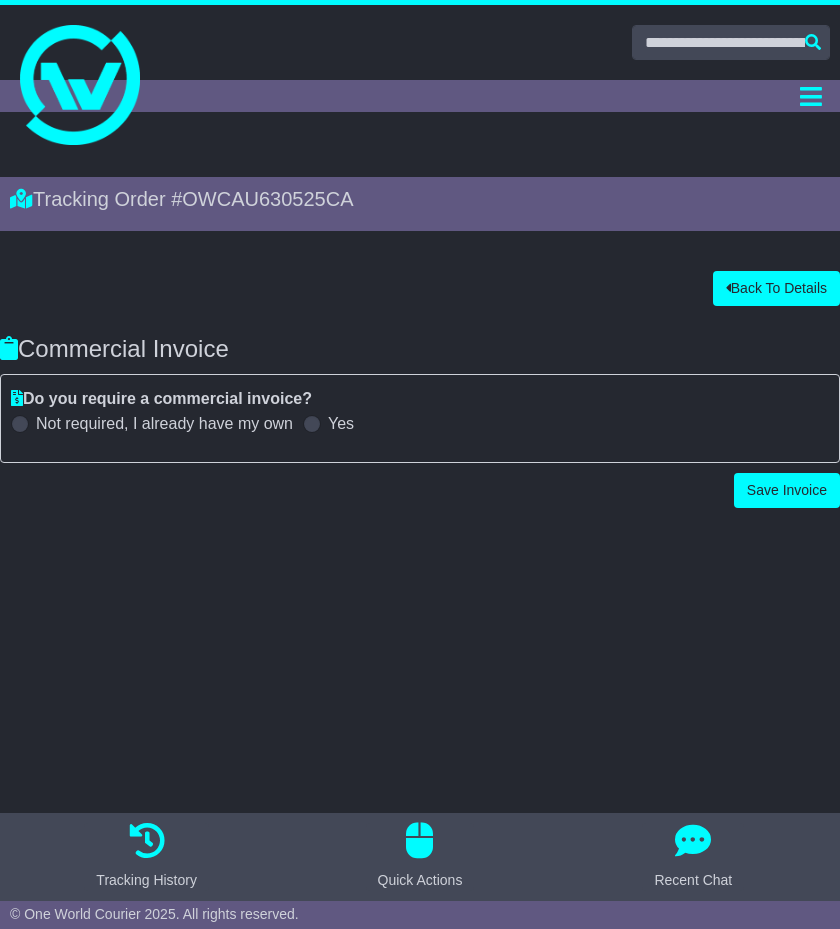 drag, startPoint x: 314, startPoint y: 423, endPoint x: 108, endPoint y: 417, distance: 206.08736 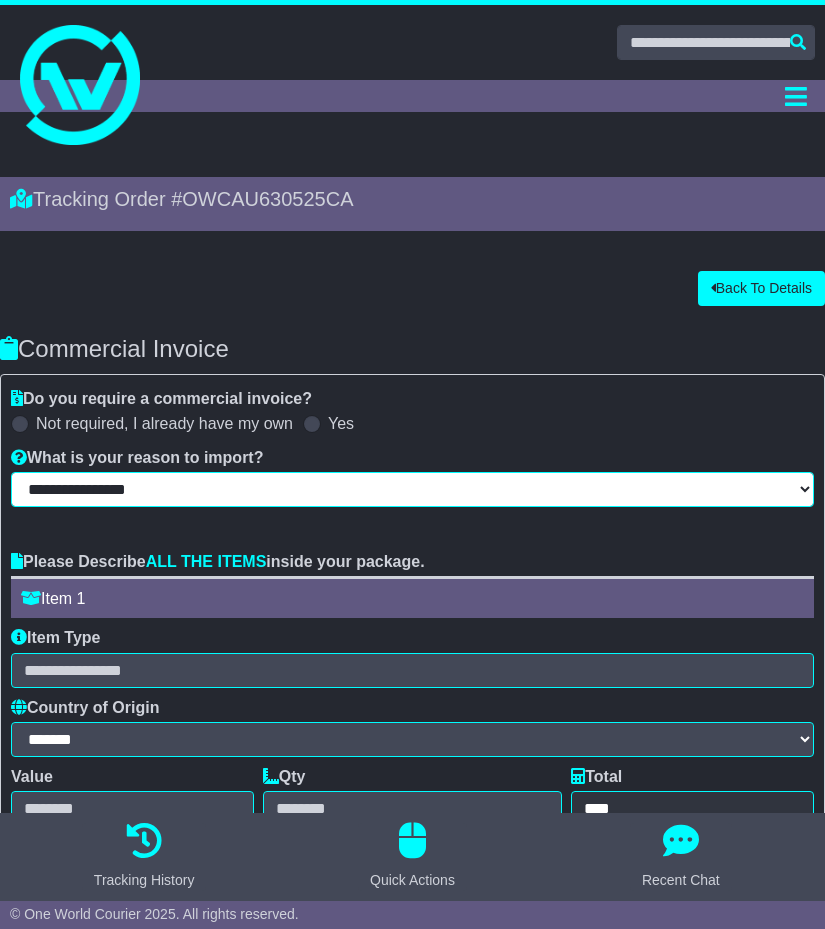 click on "**********" at bounding box center [412, 489] 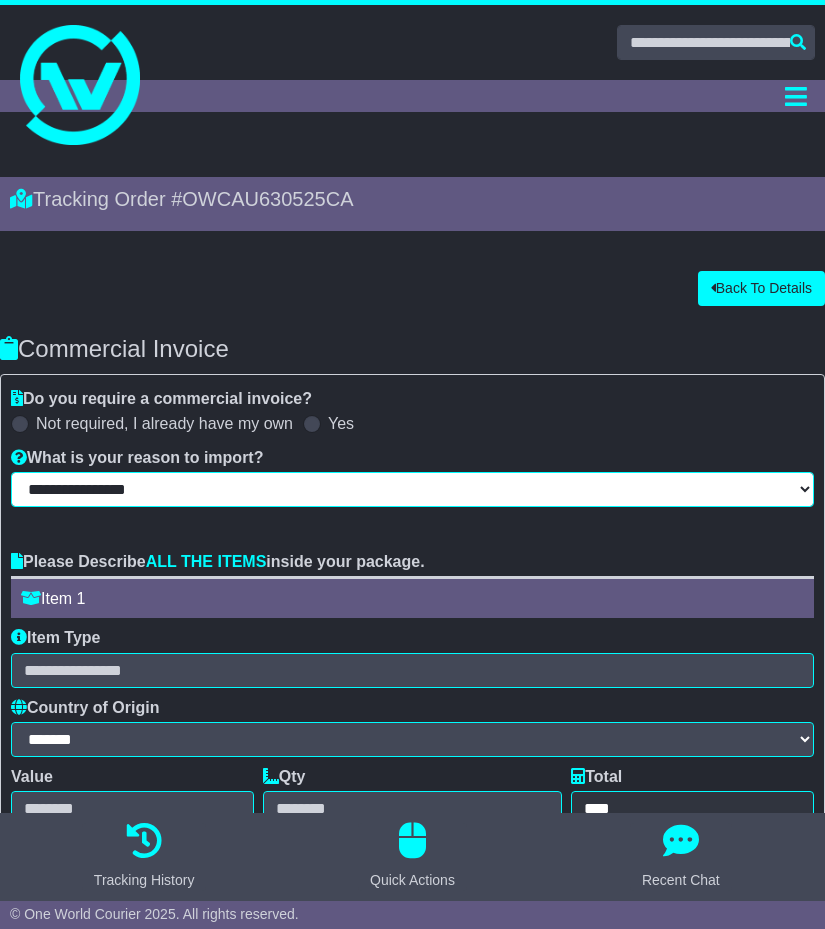 select on "****" 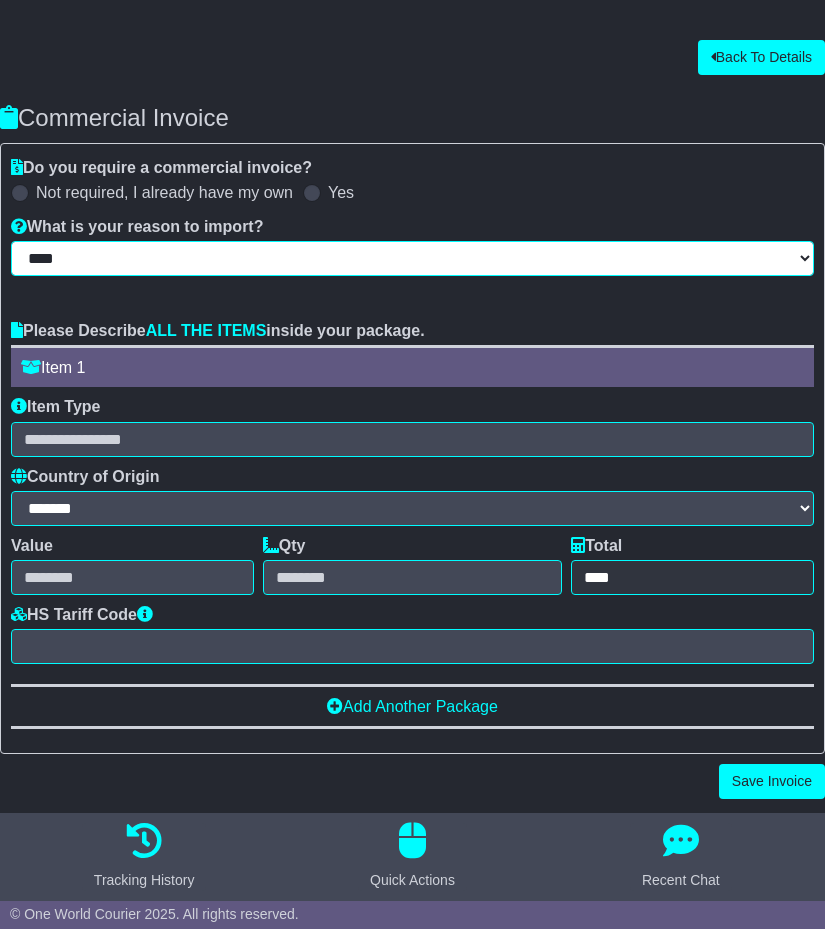 scroll, scrollTop: 246, scrollLeft: 0, axis: vertical 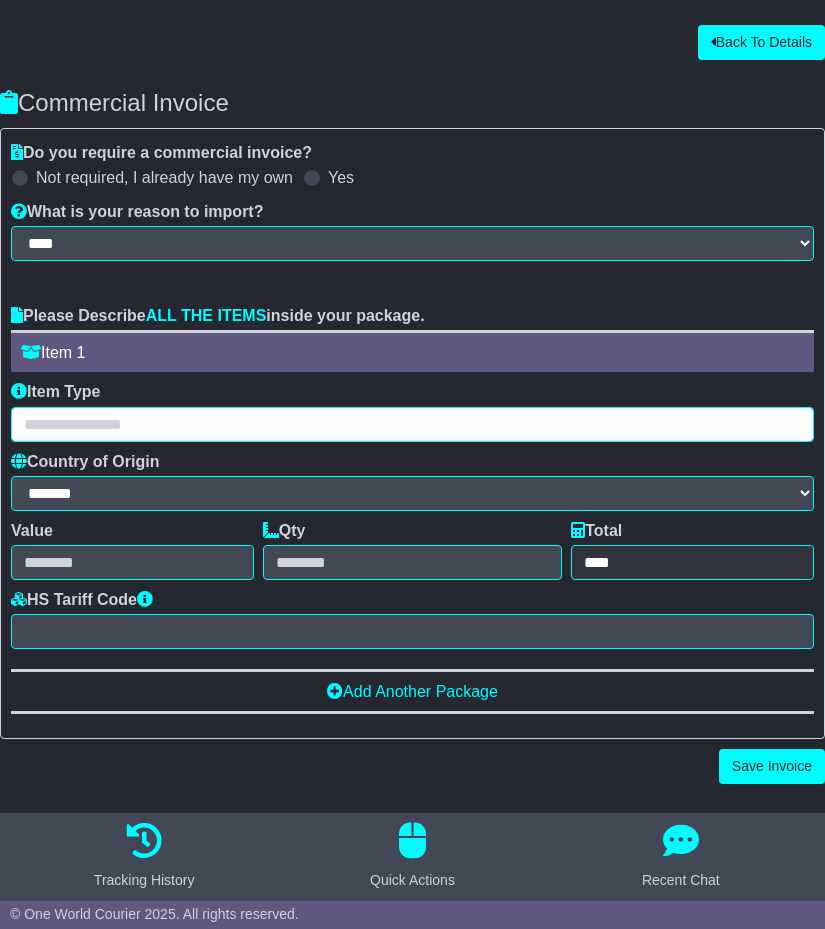 click at bounding box center (412, 424) 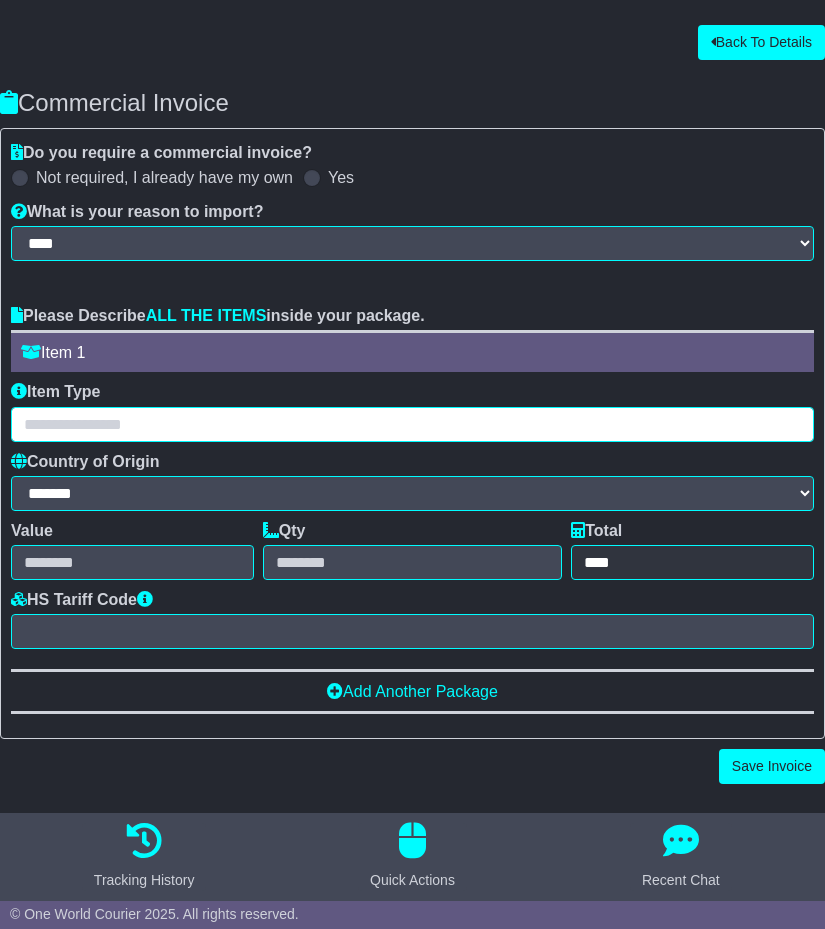click at bounding box center [412, 424] 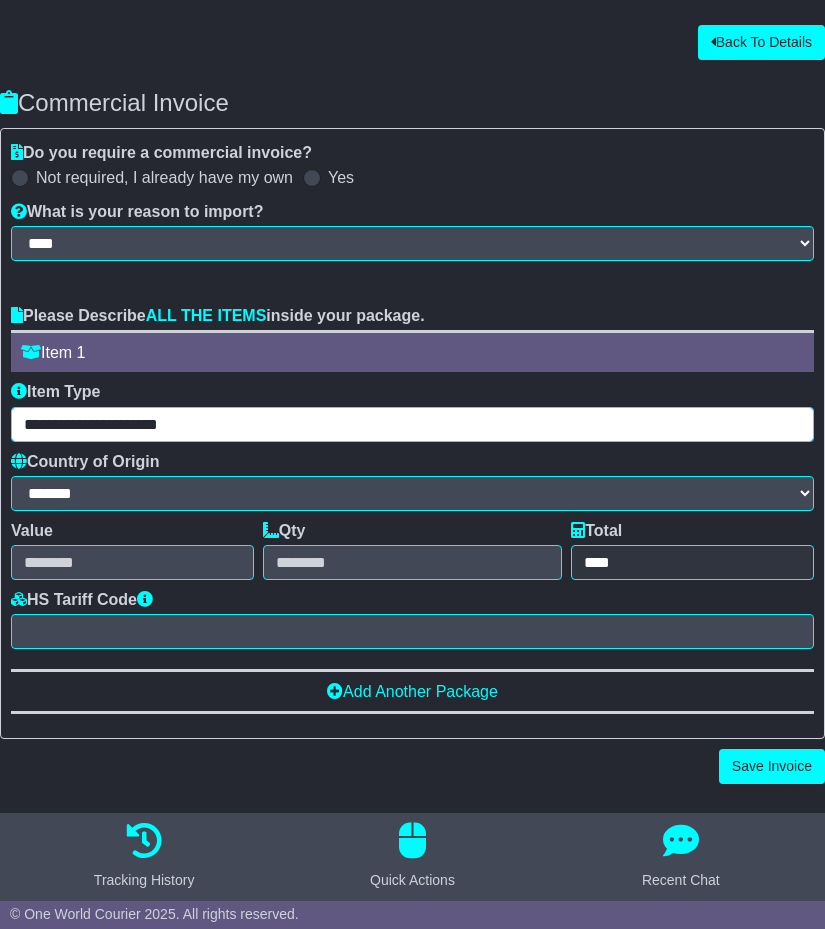 click on "**********" at bounding box center (412, 424) 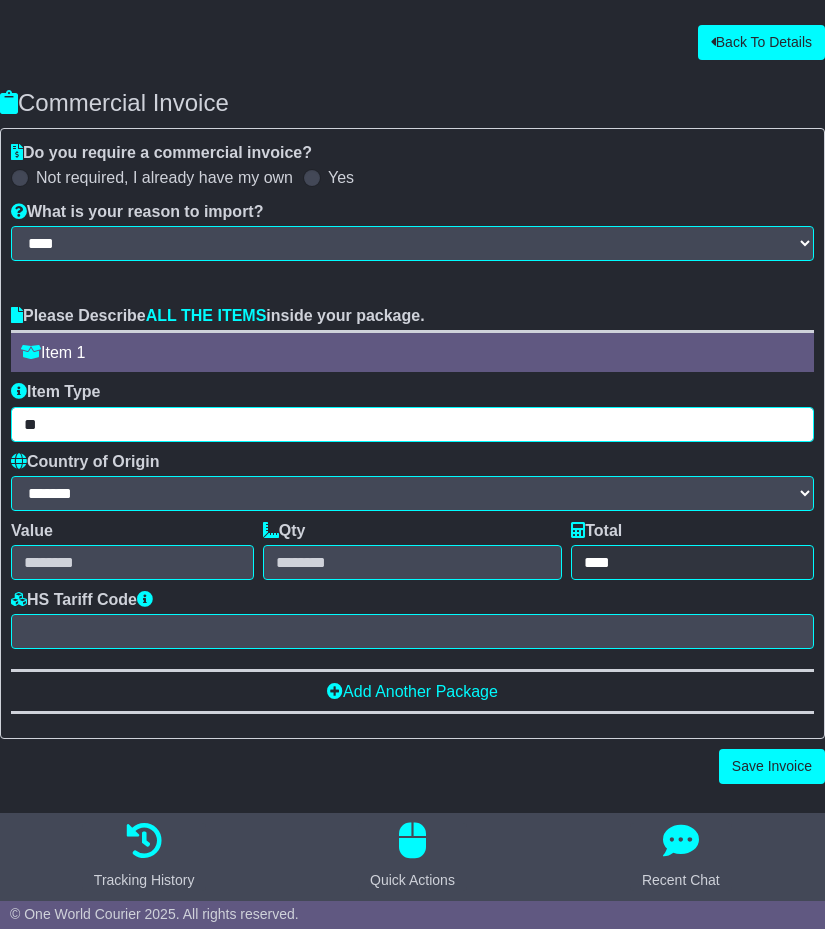 type on "*" 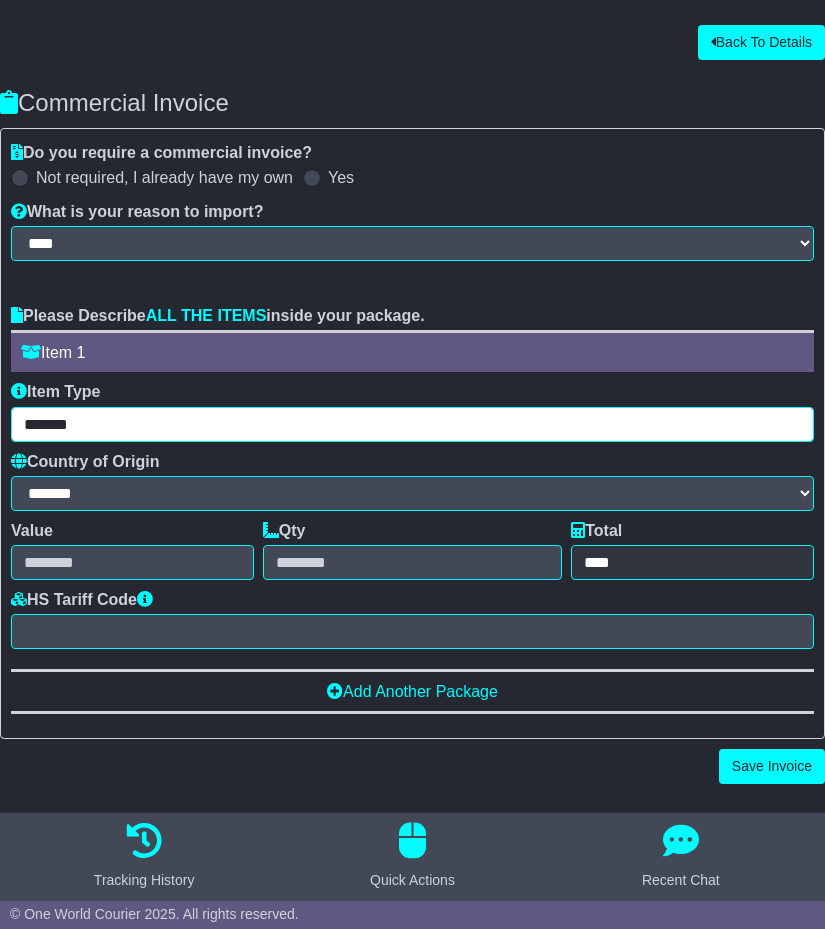 type on "*******" 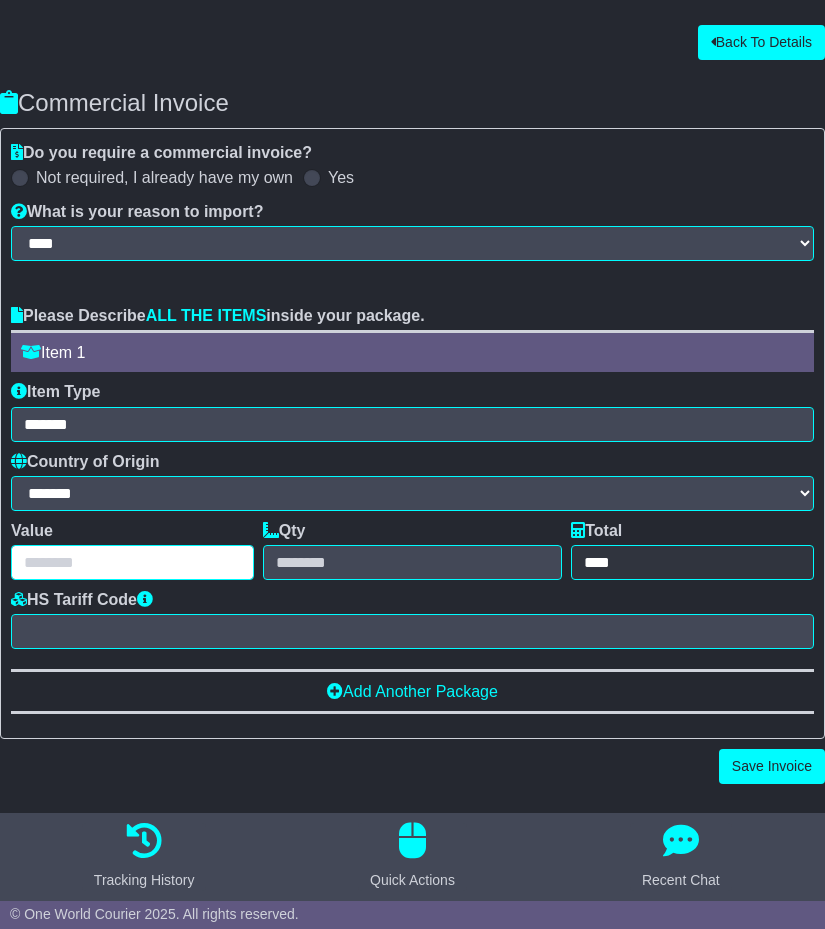click at bounding box center (132, 562) 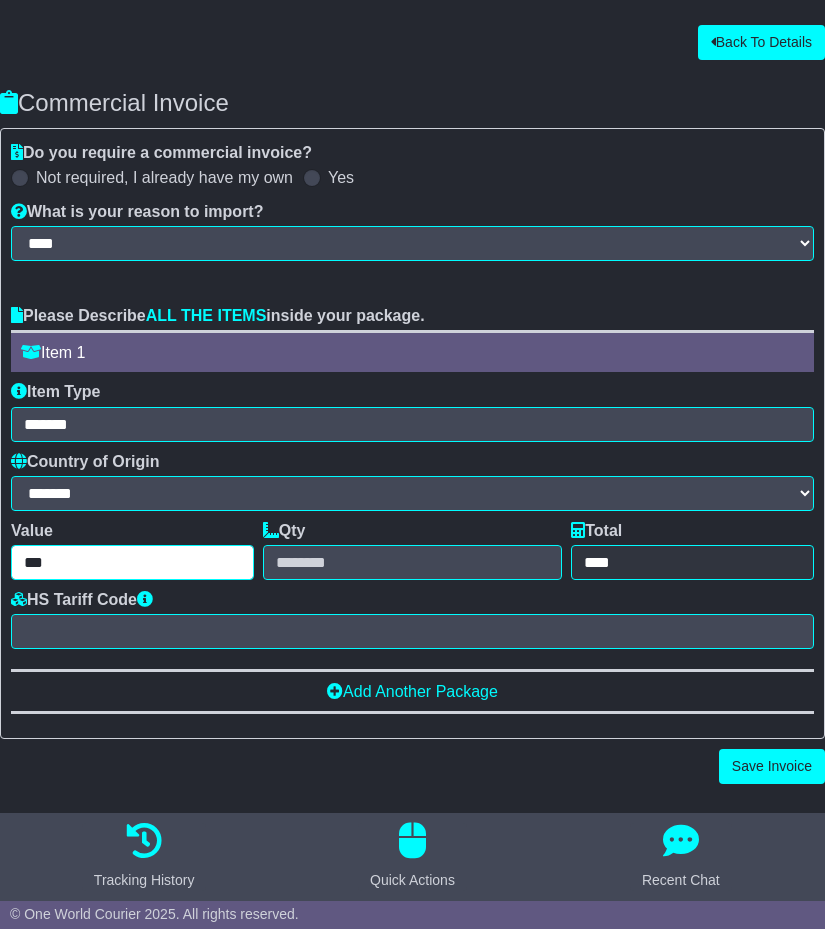 type on "***" 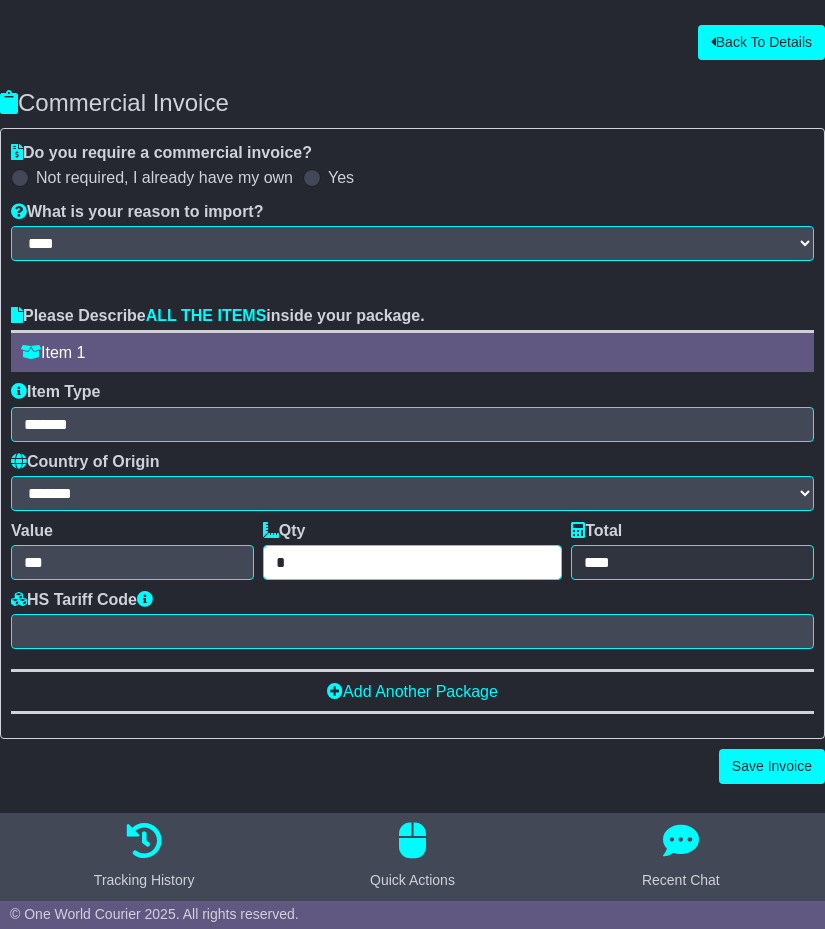 type on "*" 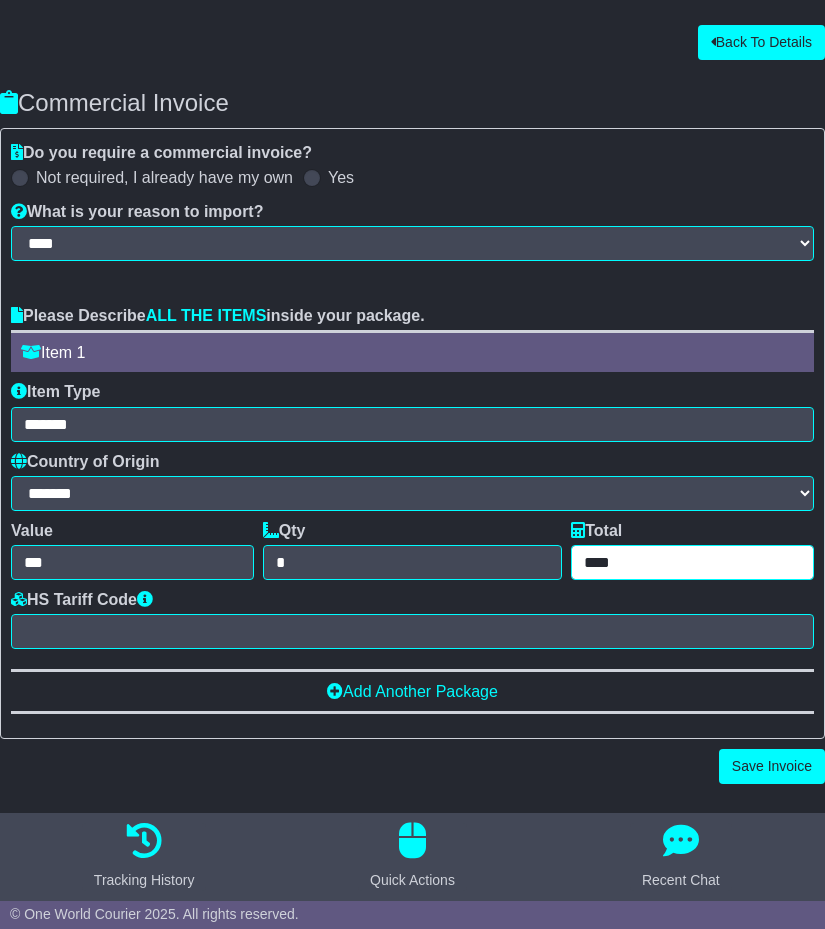 type on "******" 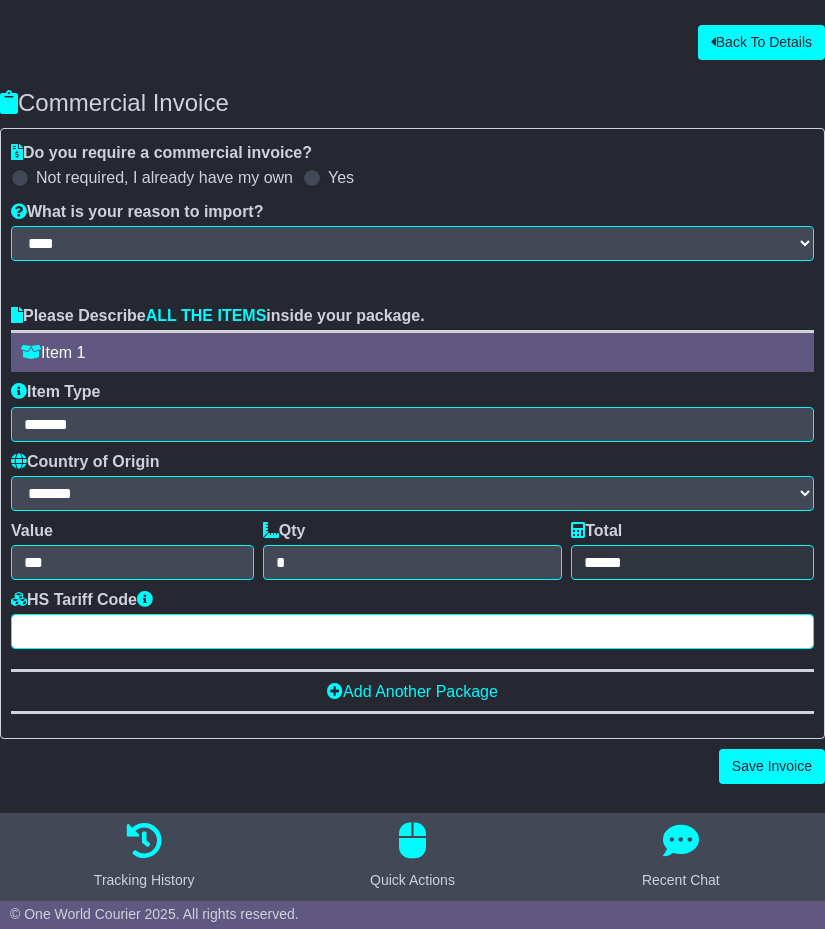 click at bounding box center [412, 631] 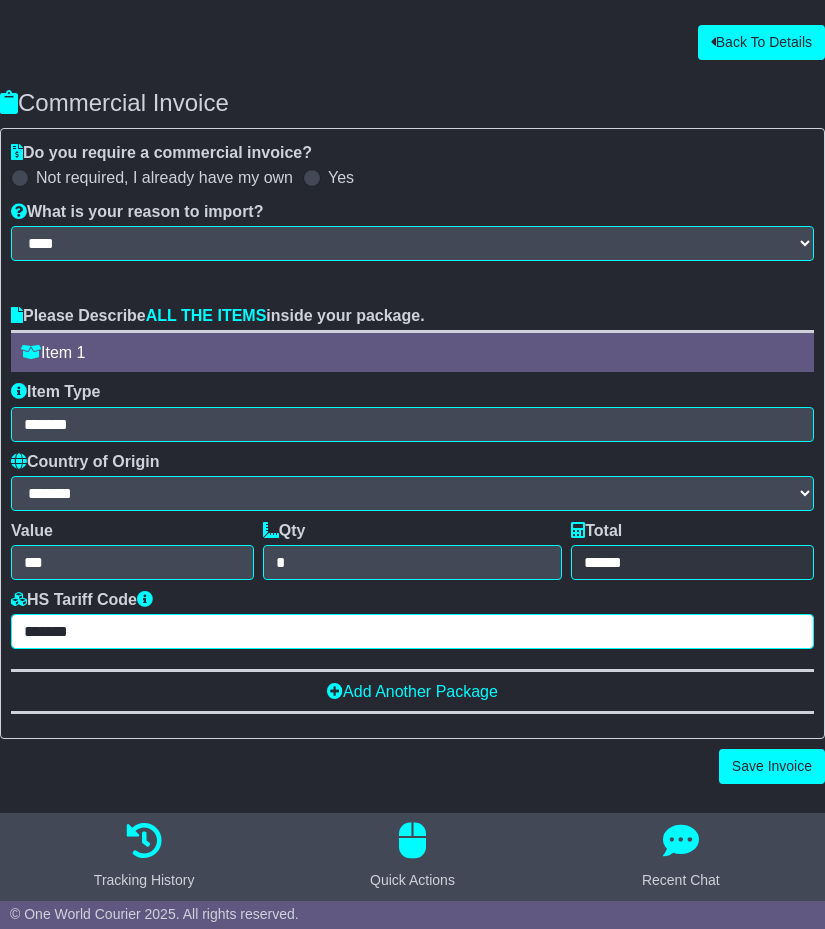 type on "*******" 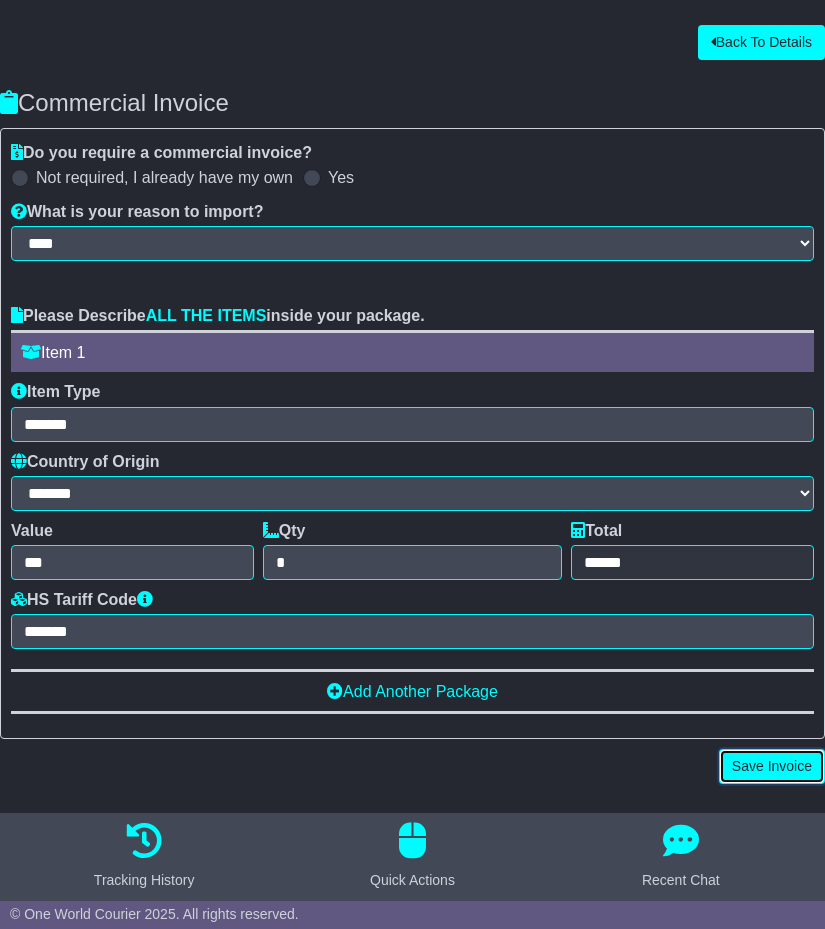 type 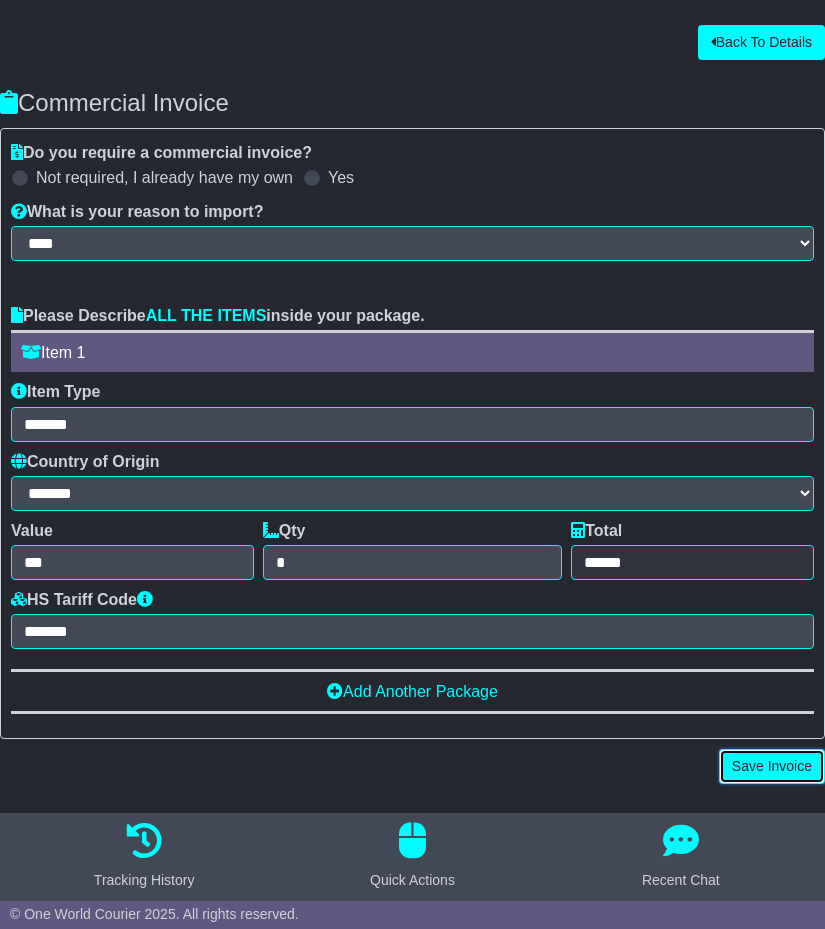 click on "Save Invoice" at bounding box center (772, 766) 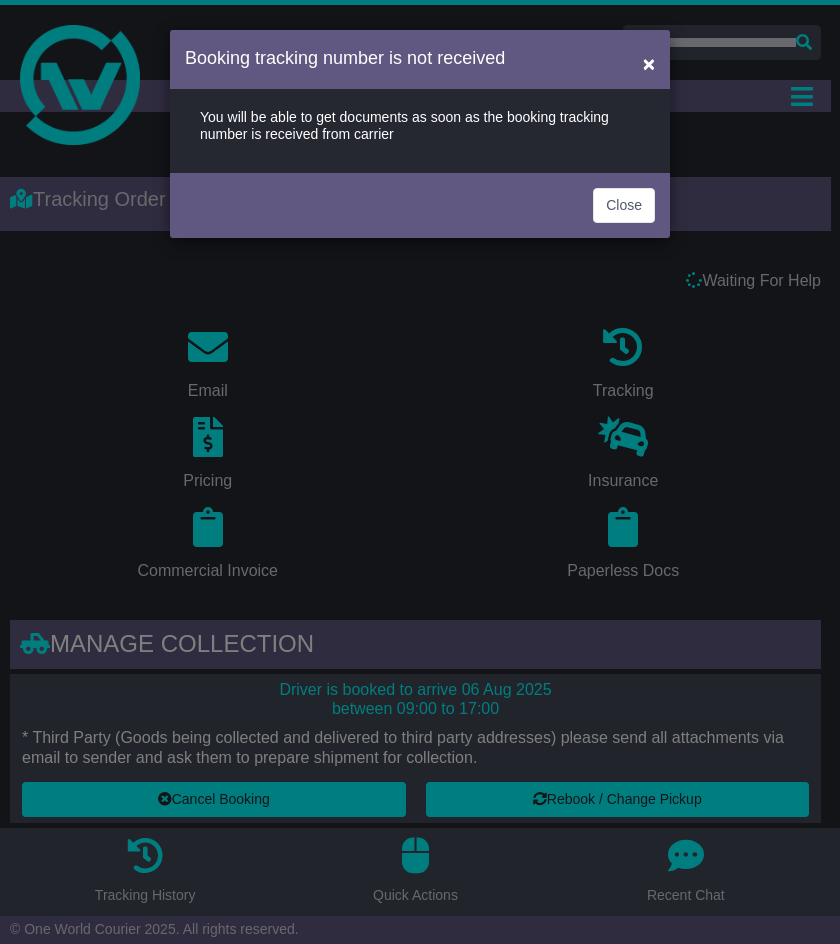 scroll, scrollTop: 0, scrollLeft: 0, axis: both 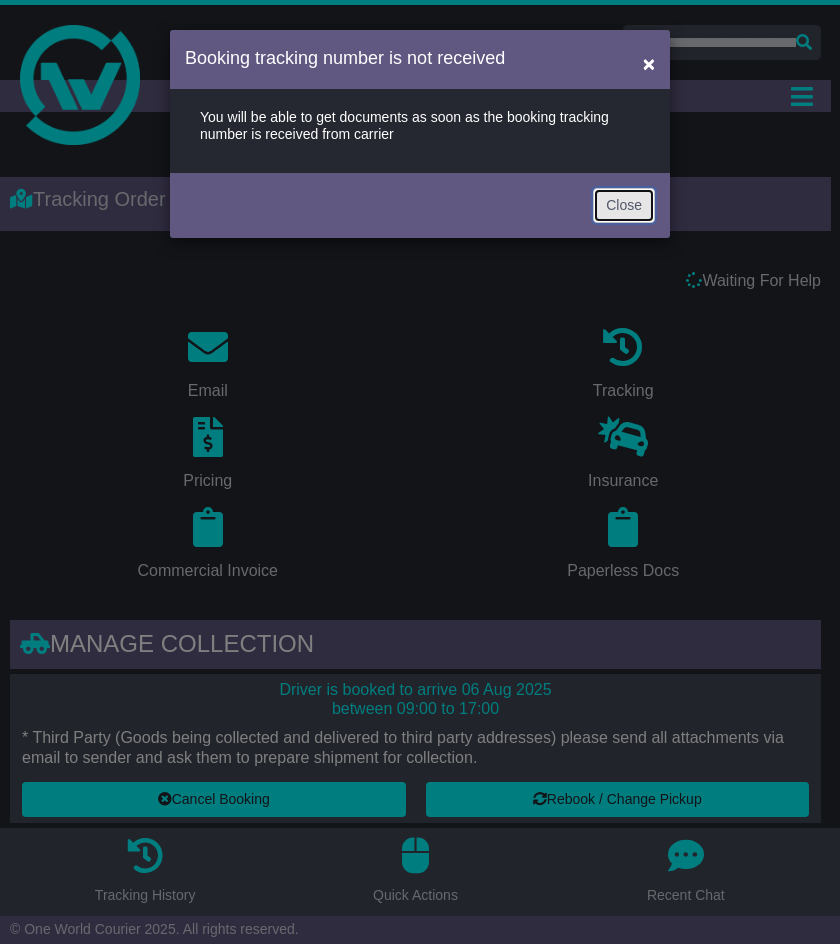 click on "Close" at bounding box center [624, 205] 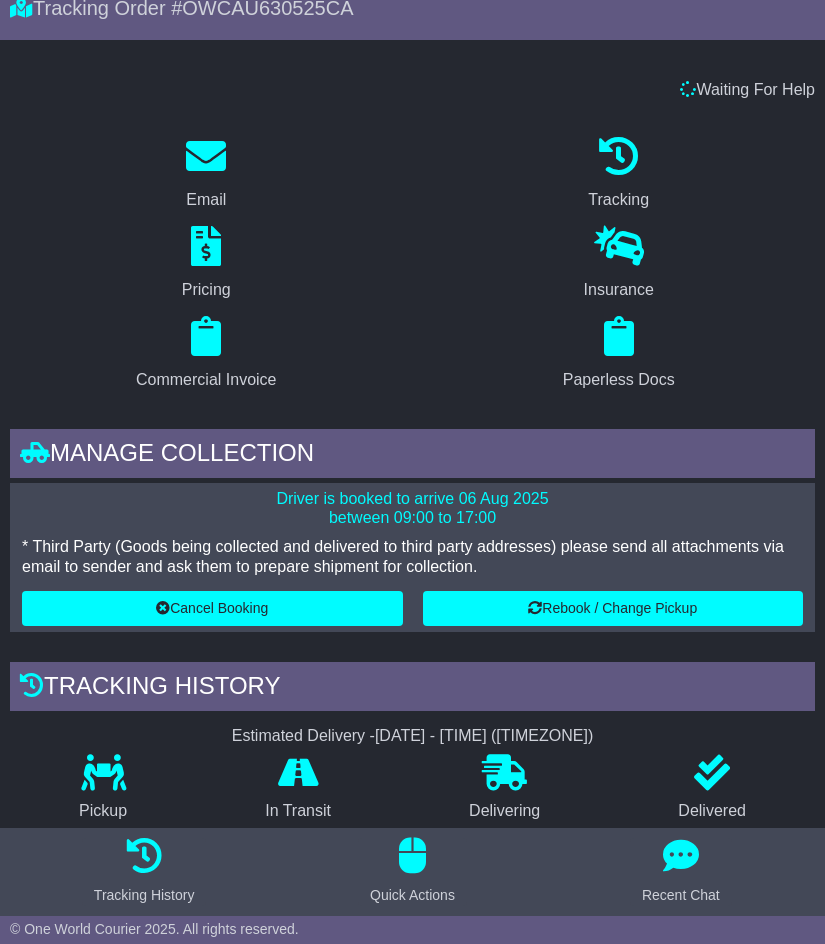 scroll, scrollTop: 190, scrollLeft: 0, axis: vertical 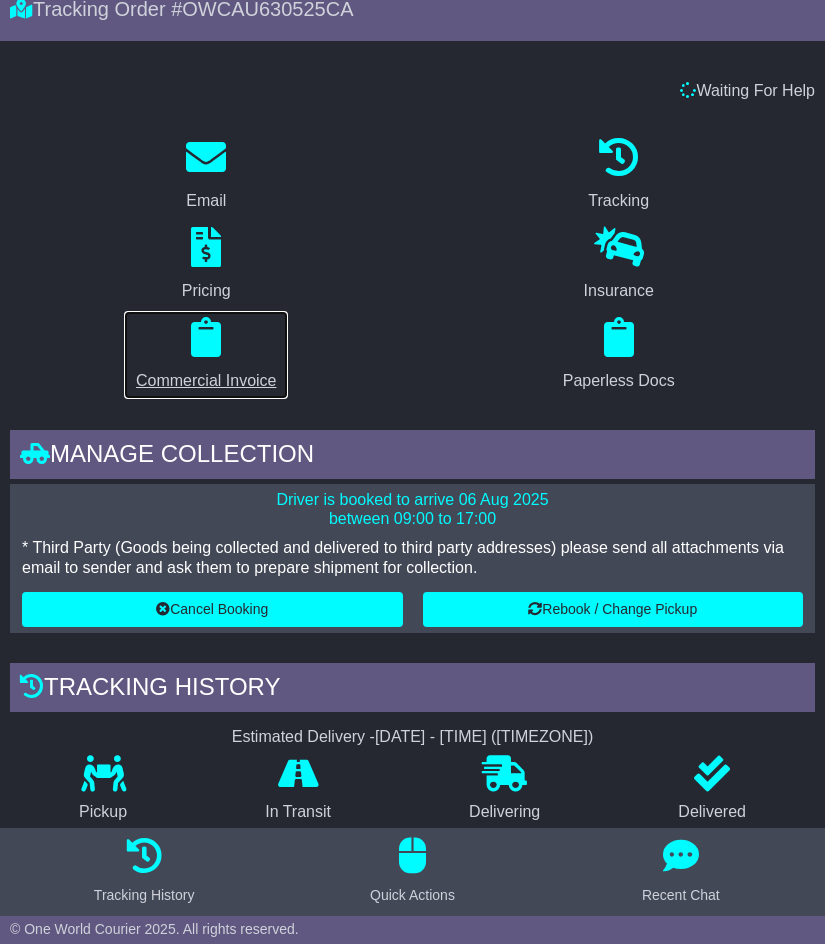 click at bounding box center [206, 337] 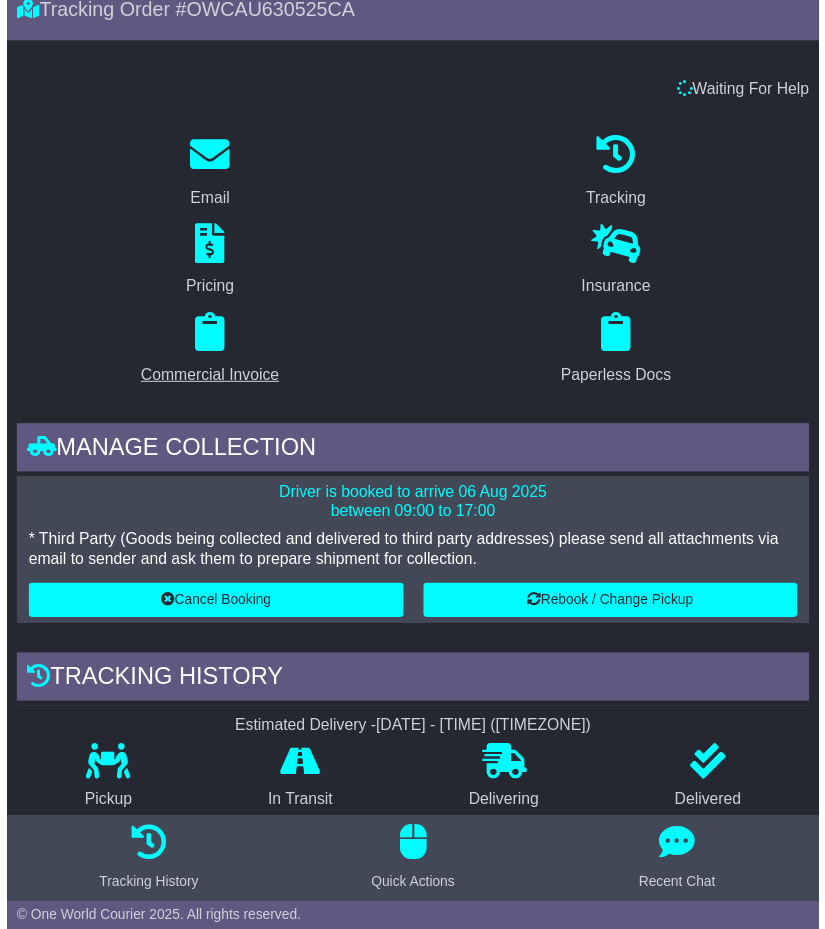 scroll, scrollTop: 0, scrollLeft: 0, axis: both 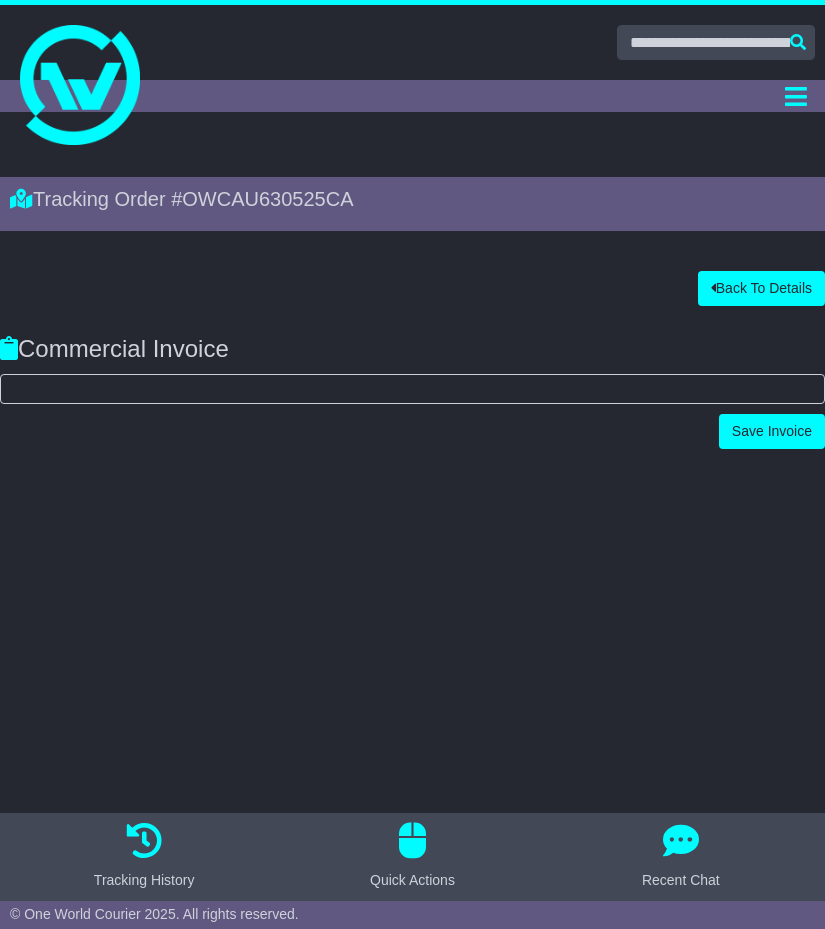 select on "****" 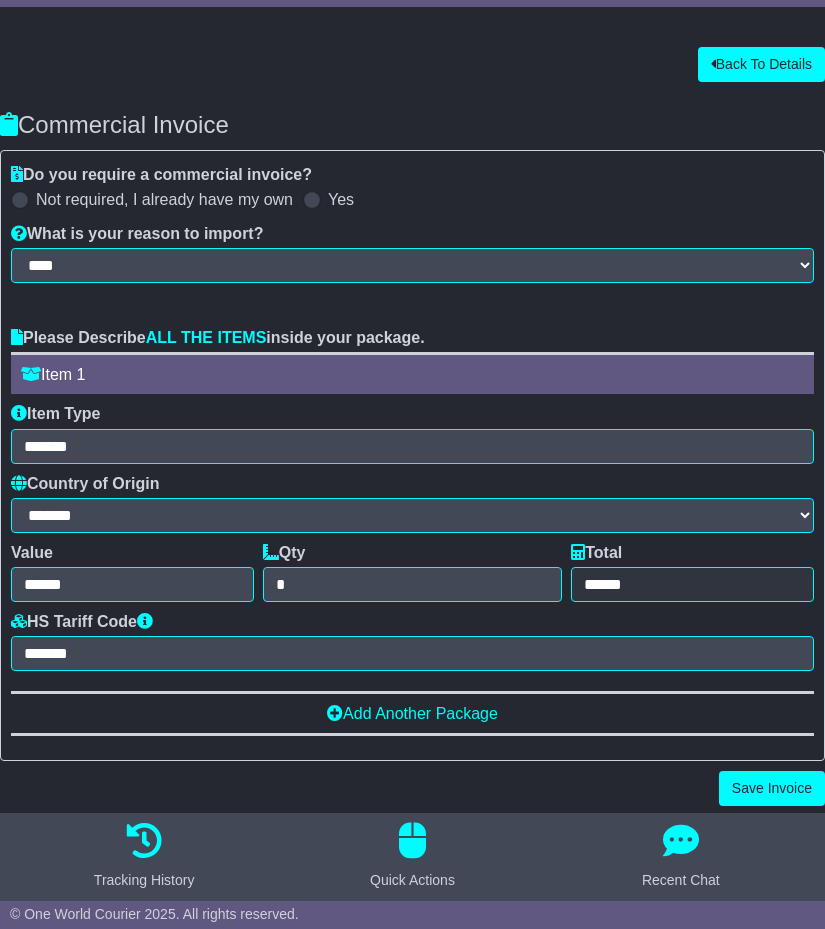 scroll, scrollTop: 246, scrollLeft: 0, axis: vertical 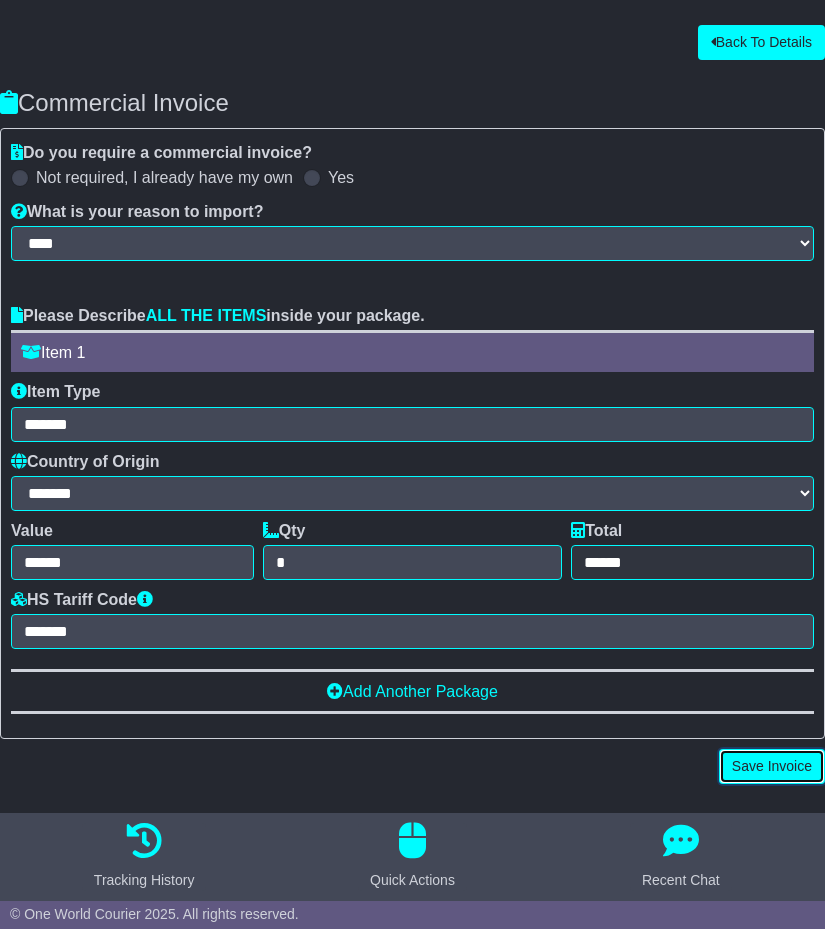 click on "Save Invoice" at bounding box center (772, 766) 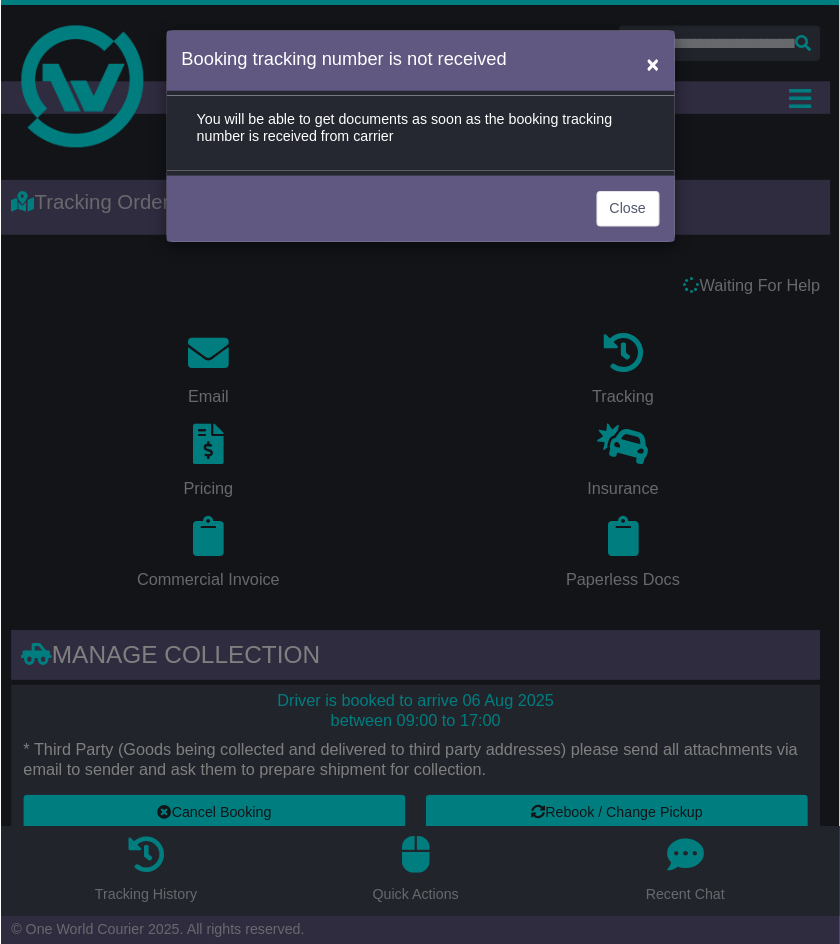 scroll, scrollTop: 162, scrollLeft: 0, axis: vertical 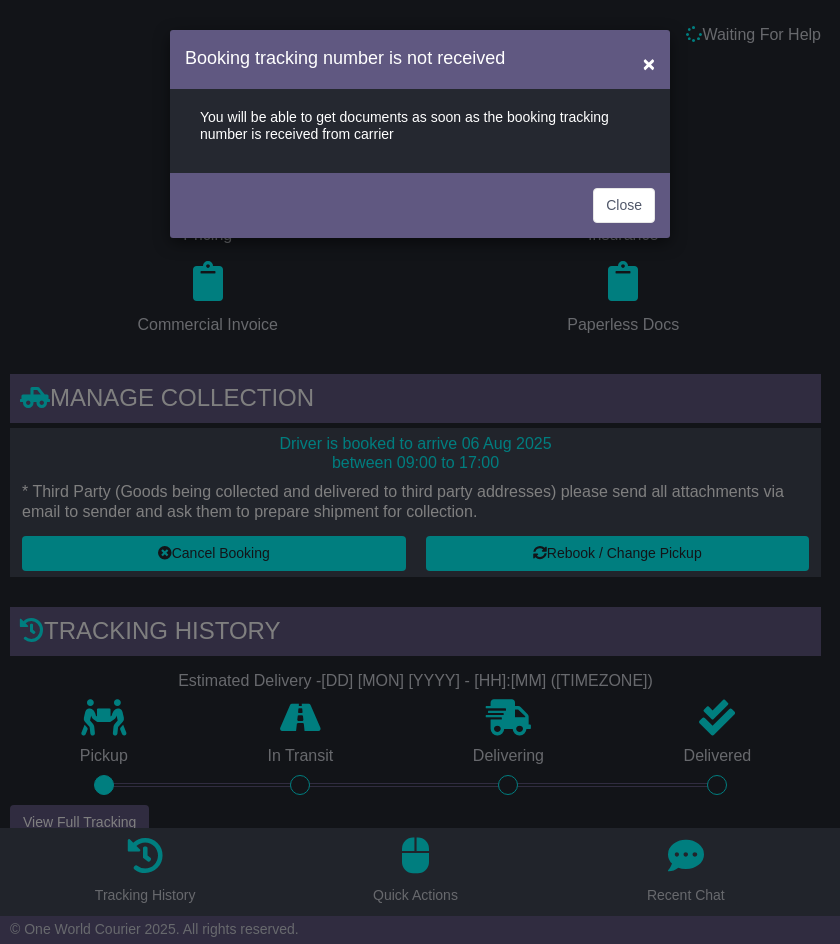 click on "Close" at bounding box center (420, 203) 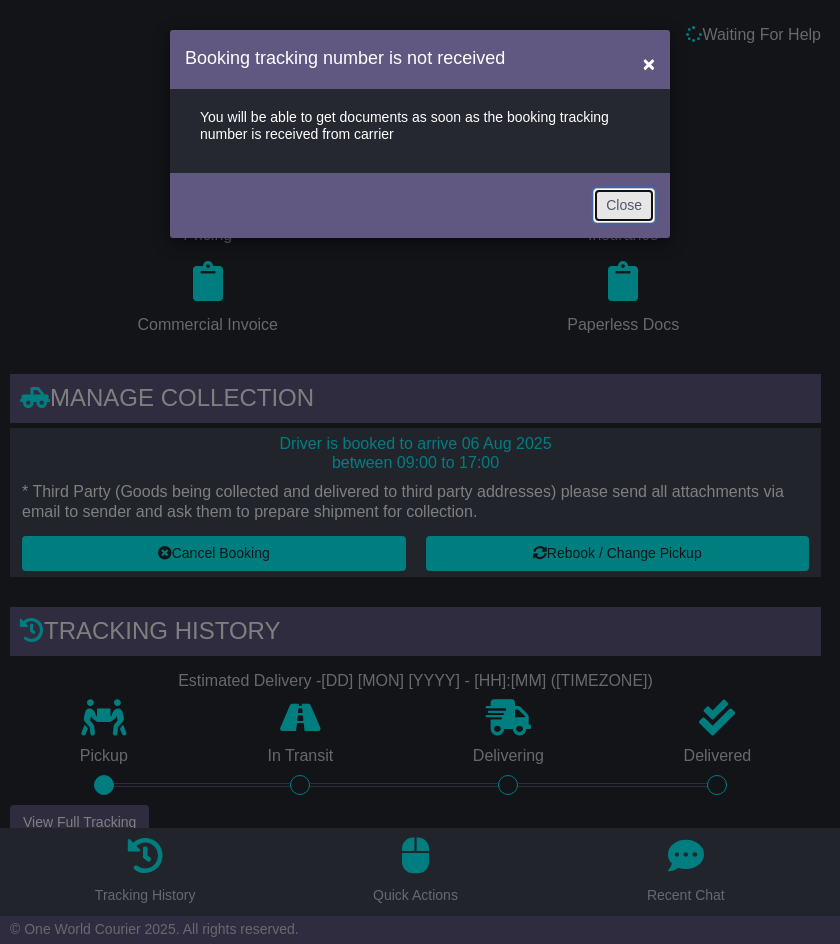 click on "Close" at bounding box center (624, 205) 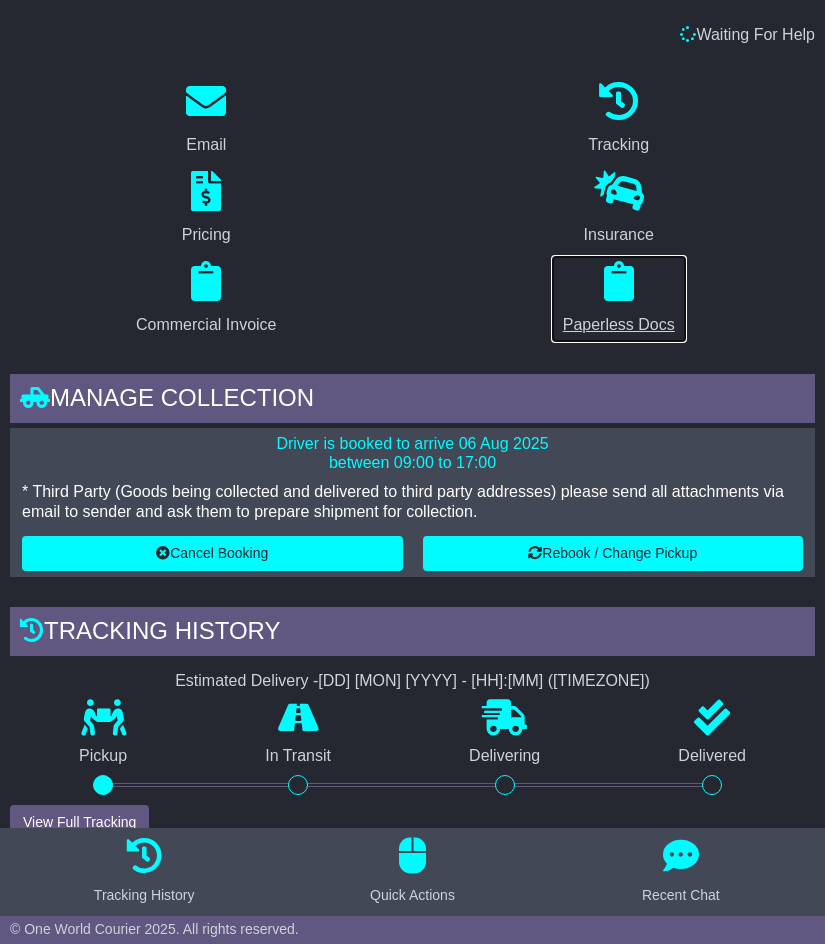 click on "Paperless Docs" at bounding box center (619, 325) 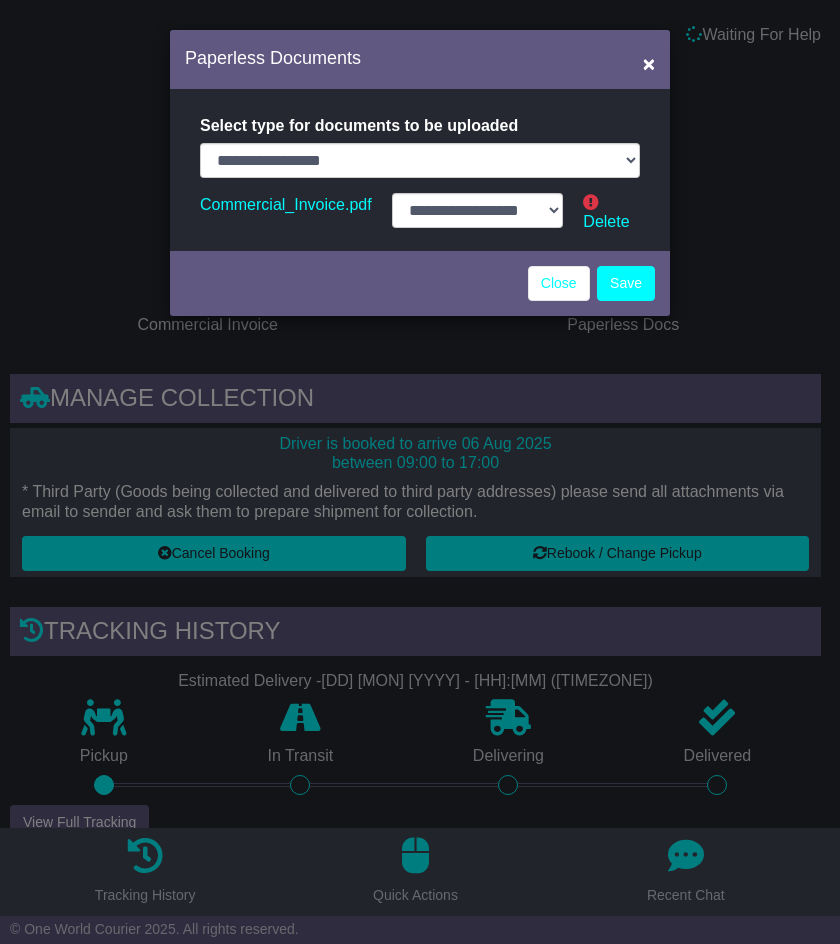 click on "**********" at bounding box center [420, 472] 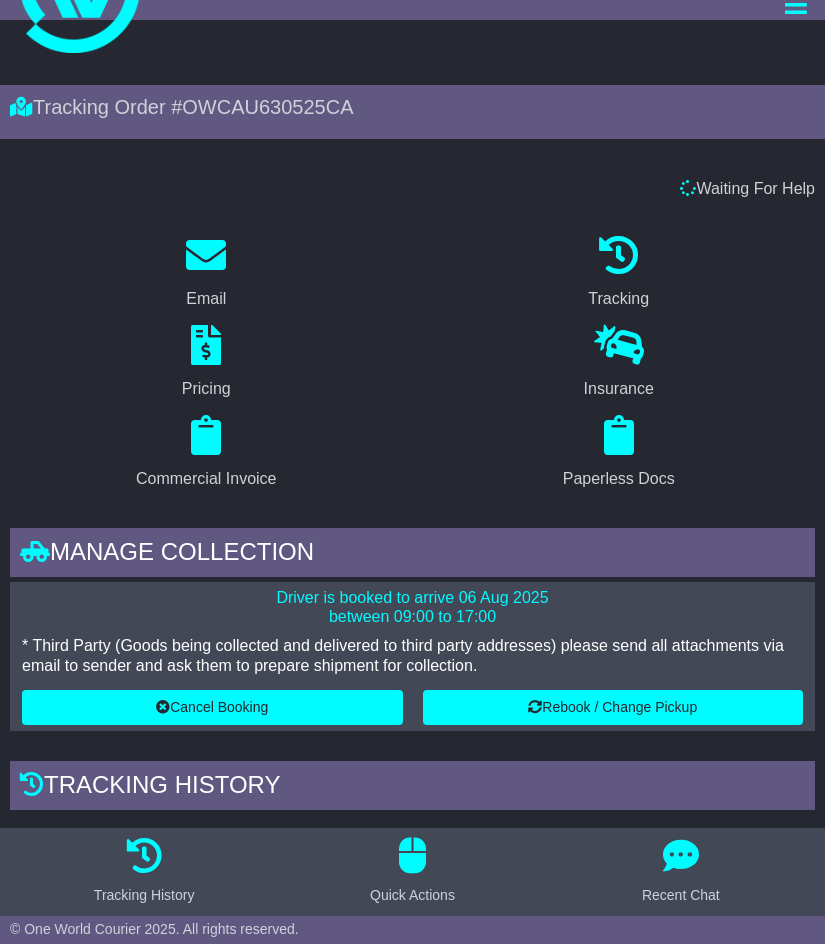 scroll, scrollTop: 0, scrollLeft: 0, axis: both 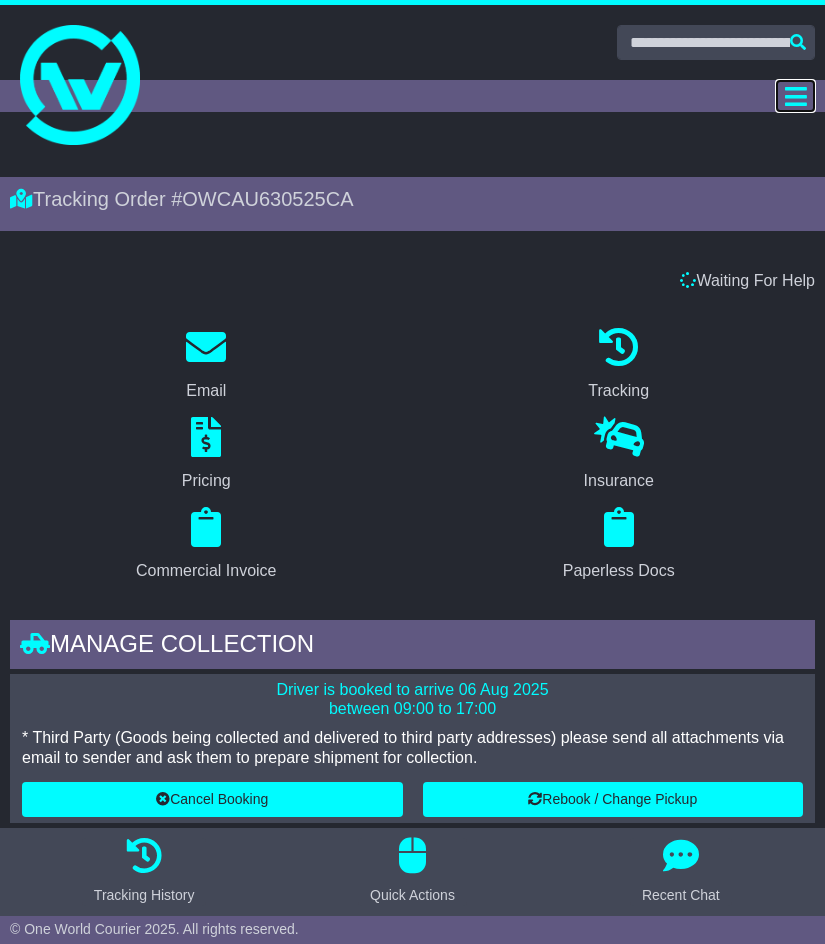 click at bounding box center (795, 96) 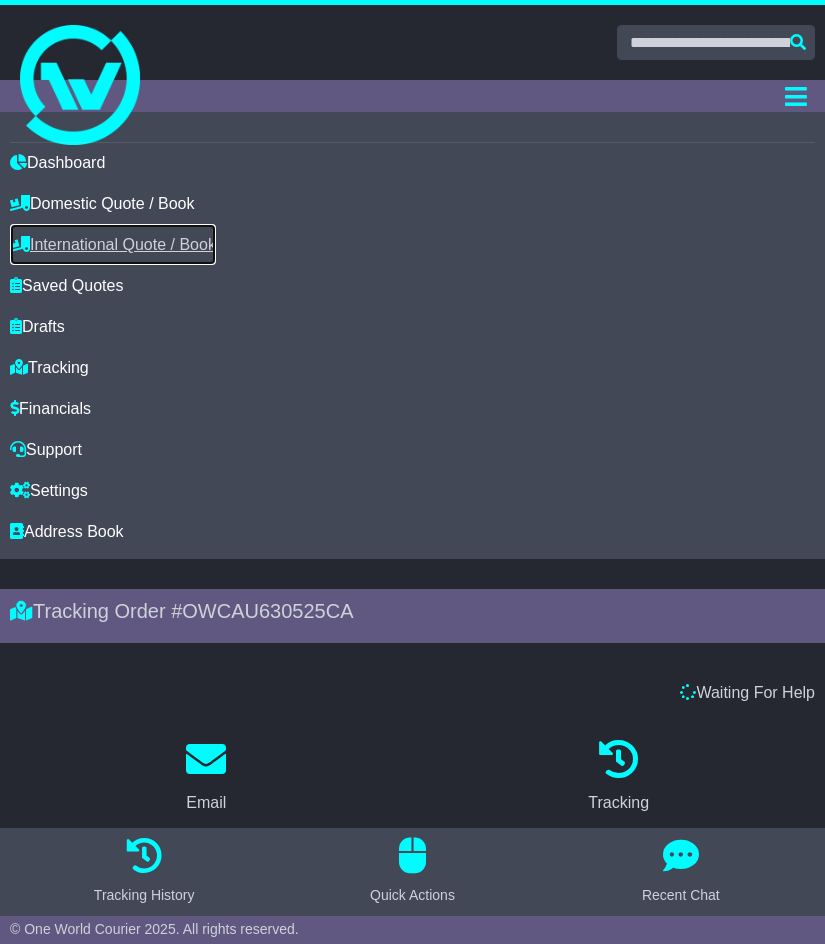 click on "International Quote / Book" at bounding box center [113, 244] 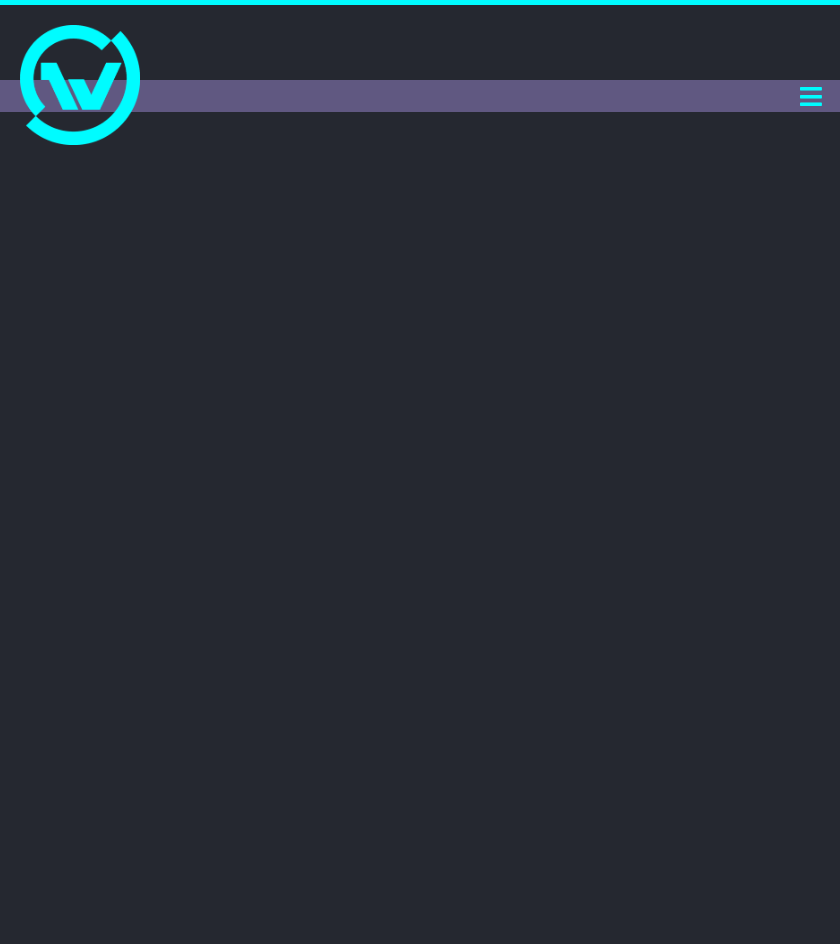 scroll, scrollTop: 0, scrollLeft: 0, axis: both 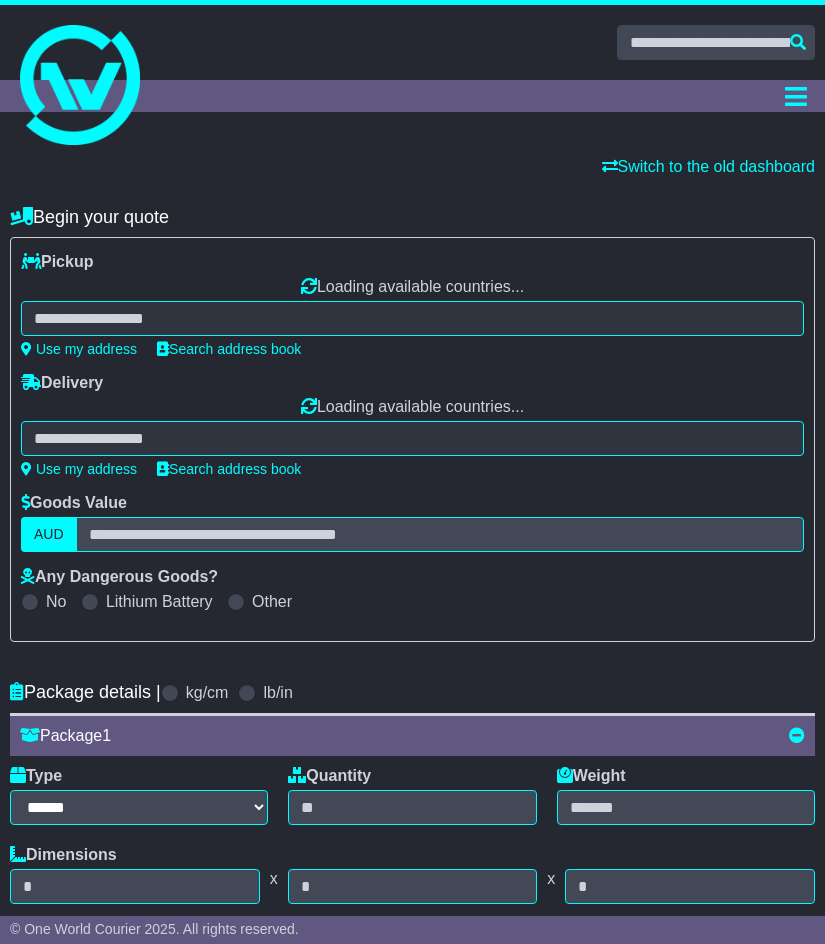 select on "**" 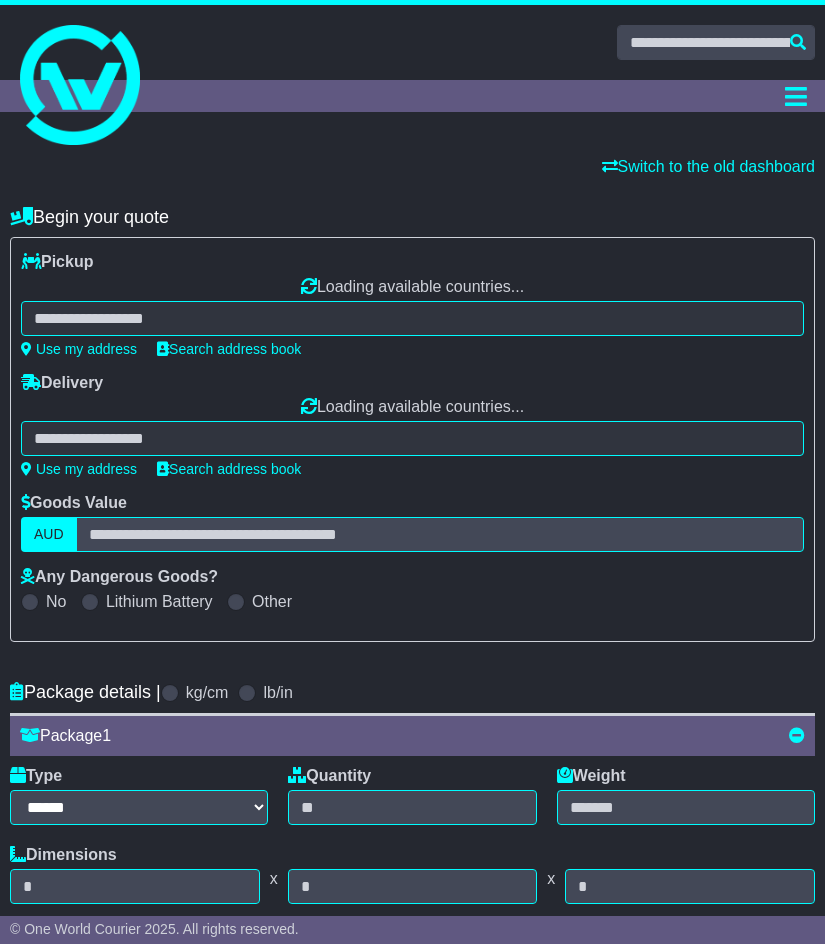 select on "**" 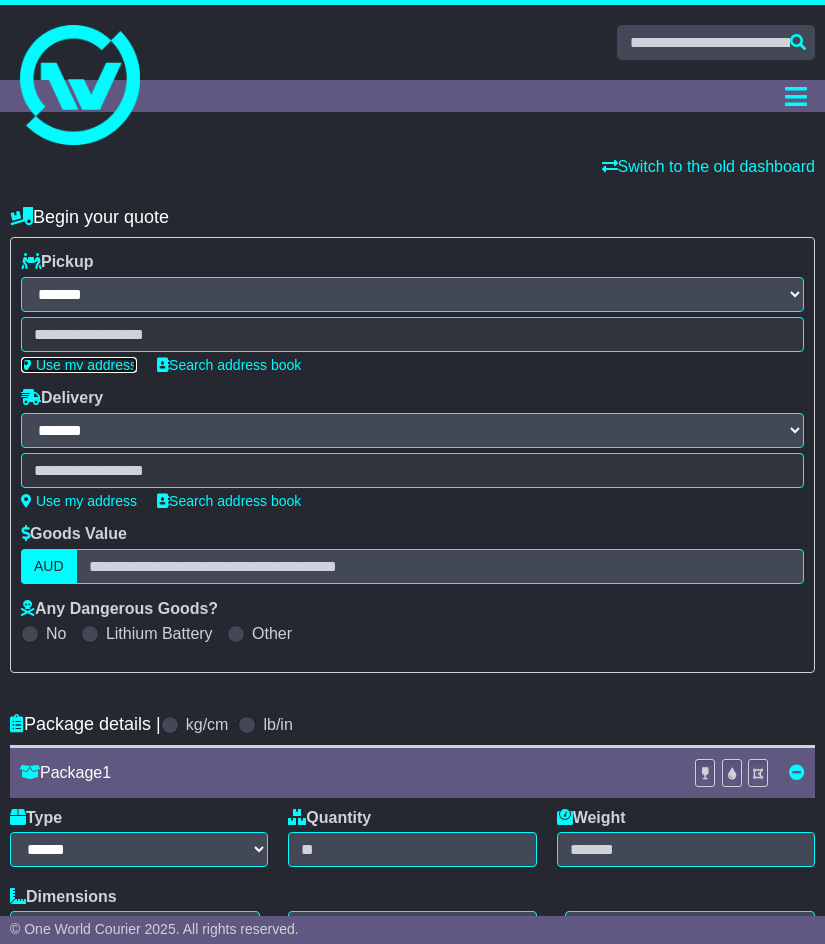 click on "Use my address" at bounding box center [79, 365] 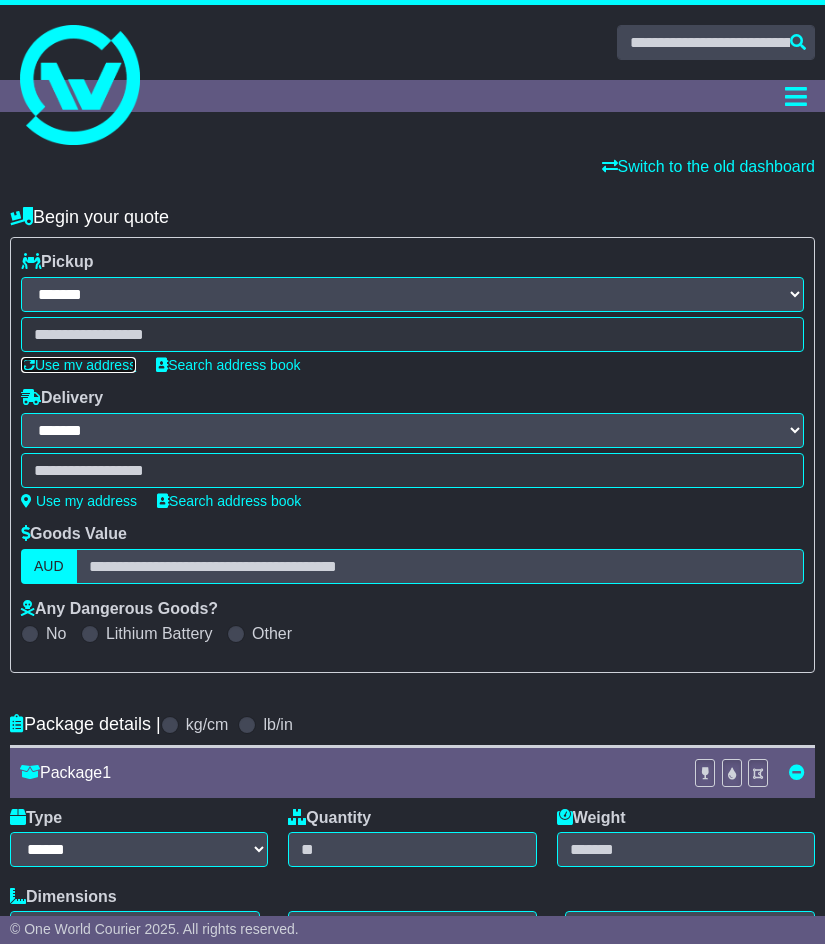 type on "**********" 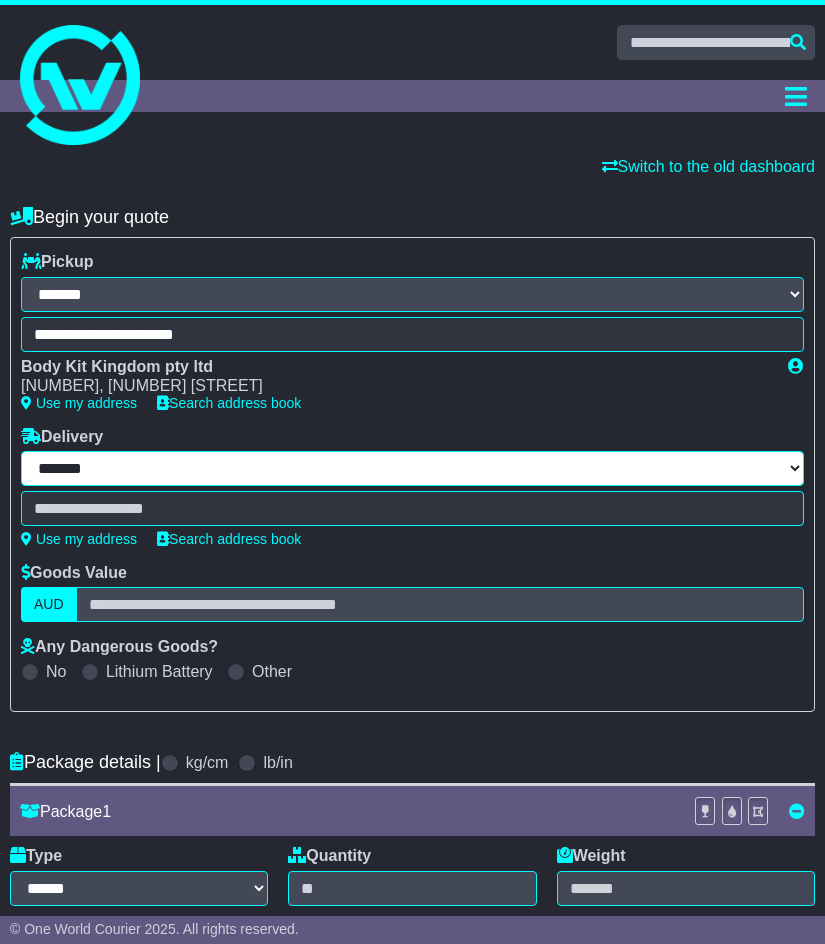 click on "**********" at bounding box center [412, 468] 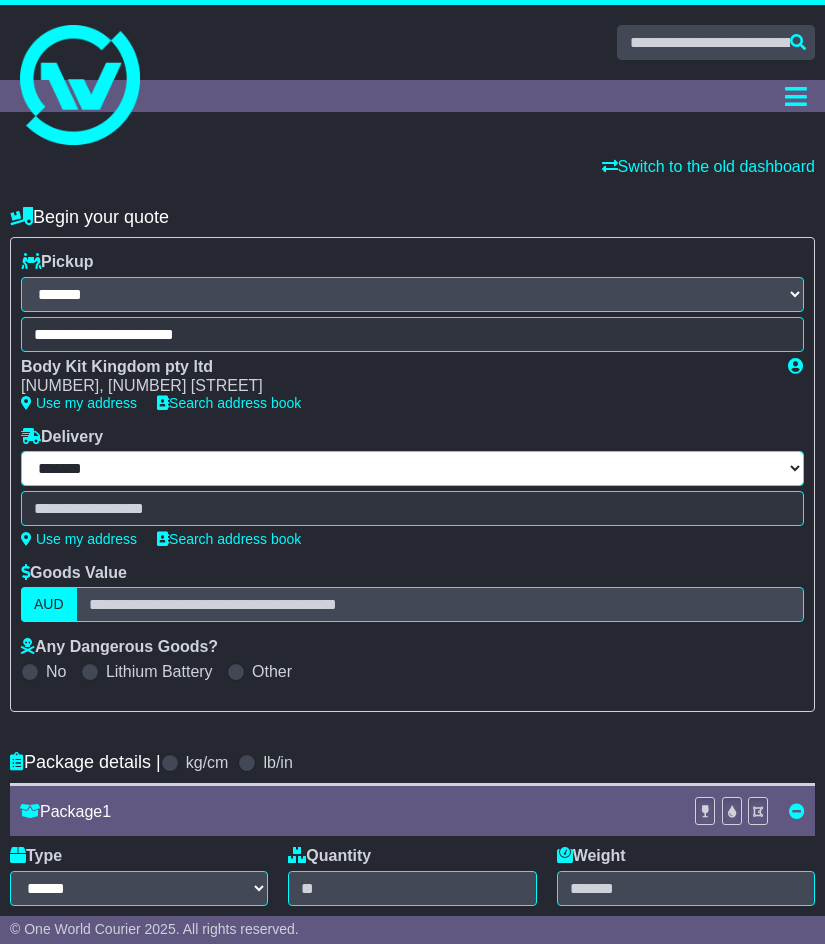 select on "***" 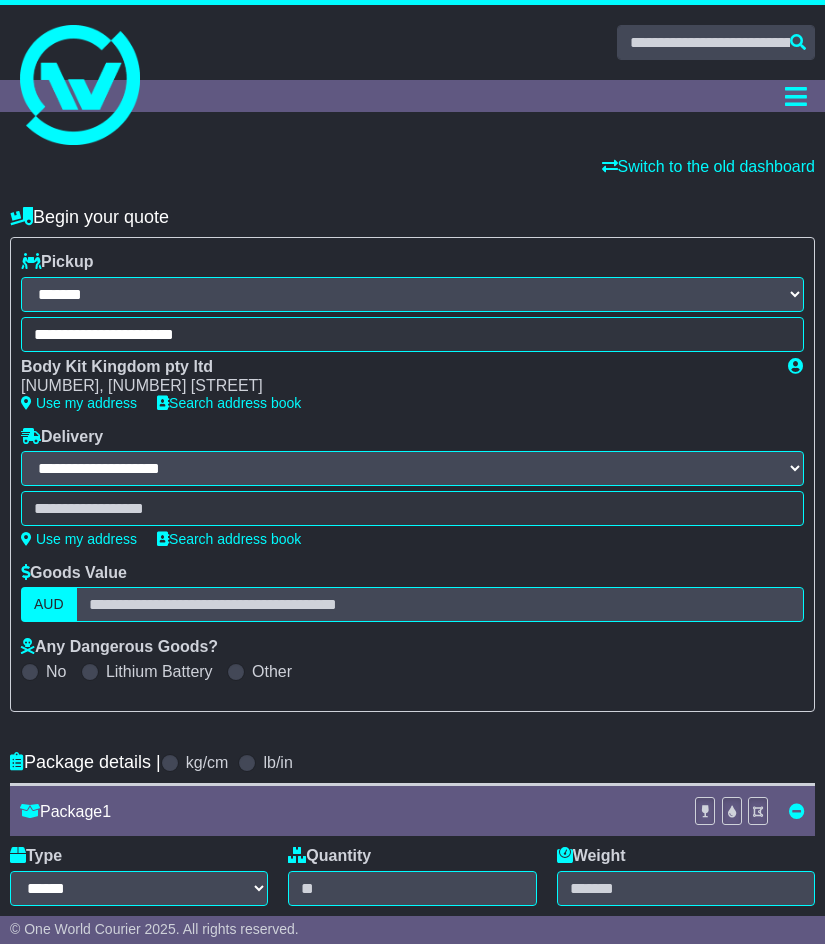 click on "**********" at bounding box center (412, 468) 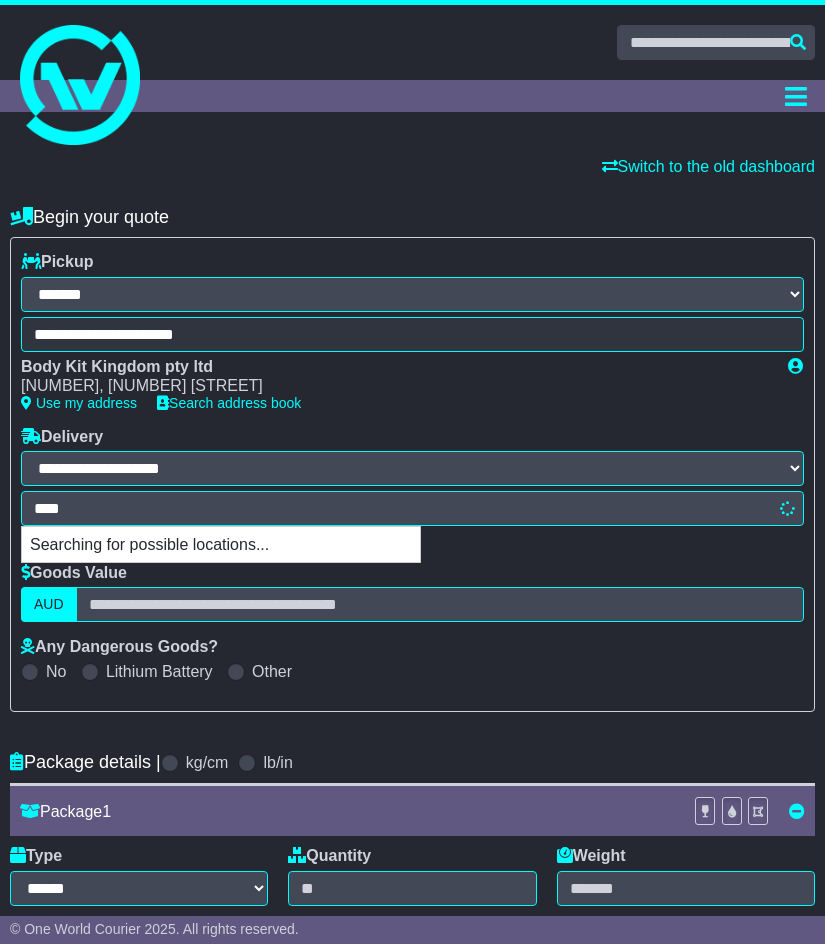 type on "*****" 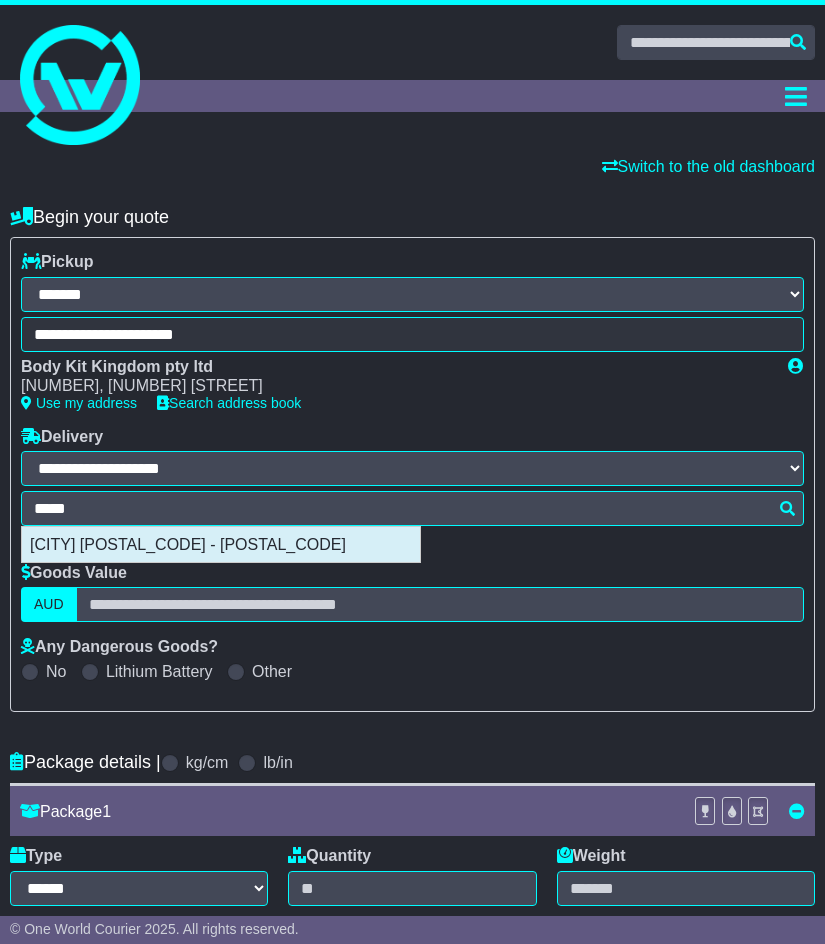 click on "LAWRENCEVILLE 30042 - 30046" at bounding box center (221, 544) 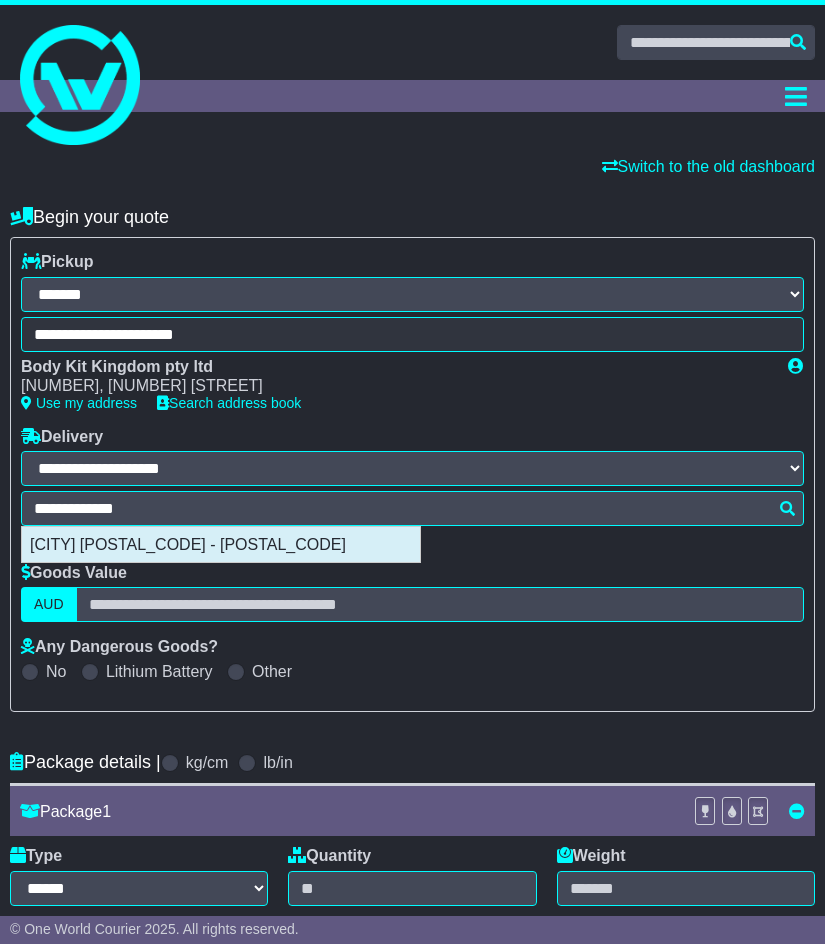 type on "**********" 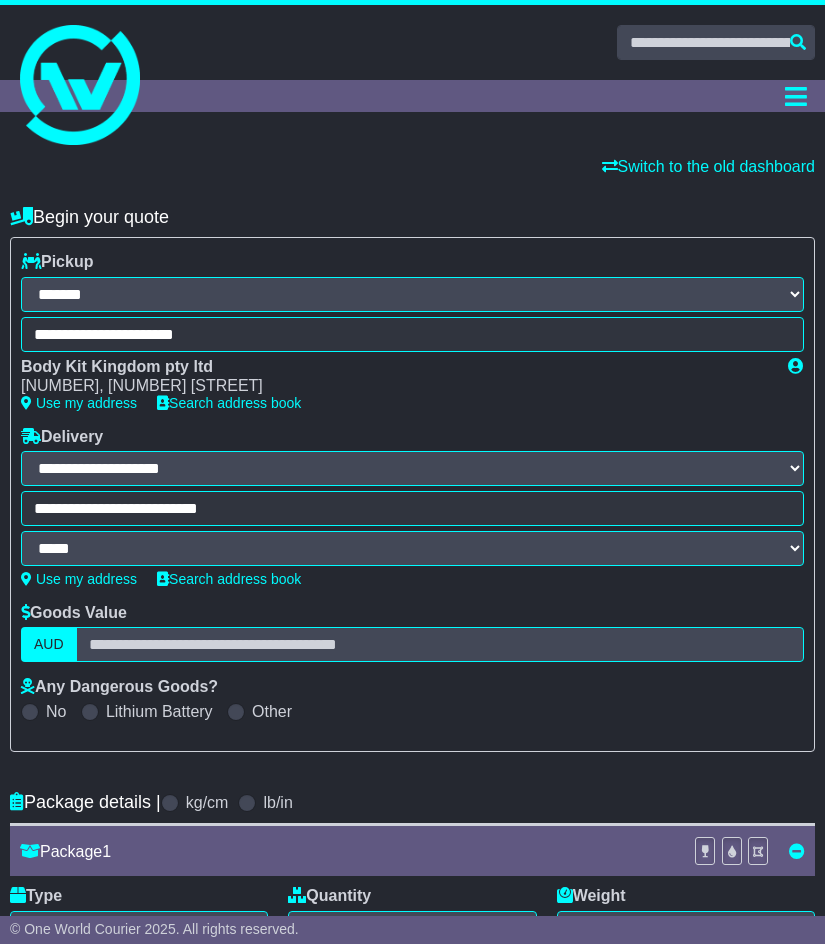 type on "**********" 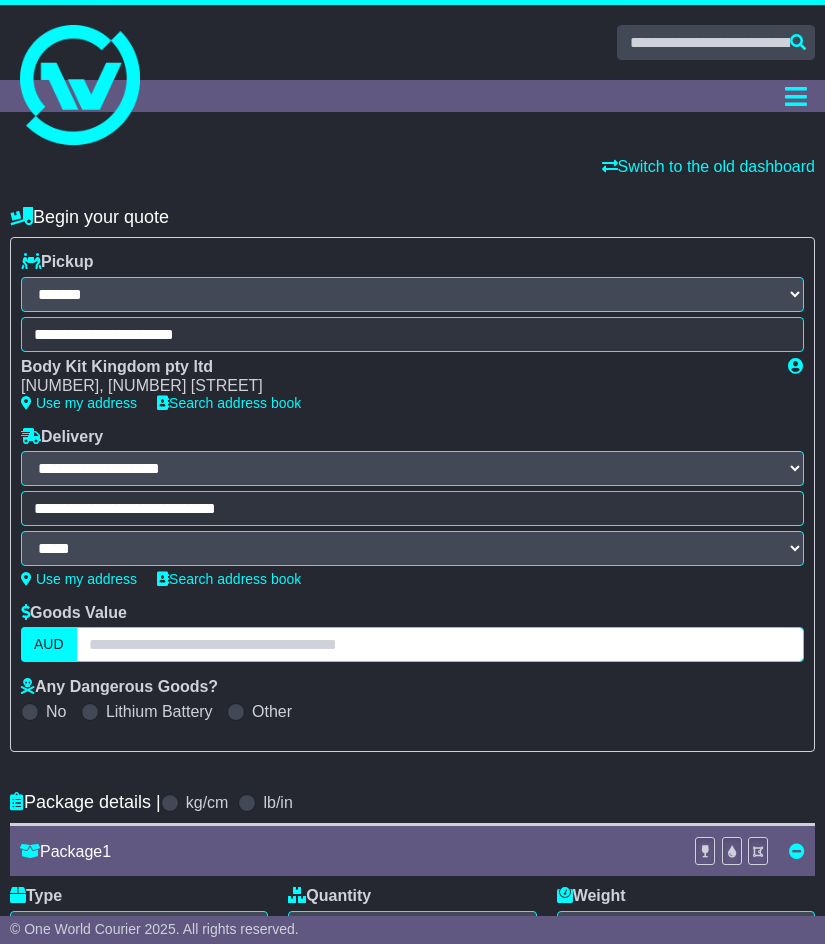 click at bounding box center [440, 644] 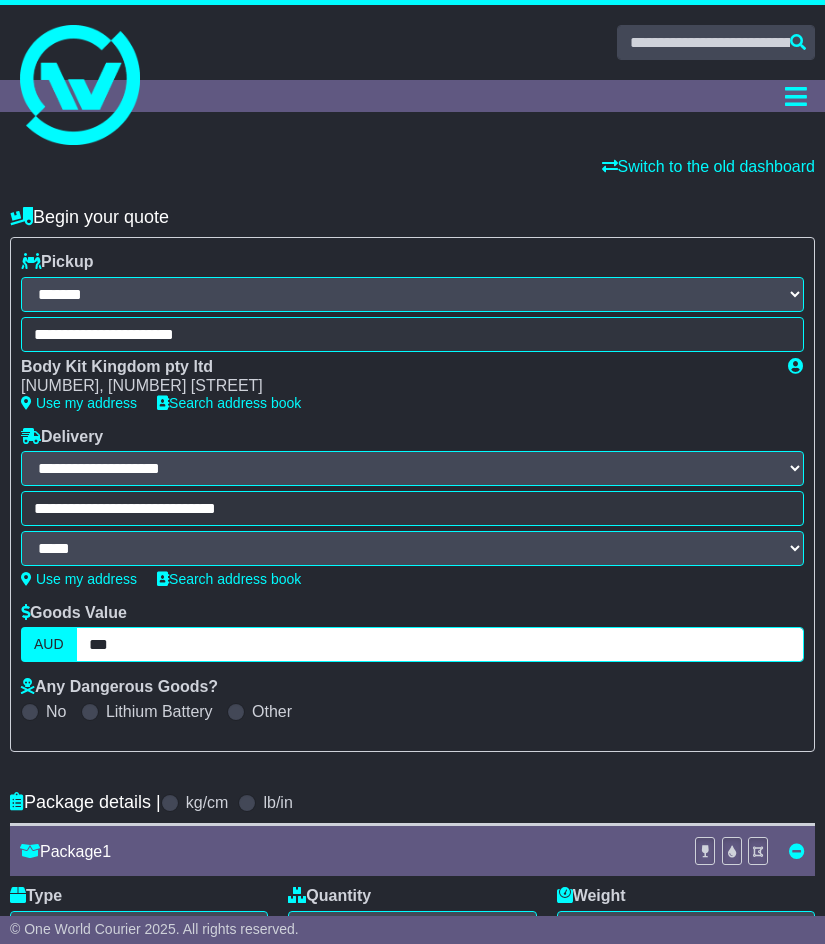 type on "***" 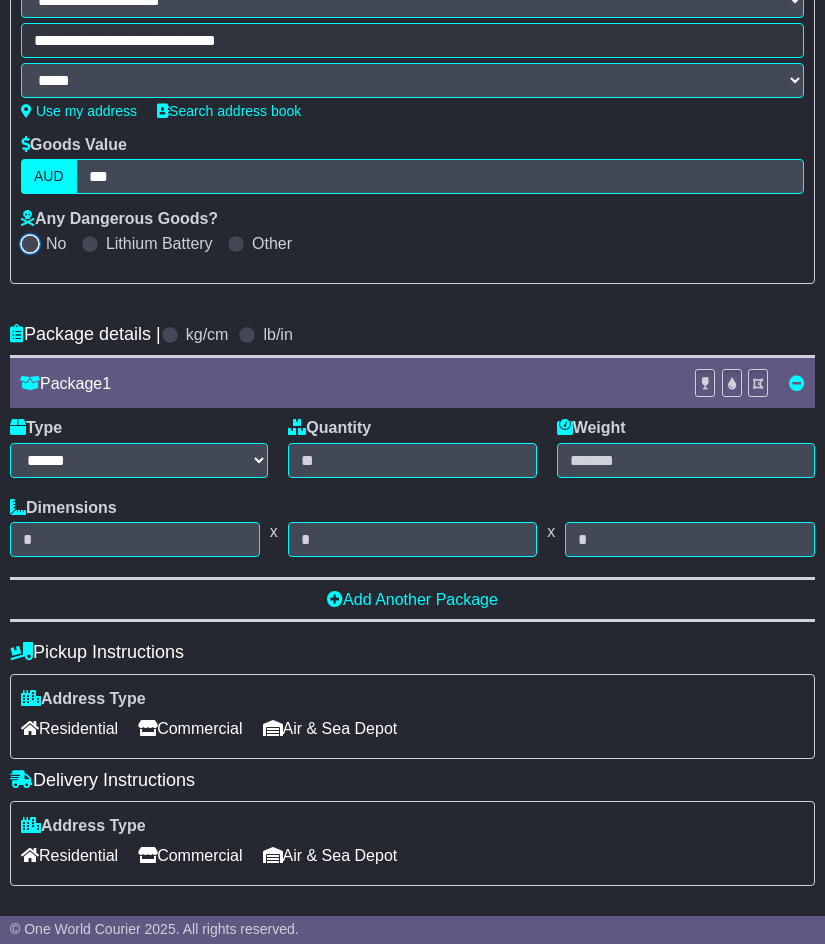 scroll, scrollTop: 500, scrollLeft: 0, axis: vertical 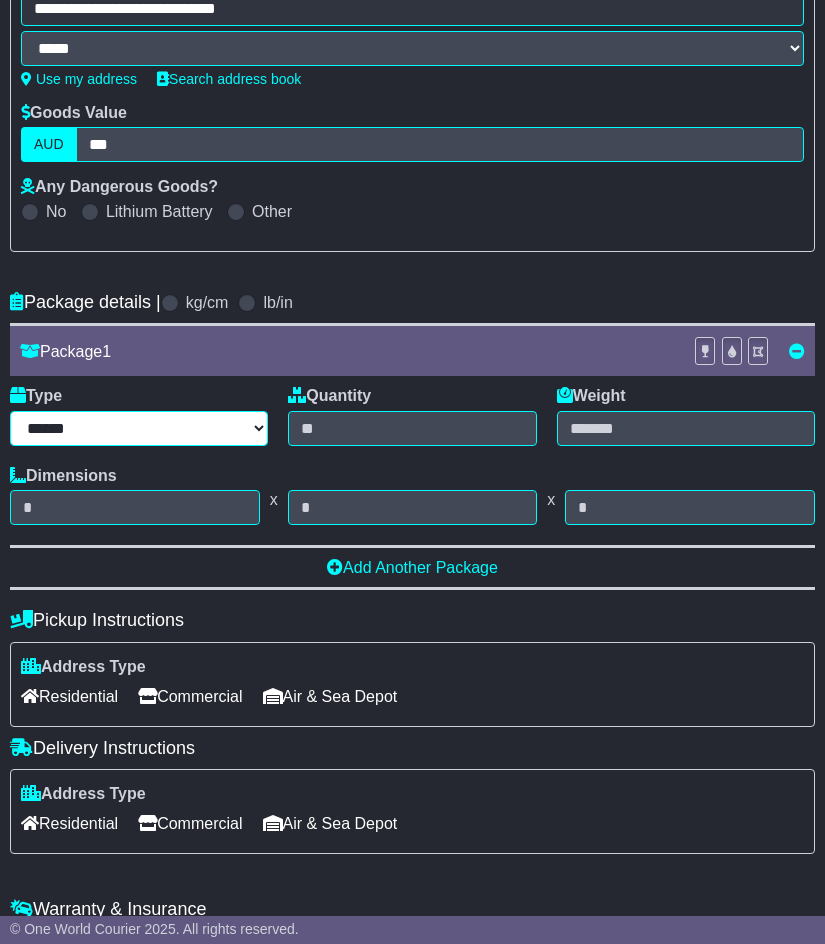 click on "****** ****** *** ******** ***** **** **** ****** *** *******" at bounding box center [139, 428] 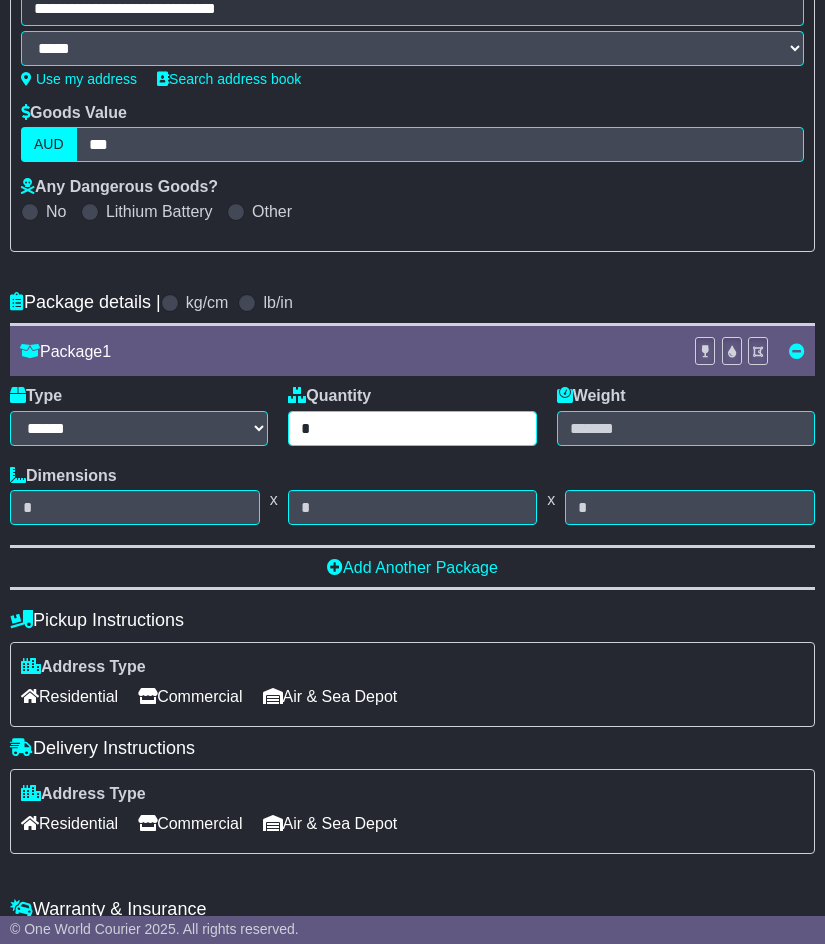 type on "*" 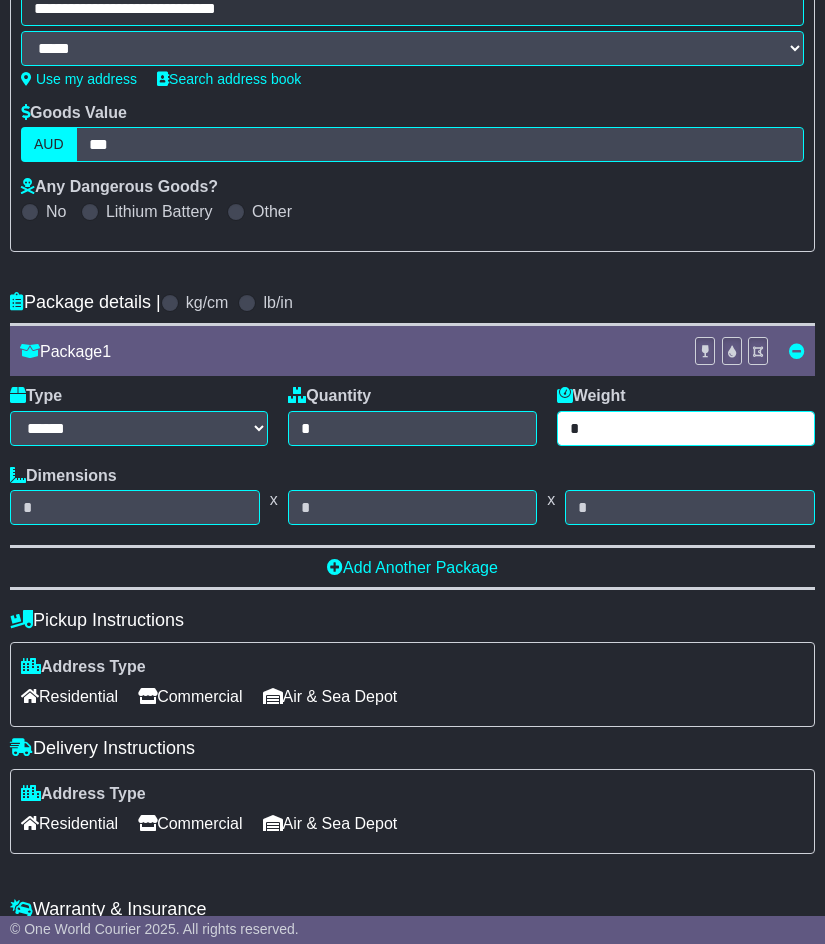 type on "*" 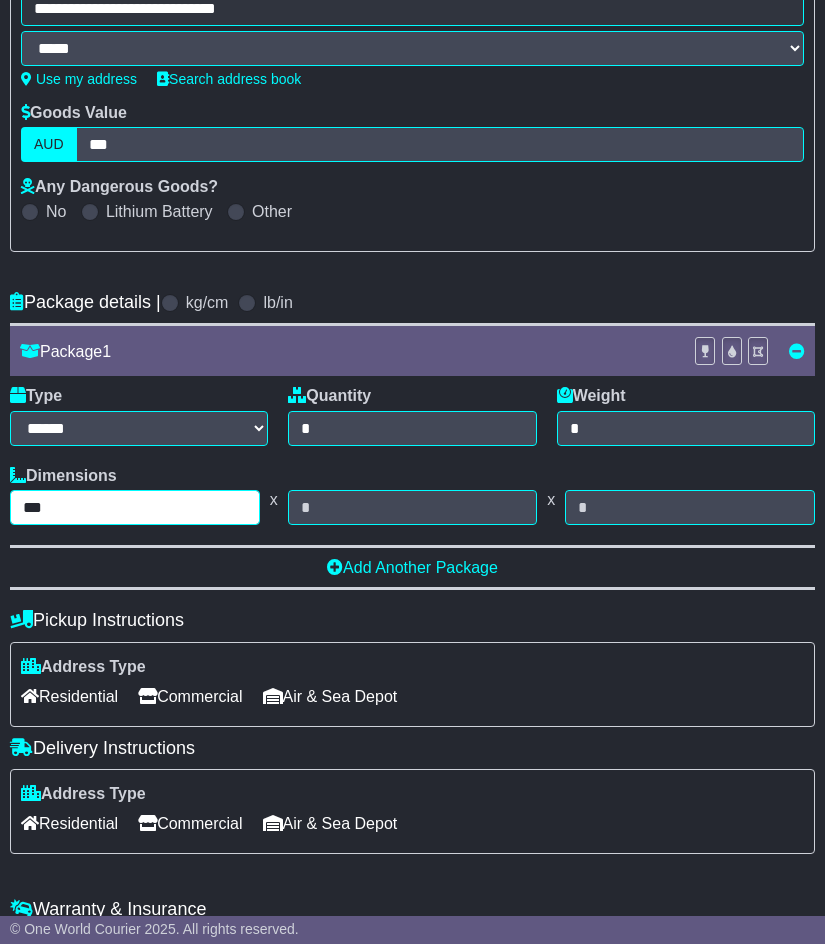 type on "***" 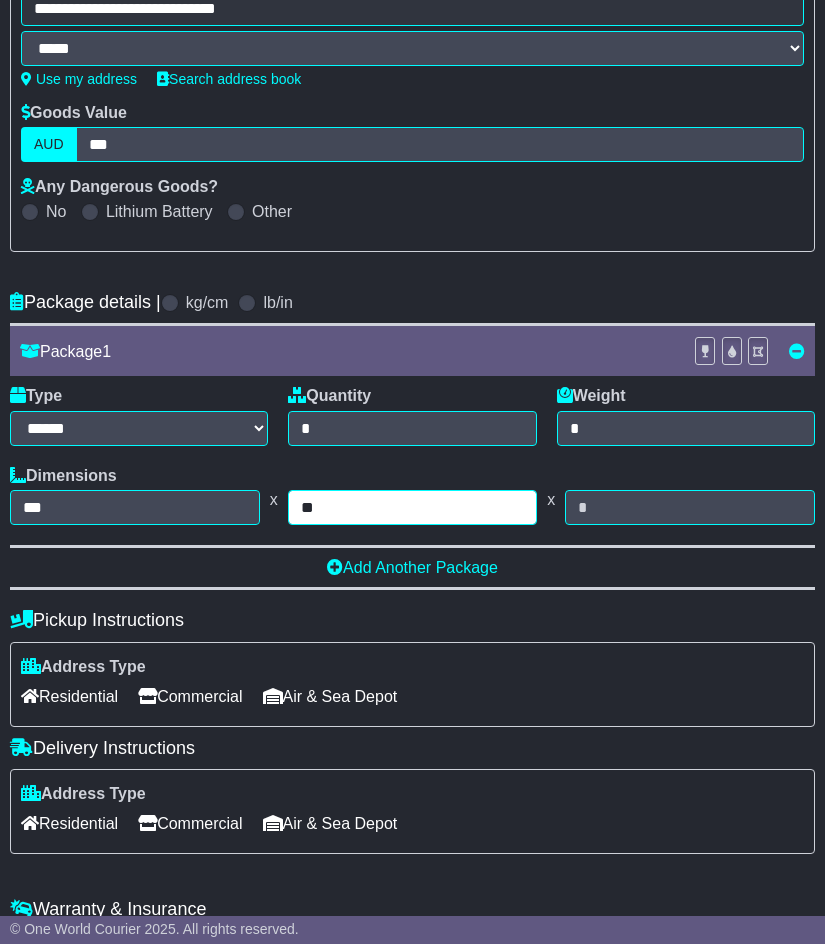 type on "**" 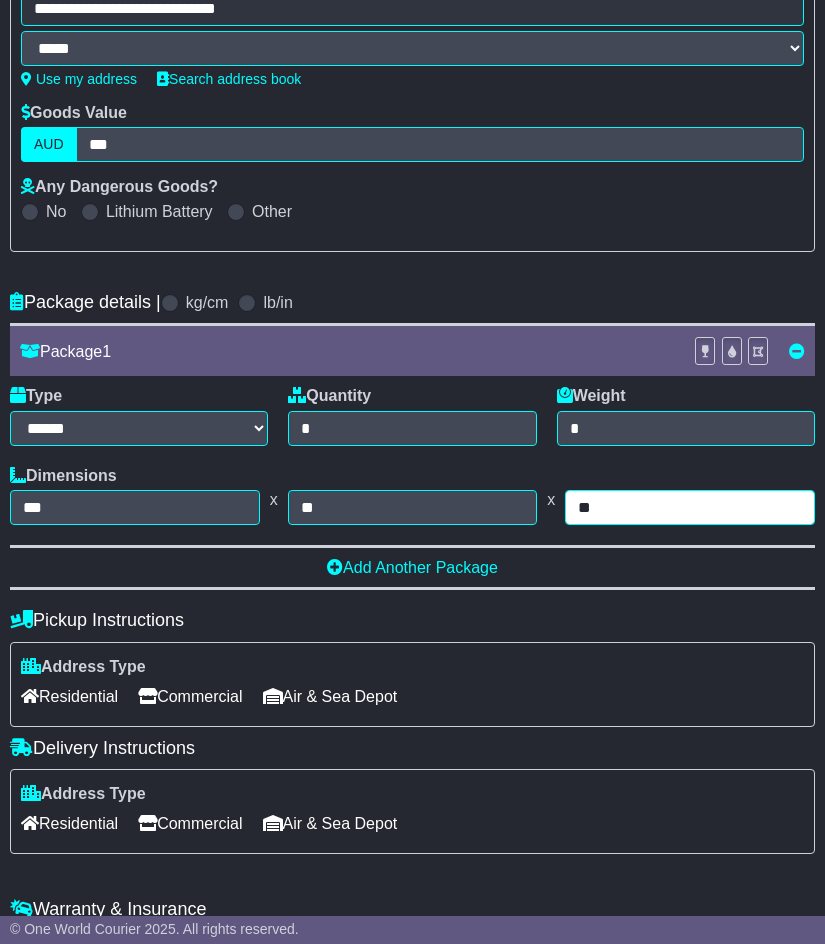 type on "**" 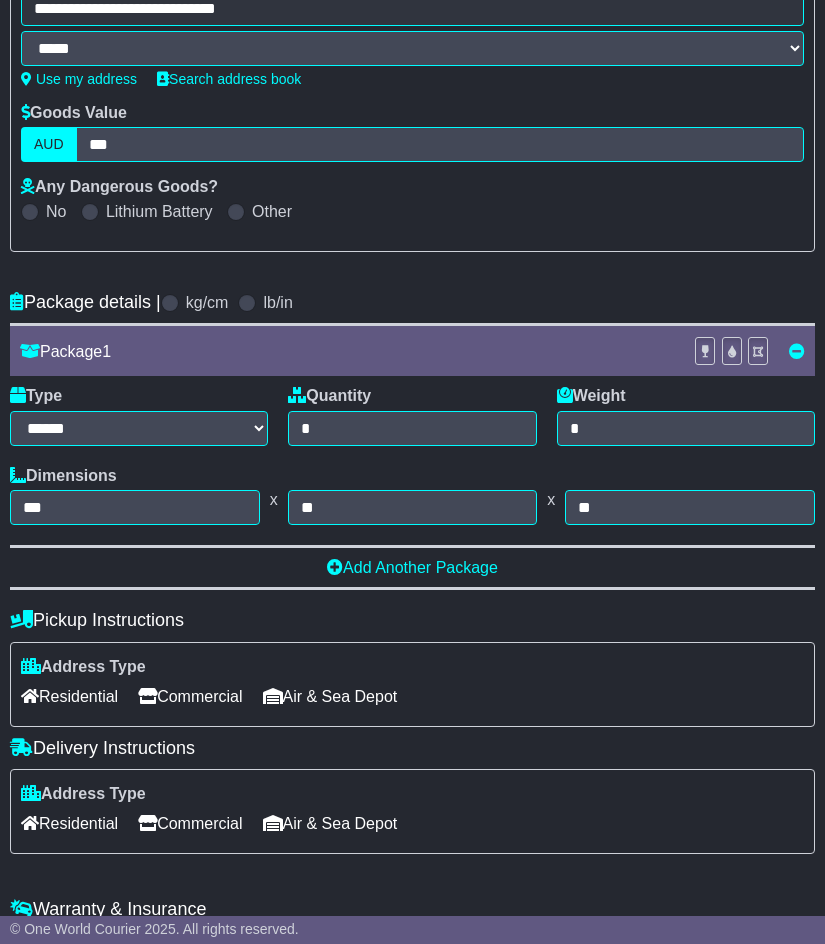 scroll, scrollTop: 917, scrollLeft: 0, axis: vertical 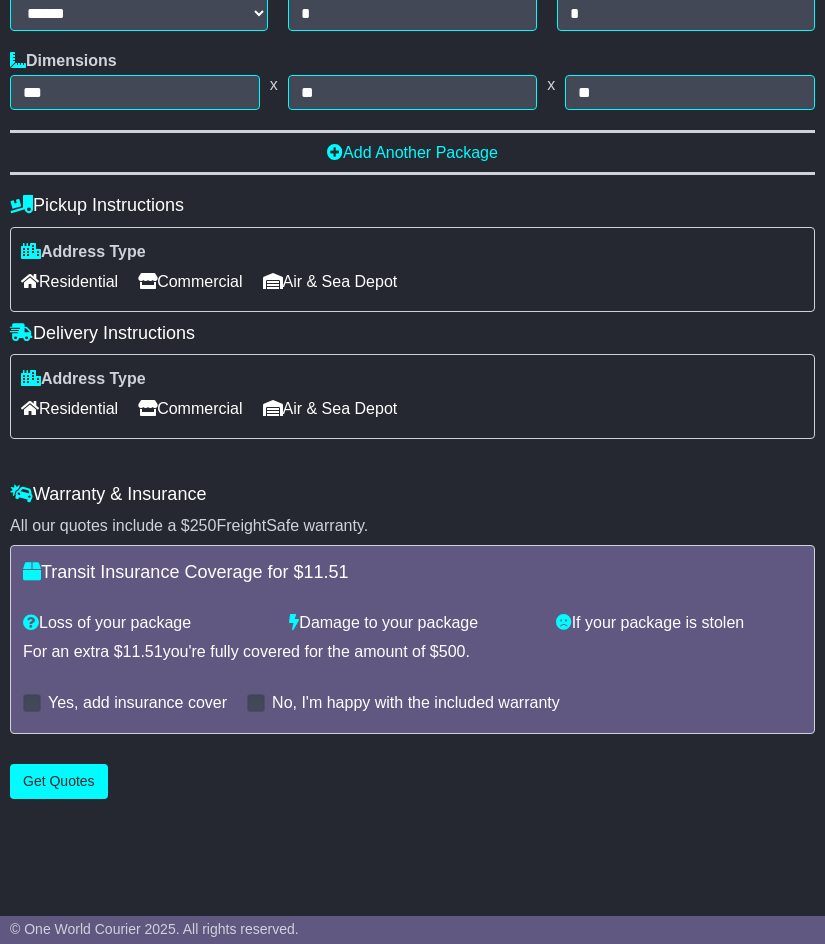 click on "Residential" at bounding box center (69, 408) 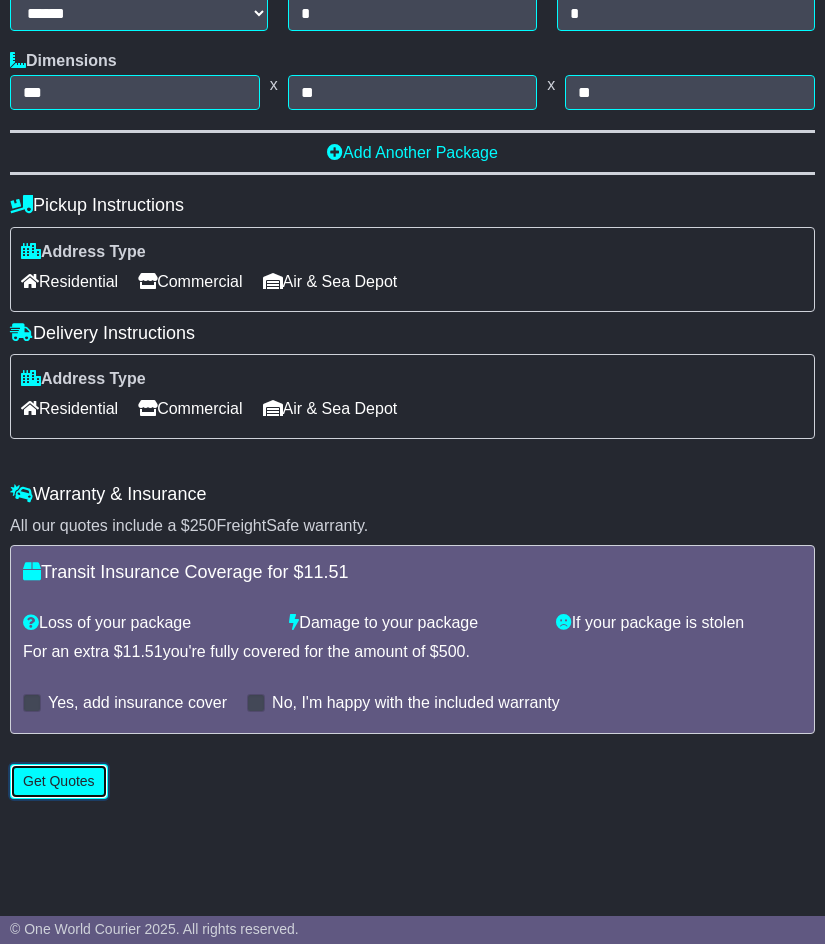 click on "Get Quotes" at bounding box center (59, 781) 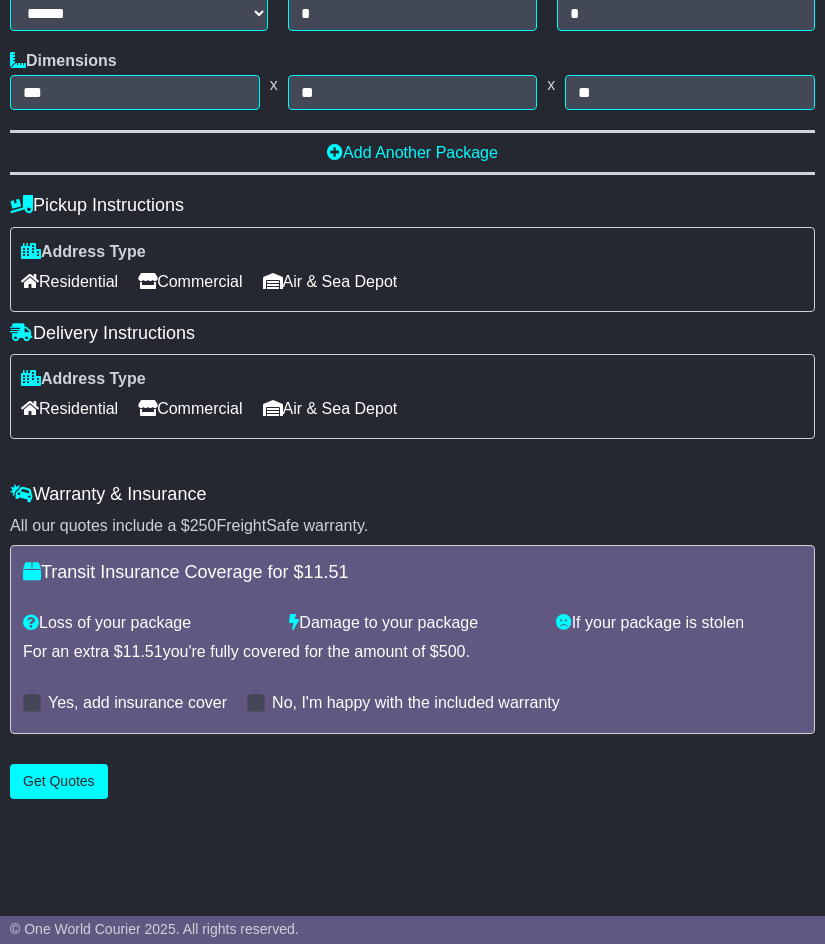 scroll, scrollTop: 0, scrollLeft: 0, axis: both 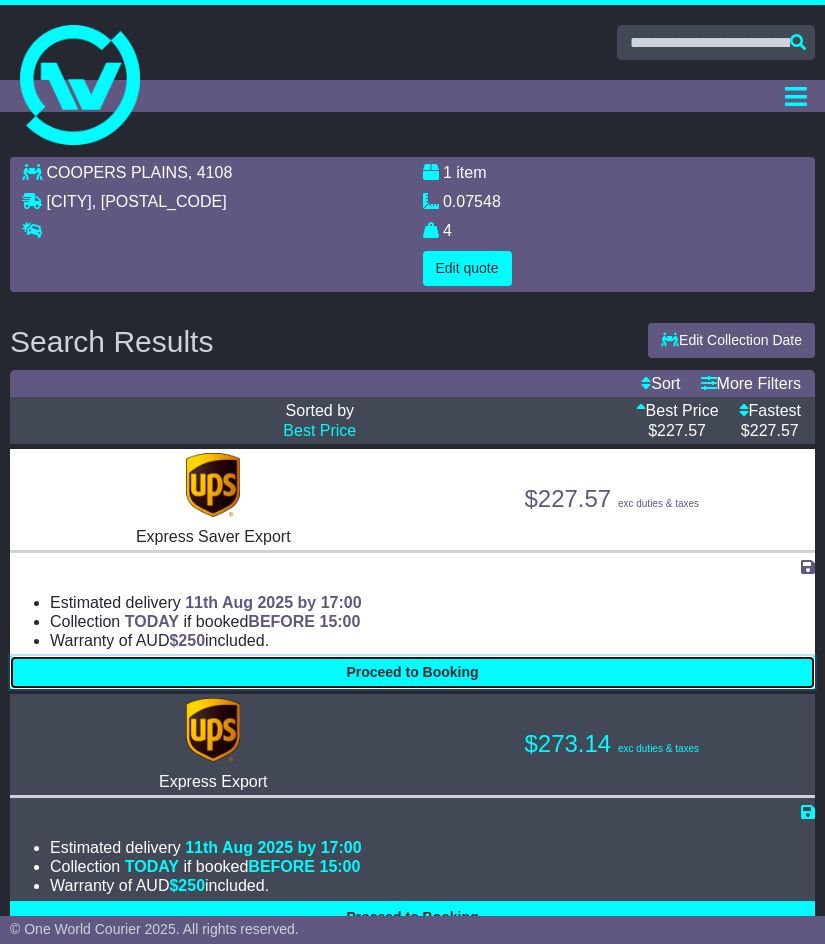 click on "Proceed to Booking" at bounding box center [412, 672] 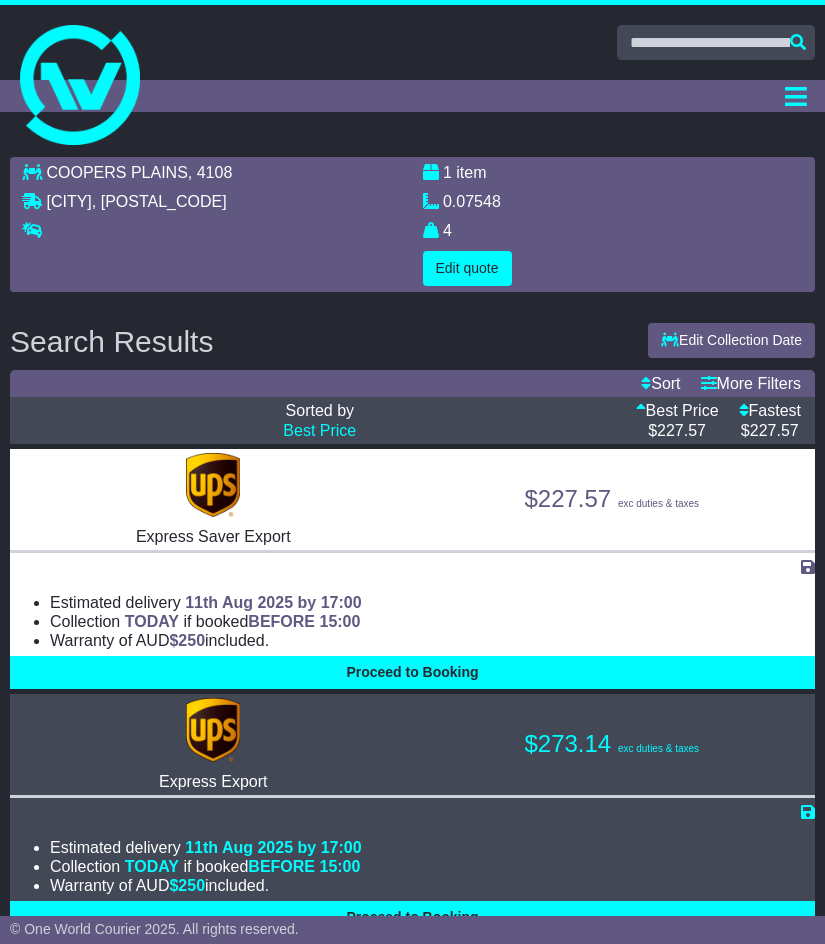 select on "**********" 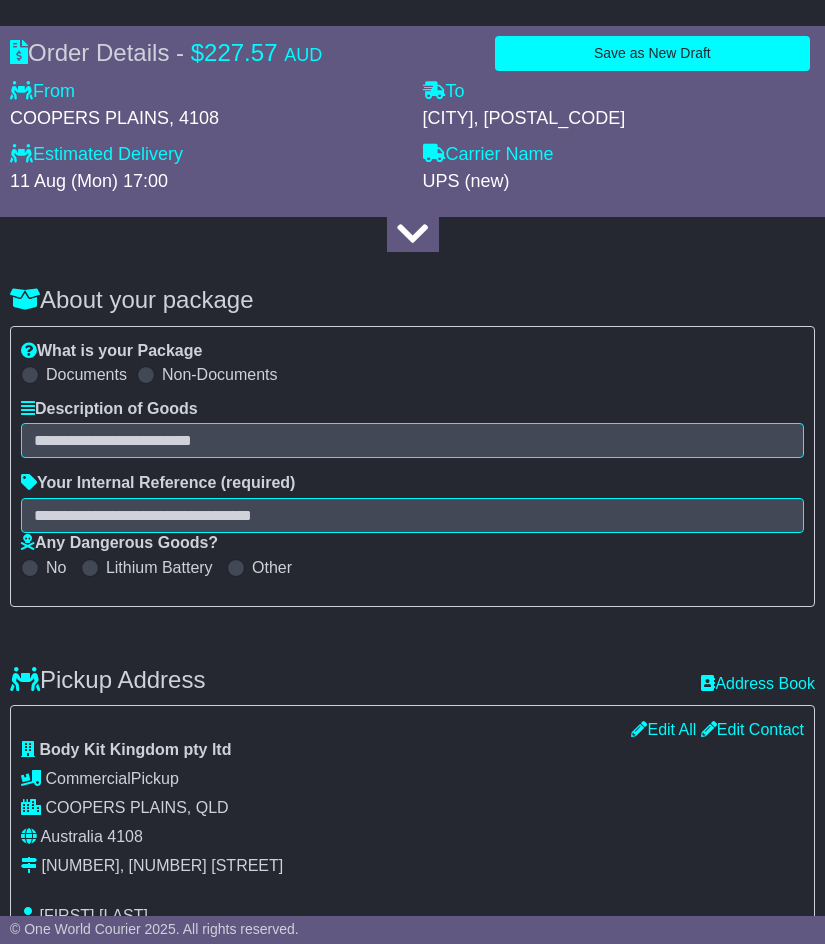 scroll, scrollTop: 200, scrollLeft: 0, axis: vertical 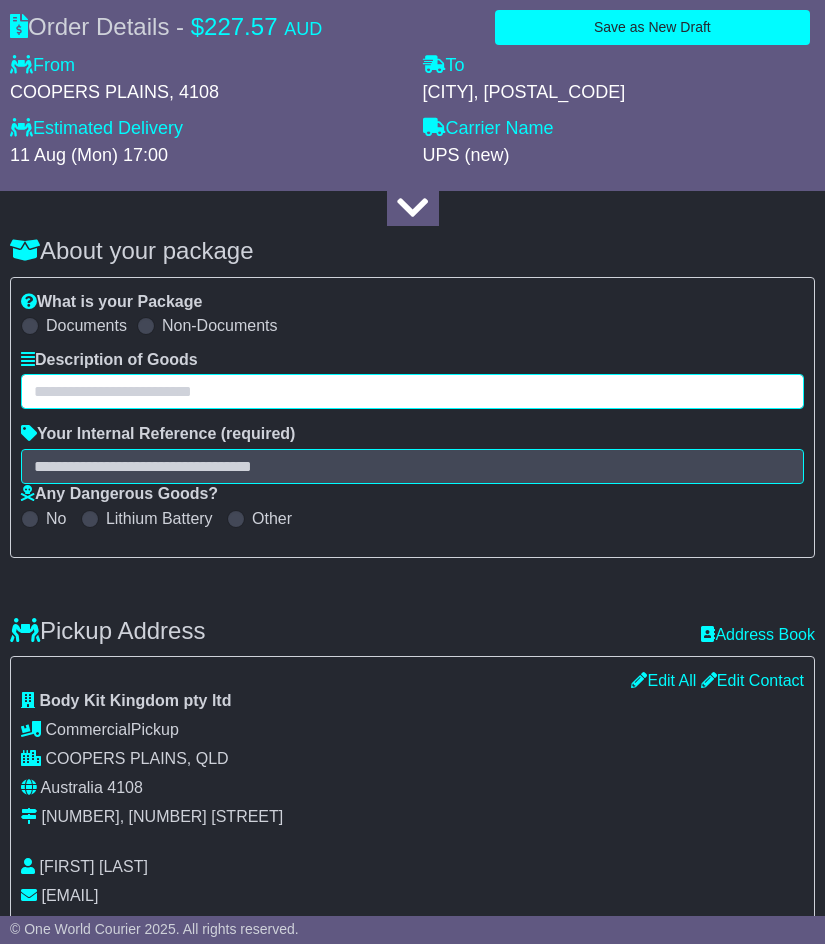 click at bounding box center (412, 391) 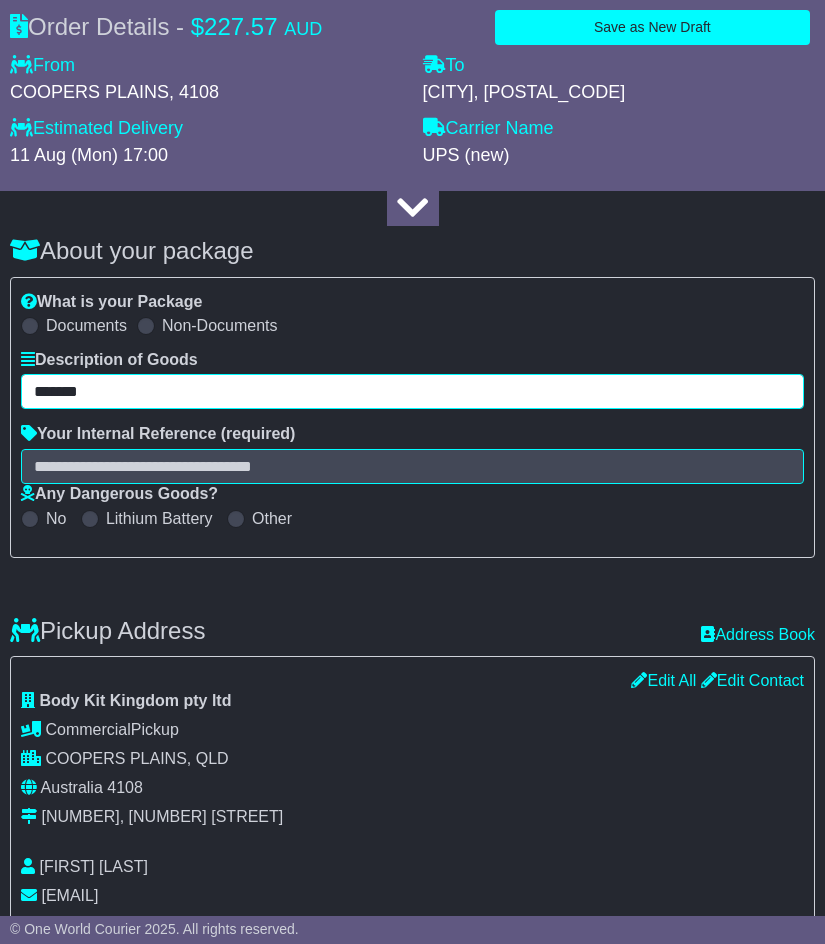 type on "*******" 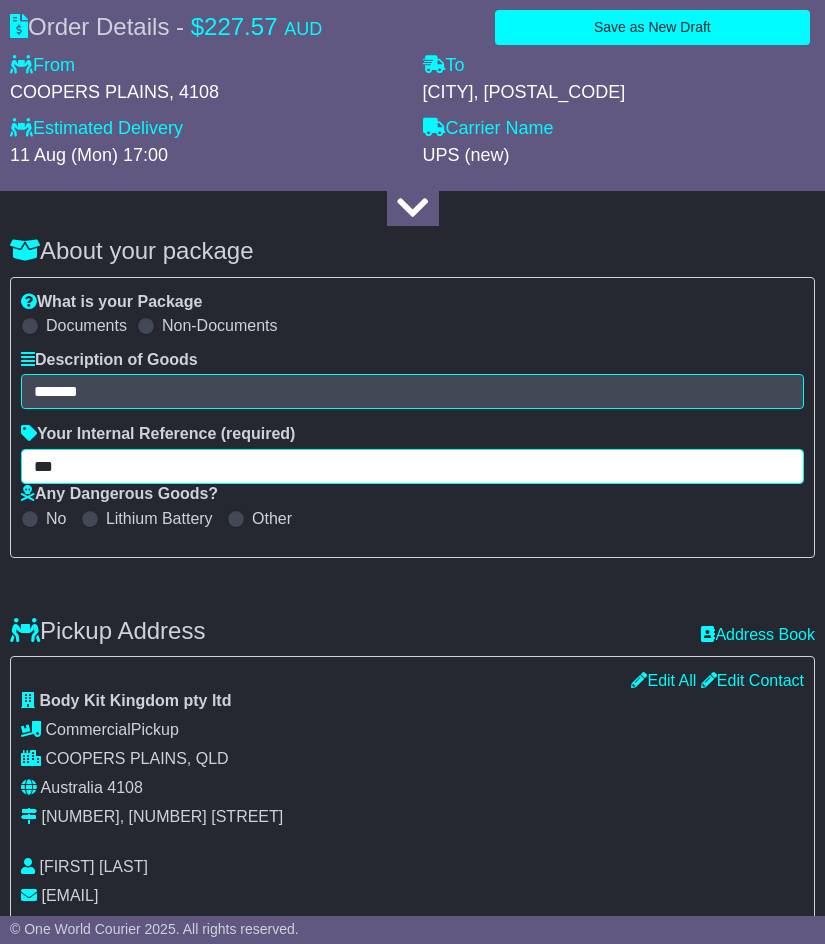 type on "***" 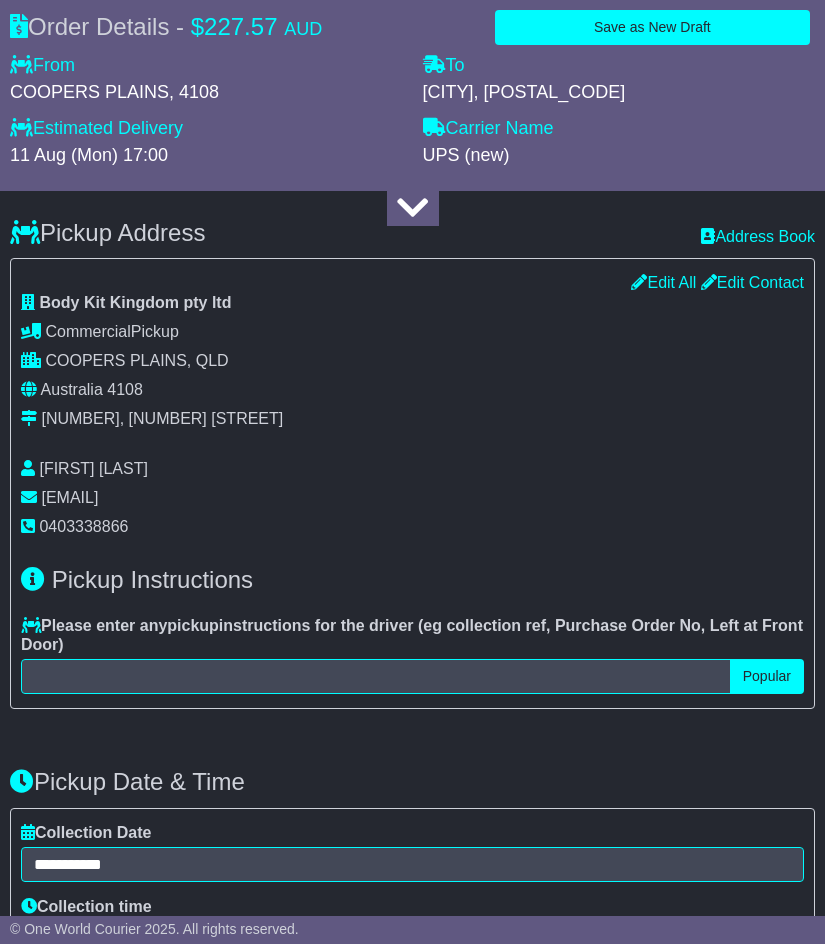 scroll, scrollTop: 600, scrollLeft: 0, axis: vertical 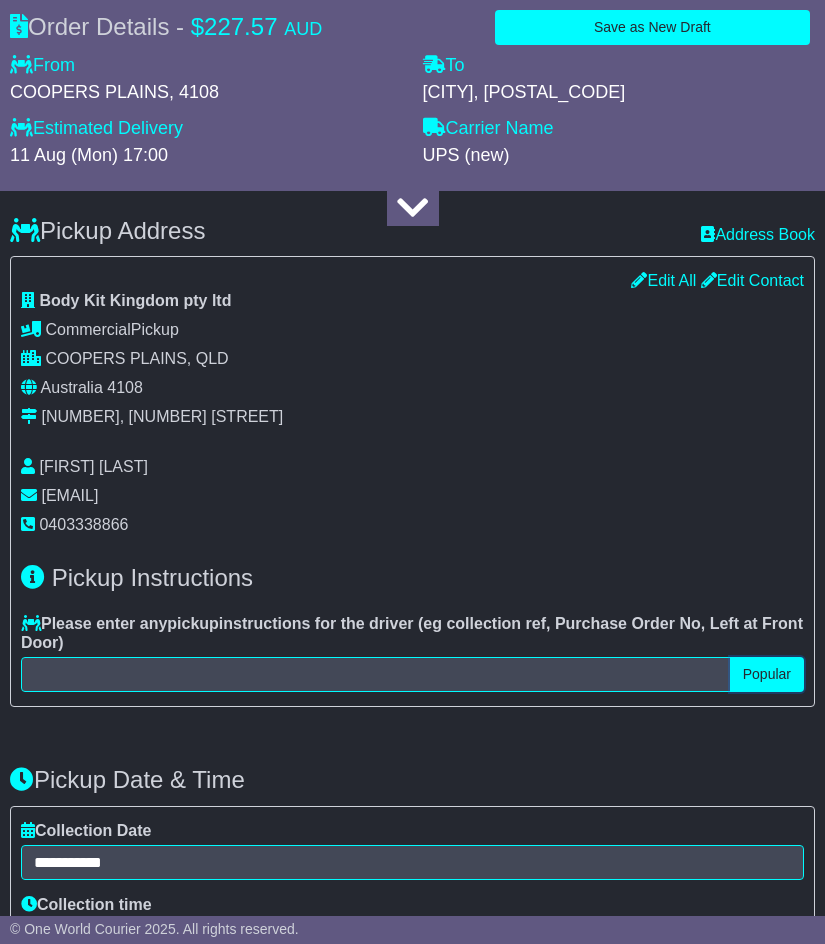 click on "Popular" at bounding box center [767, 674] 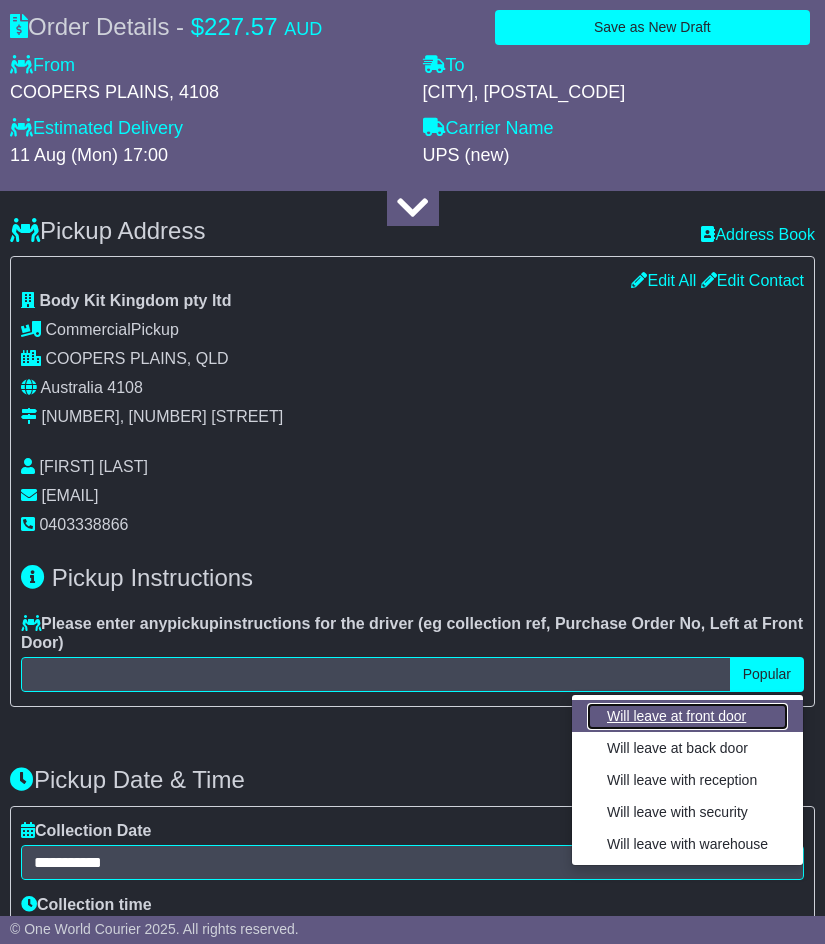click on "Will leave at front door" at bounding box center (687, 716) 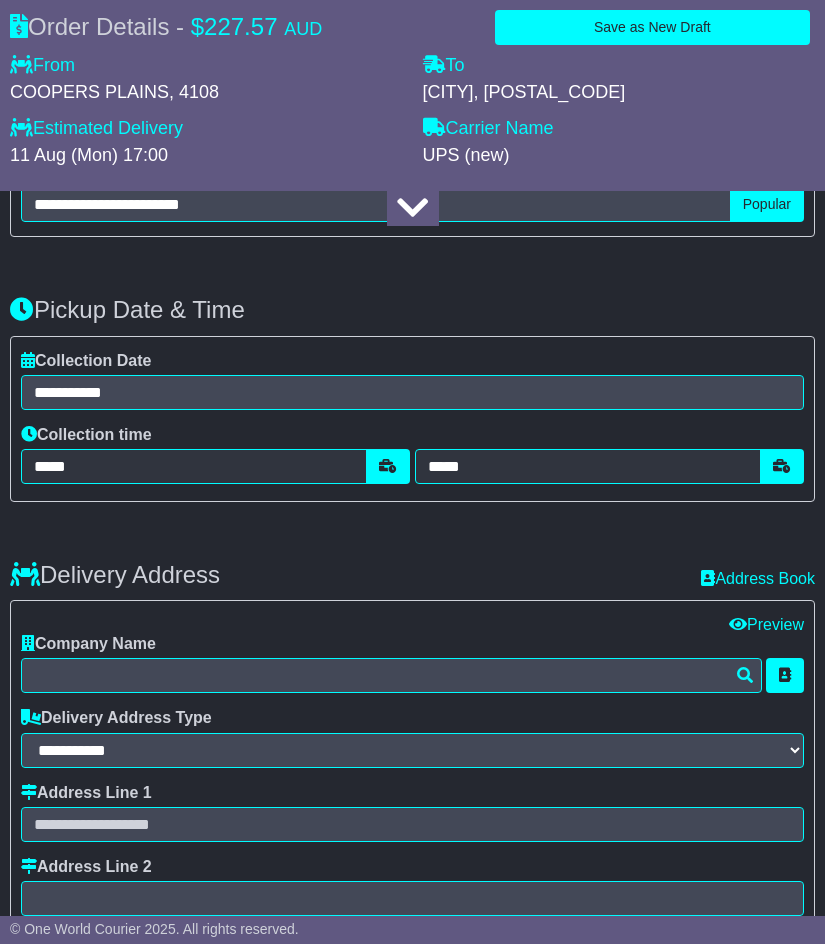 scroll, scrollTop: 1100, scrollLeft: 0, axis: vertical 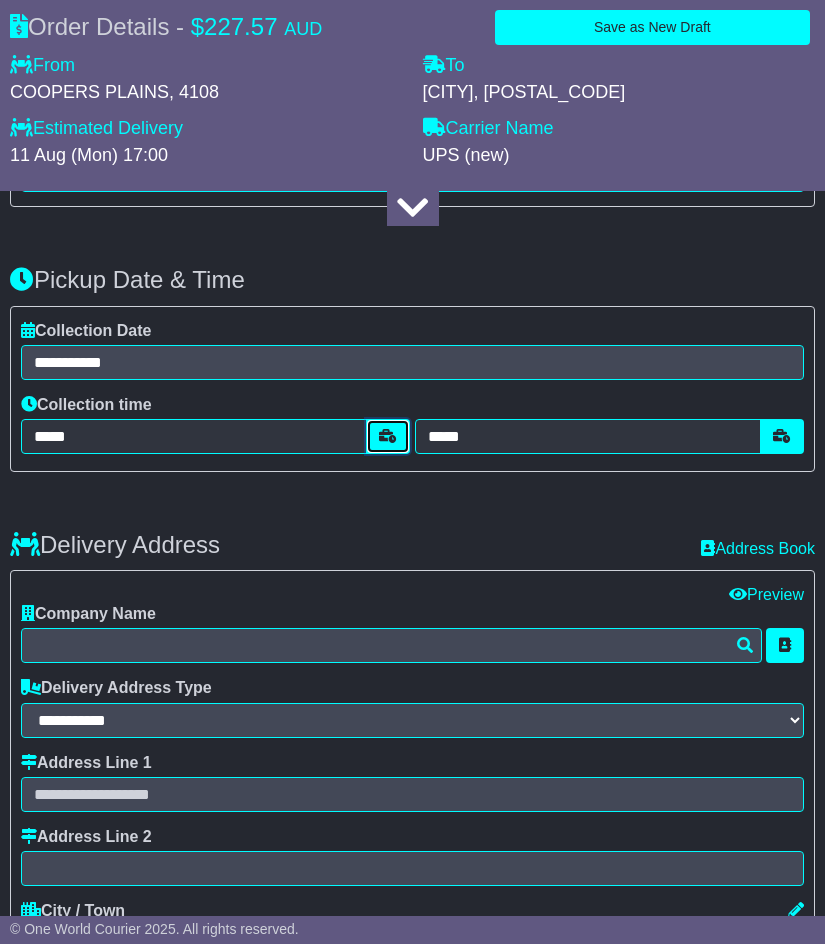 click at bounding box center [388, 436] 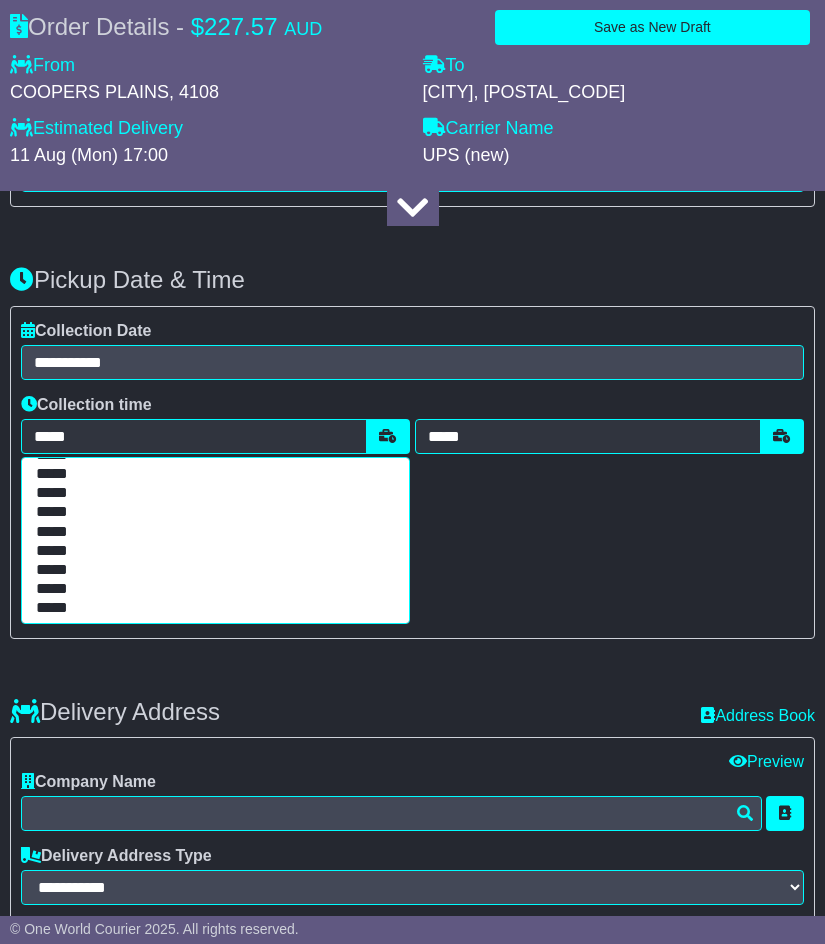 scroll, scrollTop: 200, scrollLeft: 0, axis: vertical 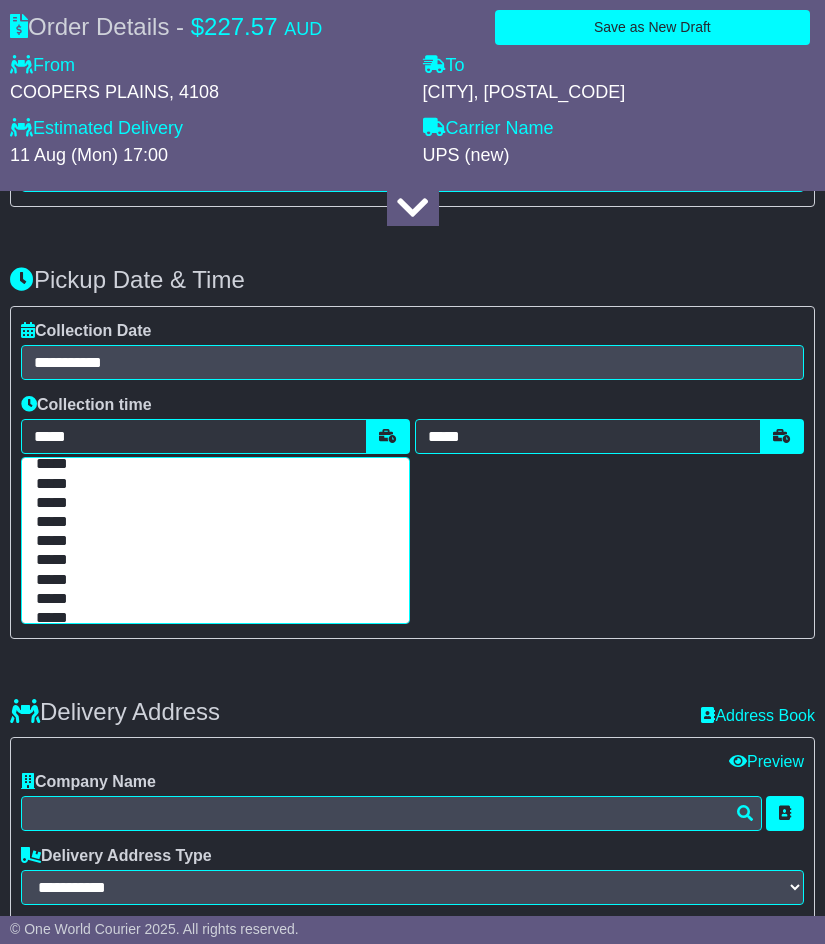 click on "*****" at bounding box center [211, 541] 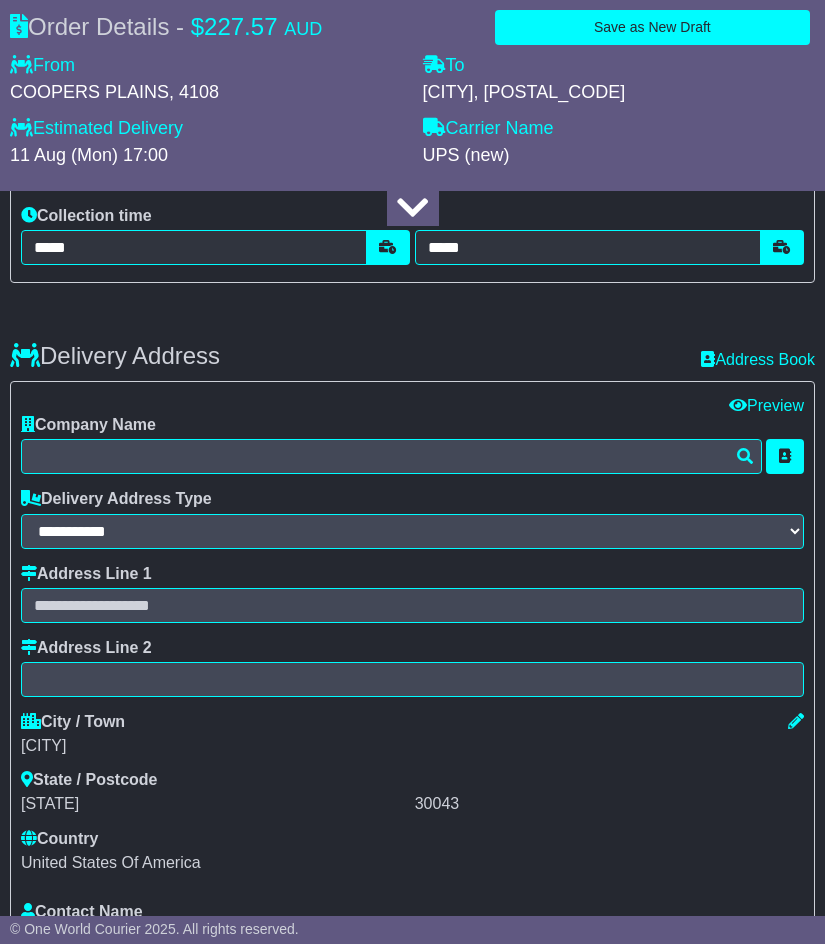 scroll, scrollTop: 1300, scrollLeft: 0, axis: vertical 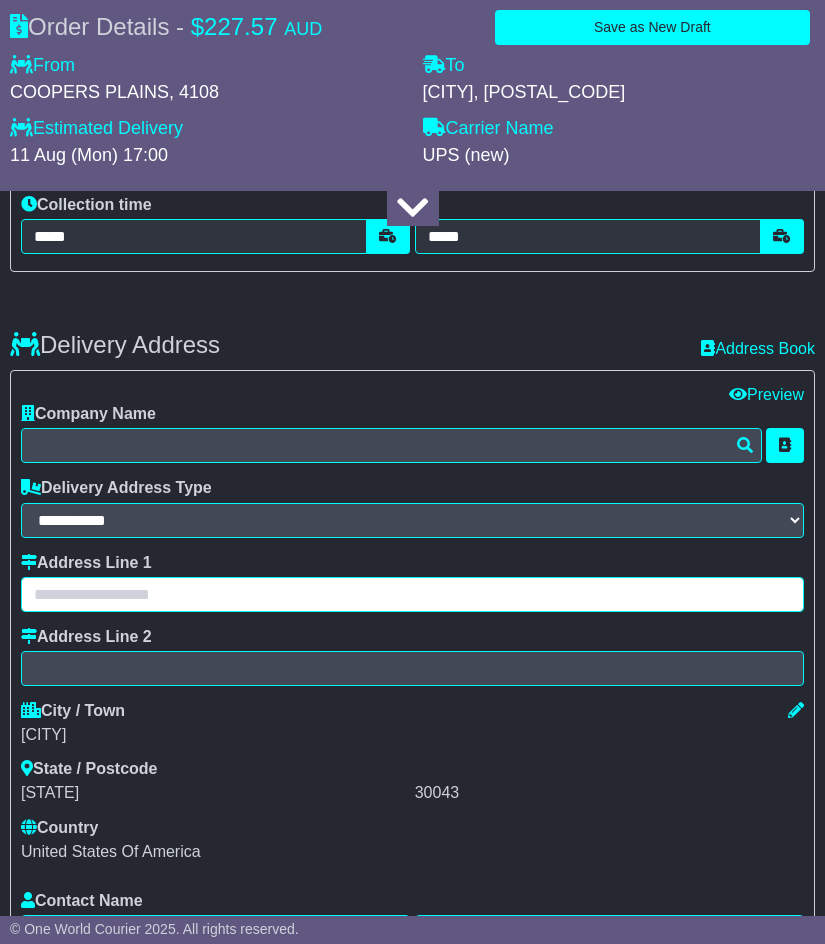 click at bounding box center (412, 594) 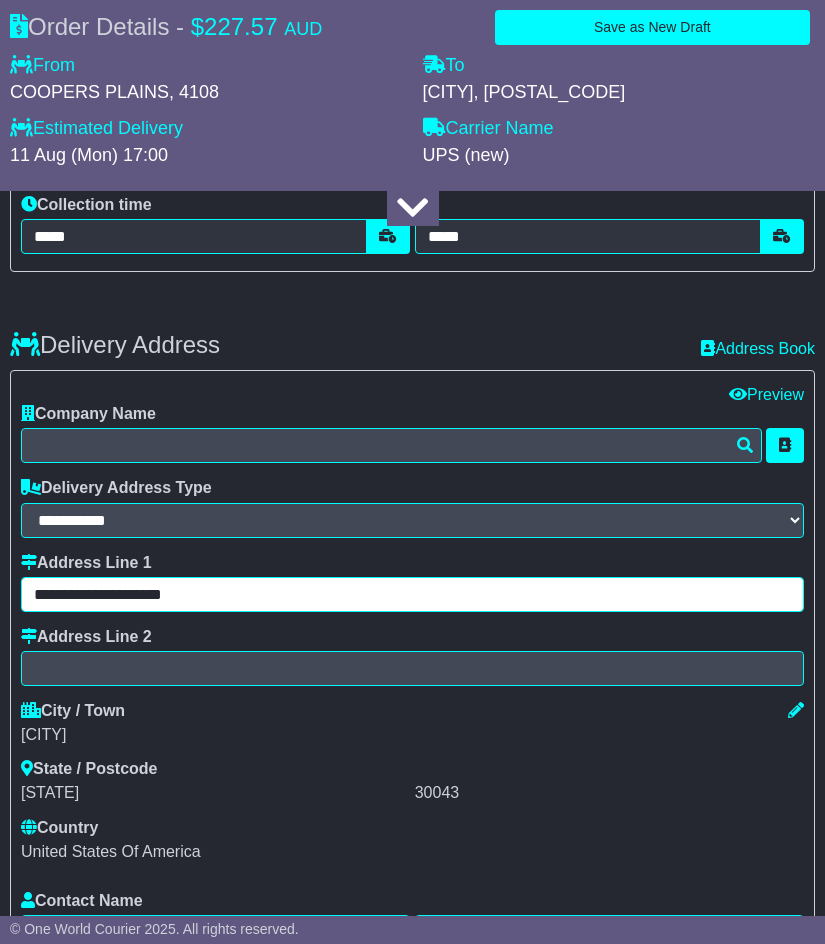 type on "**********" 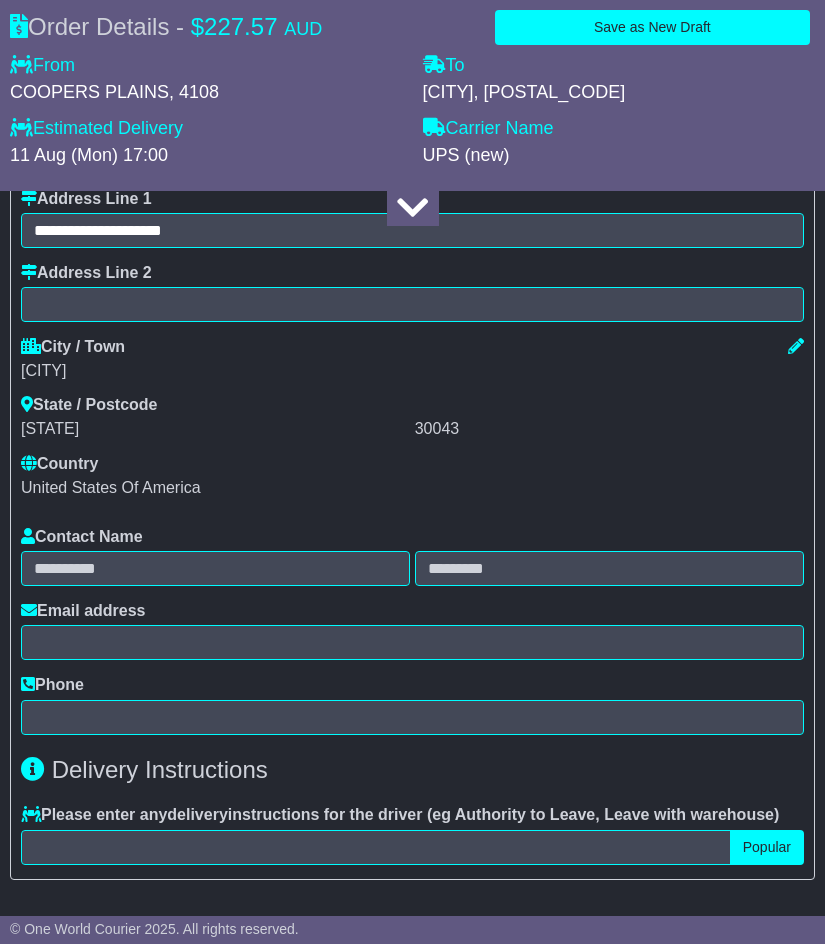scroll, scrollTop: 1700, scrollLeft: 0, axis: vertical 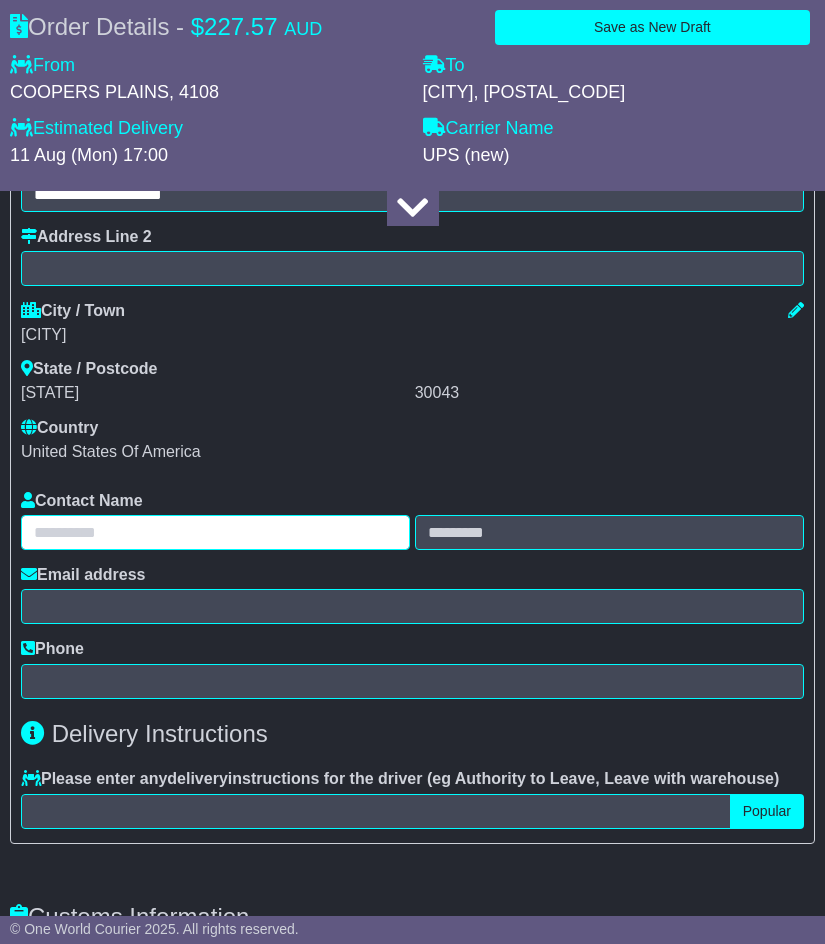 click at bounding box center [215, 532] 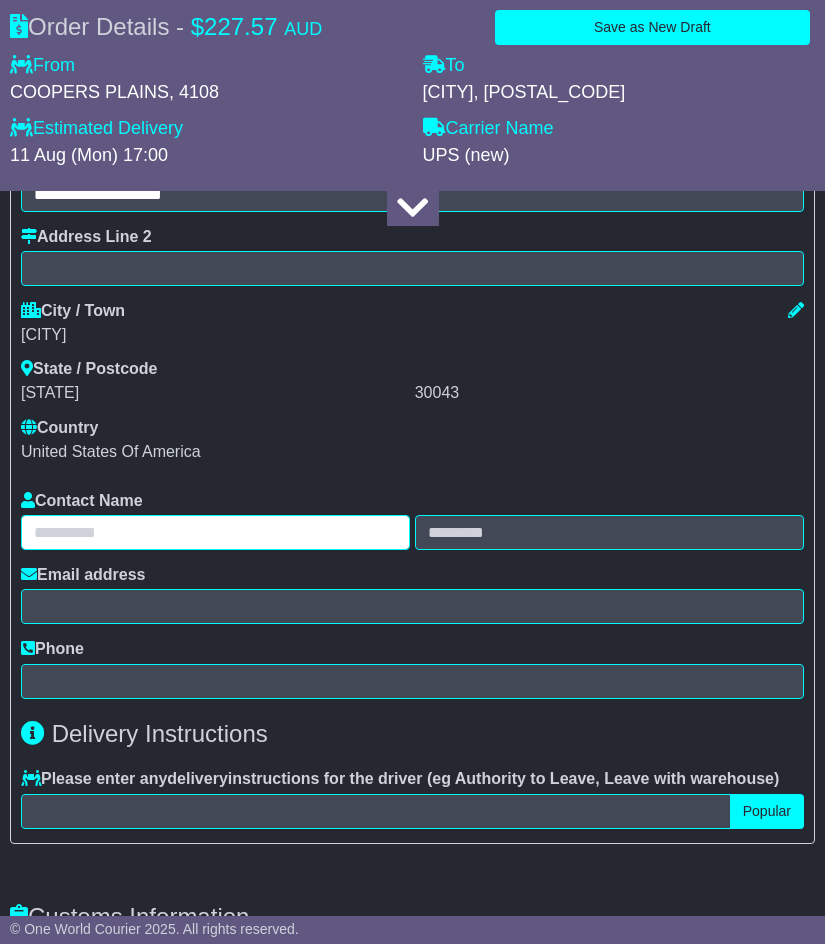paste on "**********" 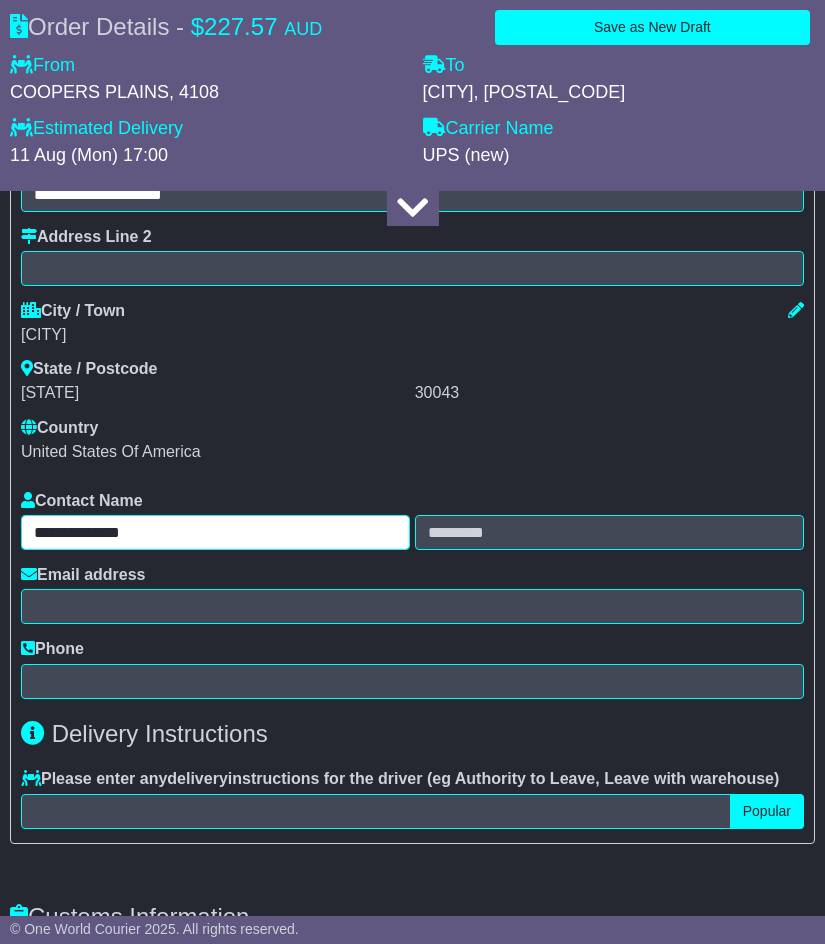 drag, startPoint x: 88, startPoint y: 530, endPoint x: 206, endPoint y: 523, distance: 118.20744 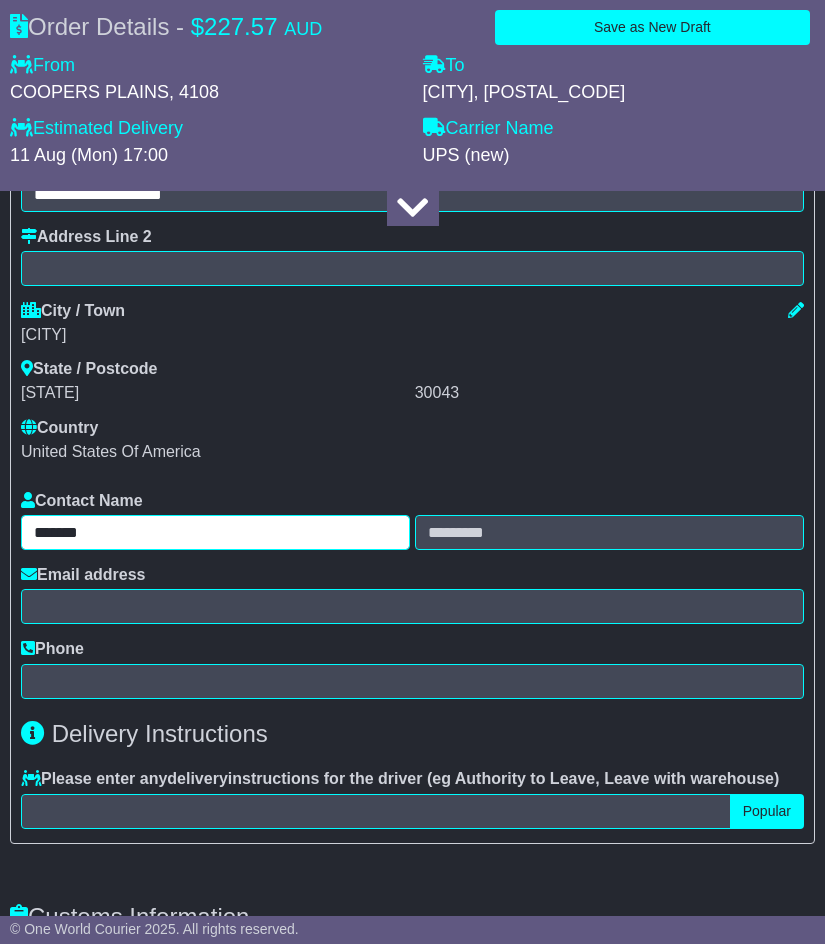 type on "******" 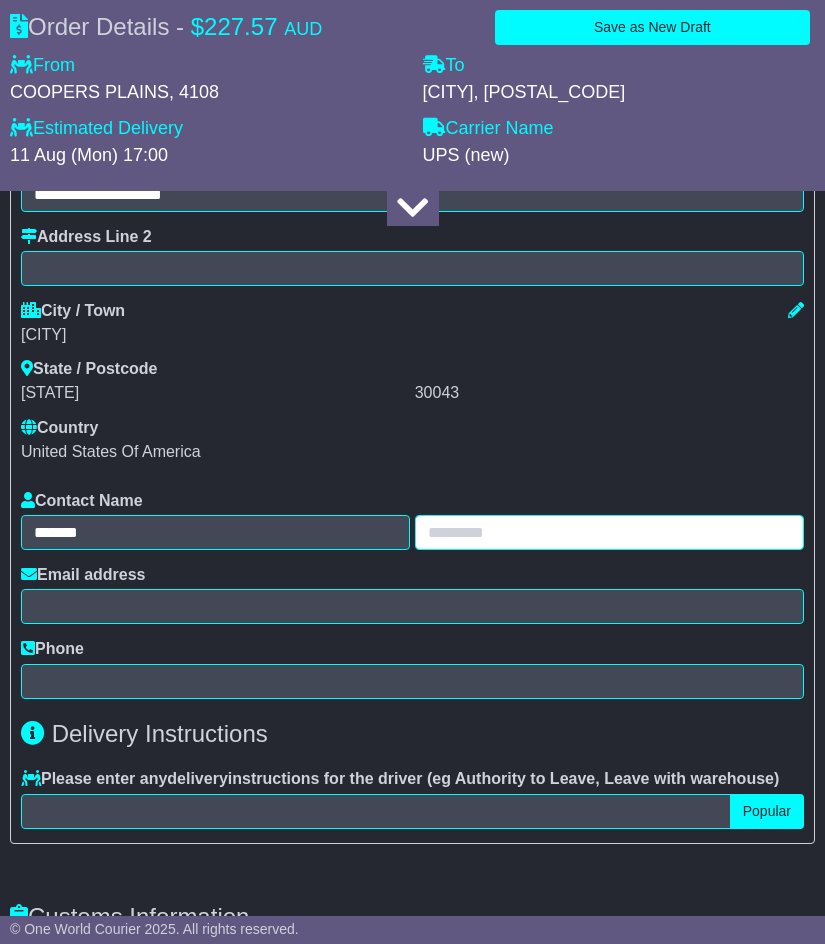 paste on "*******" 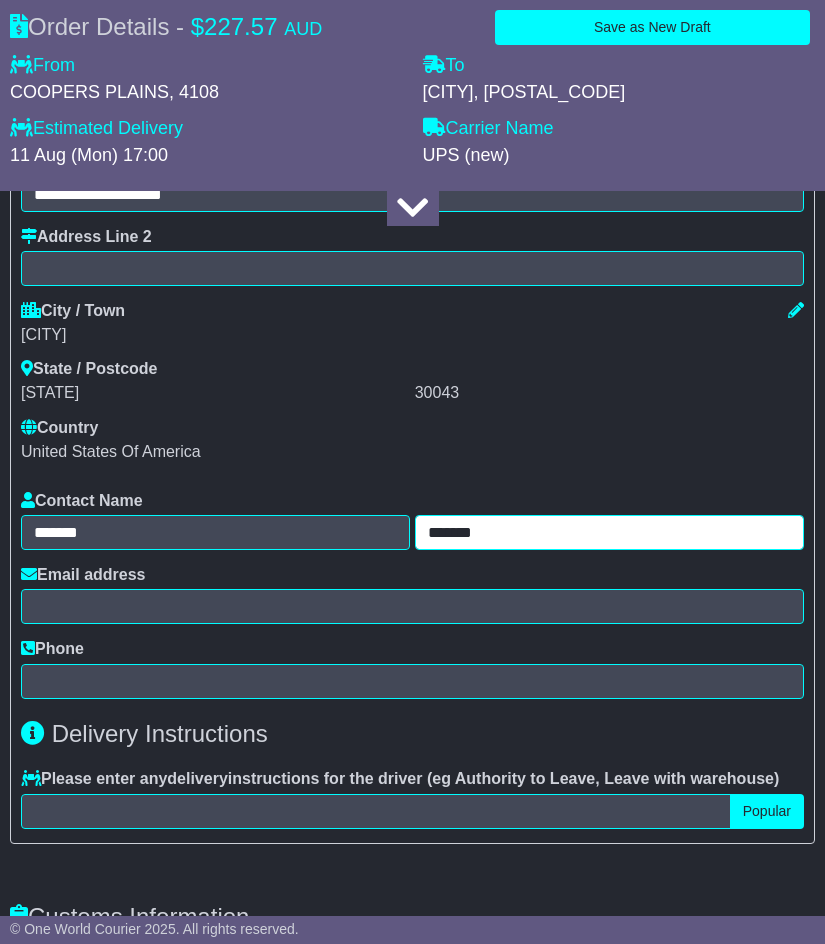 type on "*******" 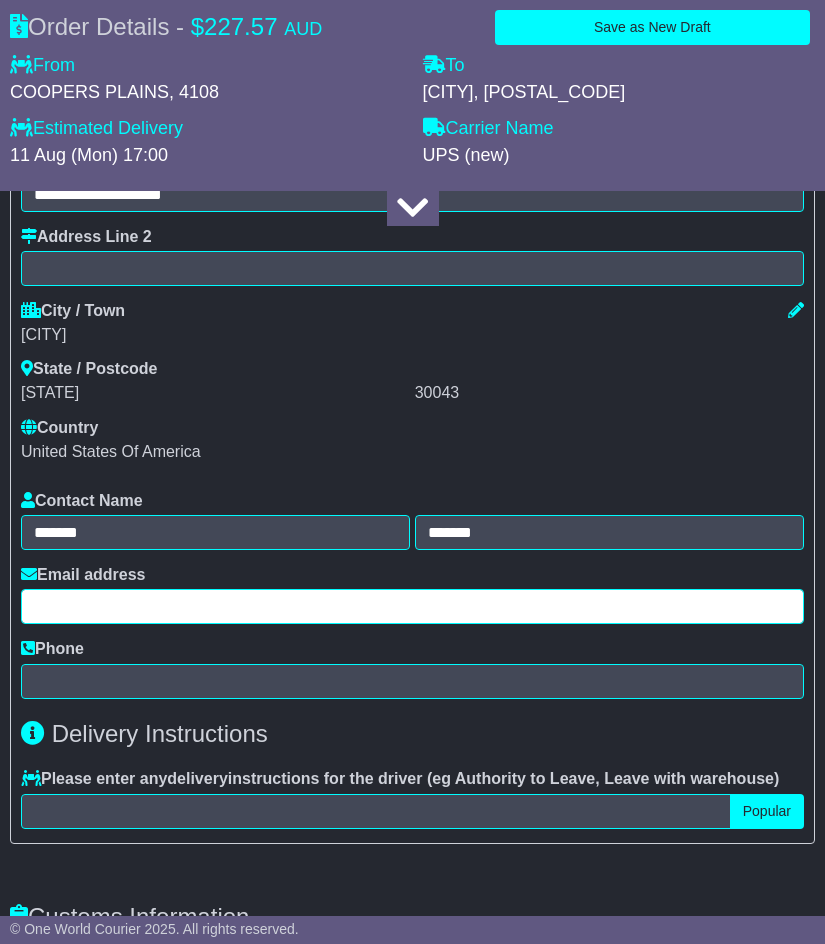 click at bounding box center (412, 606) 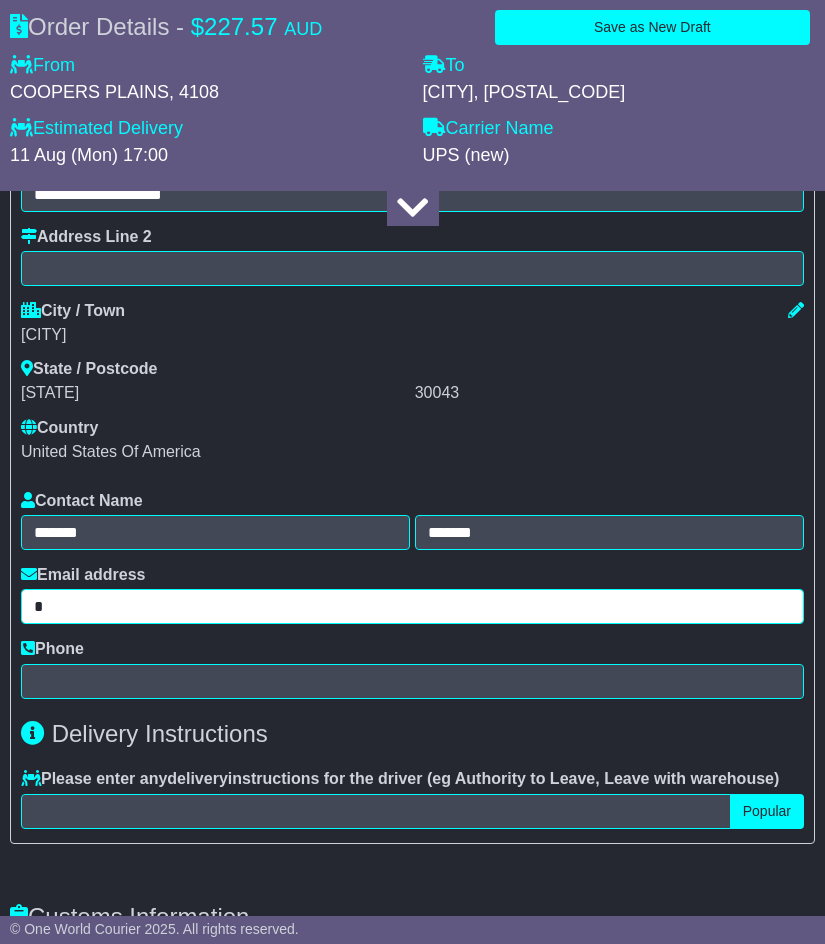 type on "*" 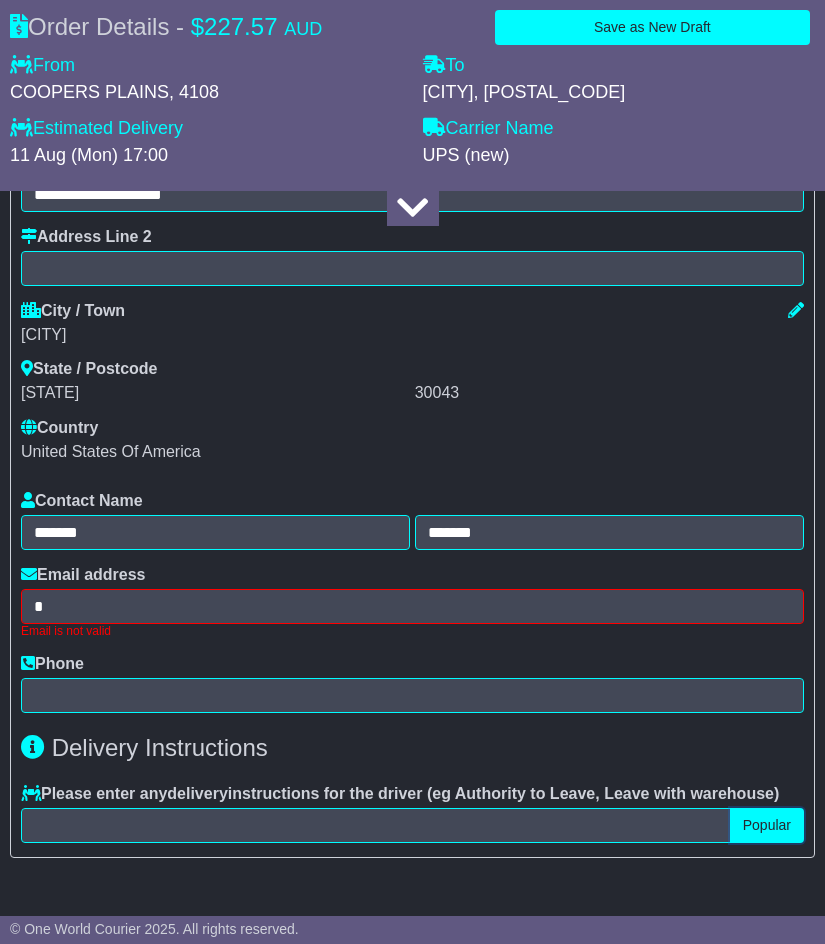 type 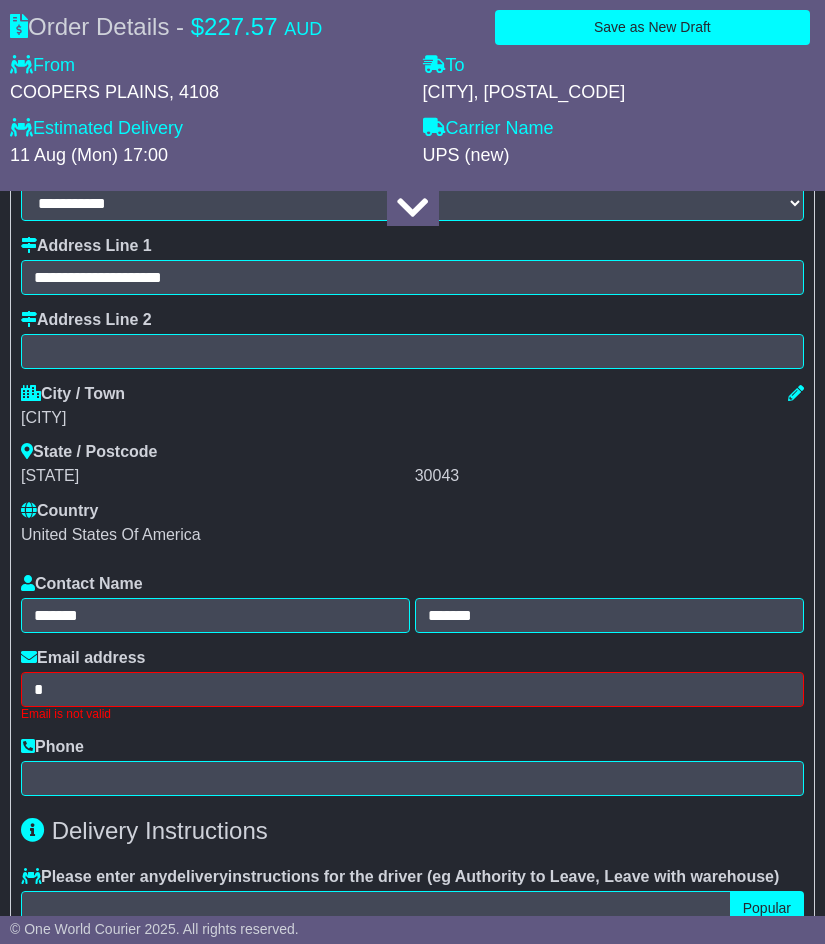 scroll, scrollTop: 1635, scrollLeft: 0, axis: vertical 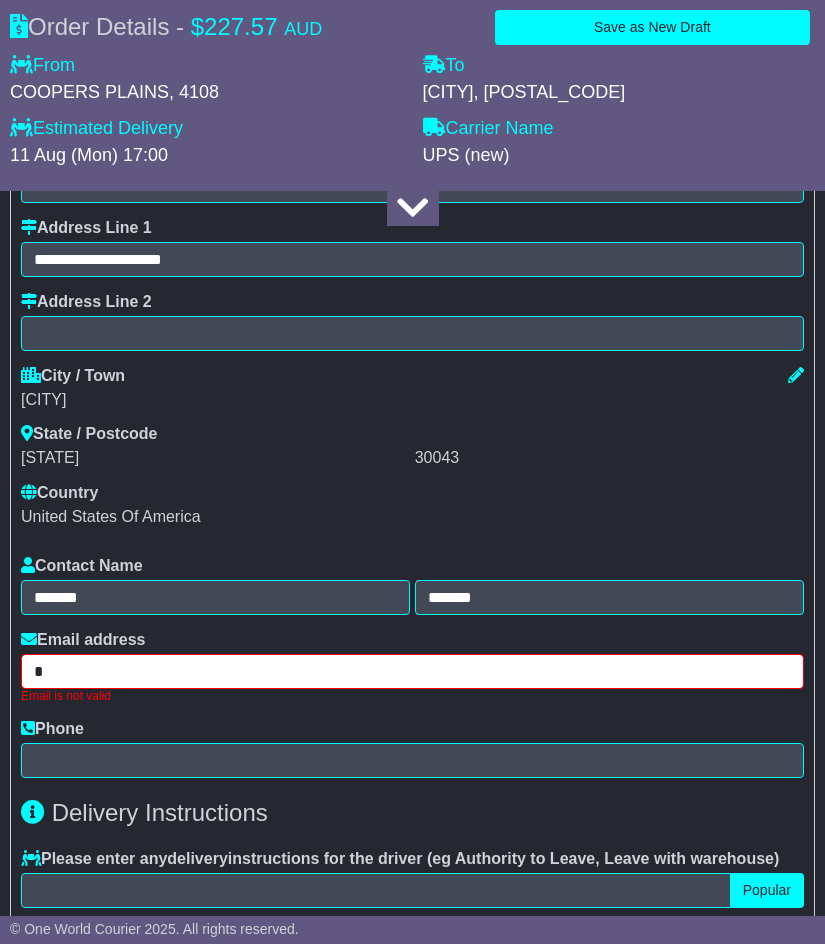 drag, startPoint x: 62, startPoint y: 669, endPoint x: -32, endPoint y: 666, distance: 94.04786 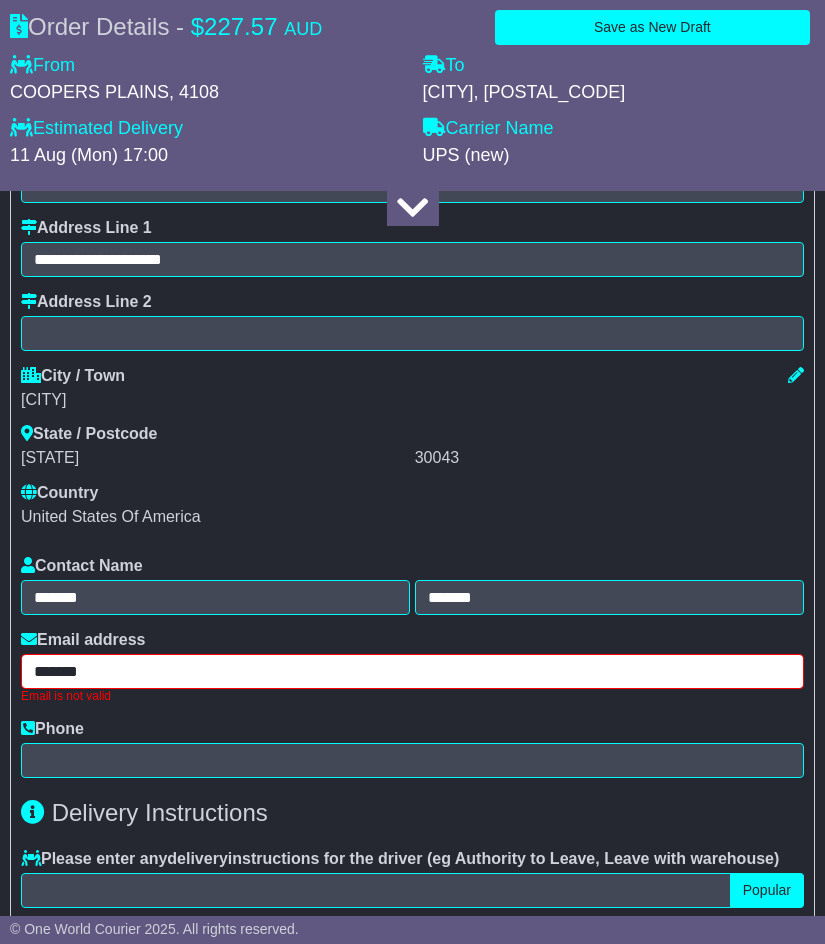 click on "*******" at bounding box center [412, 671] 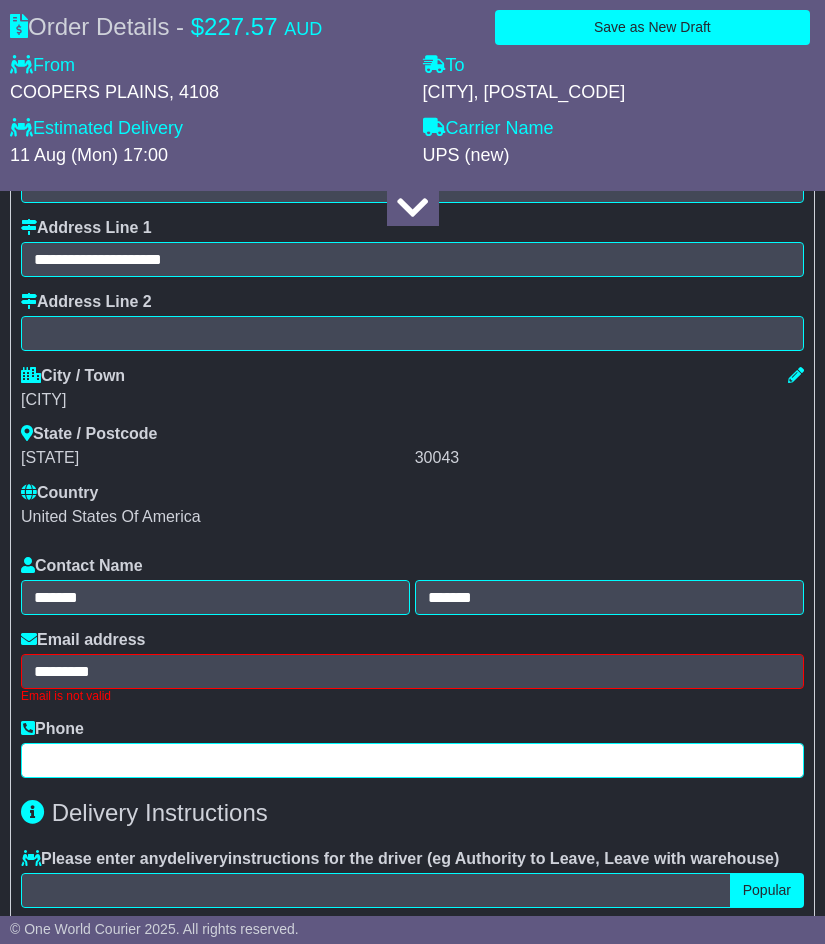 click at bounding box center (412, 760) 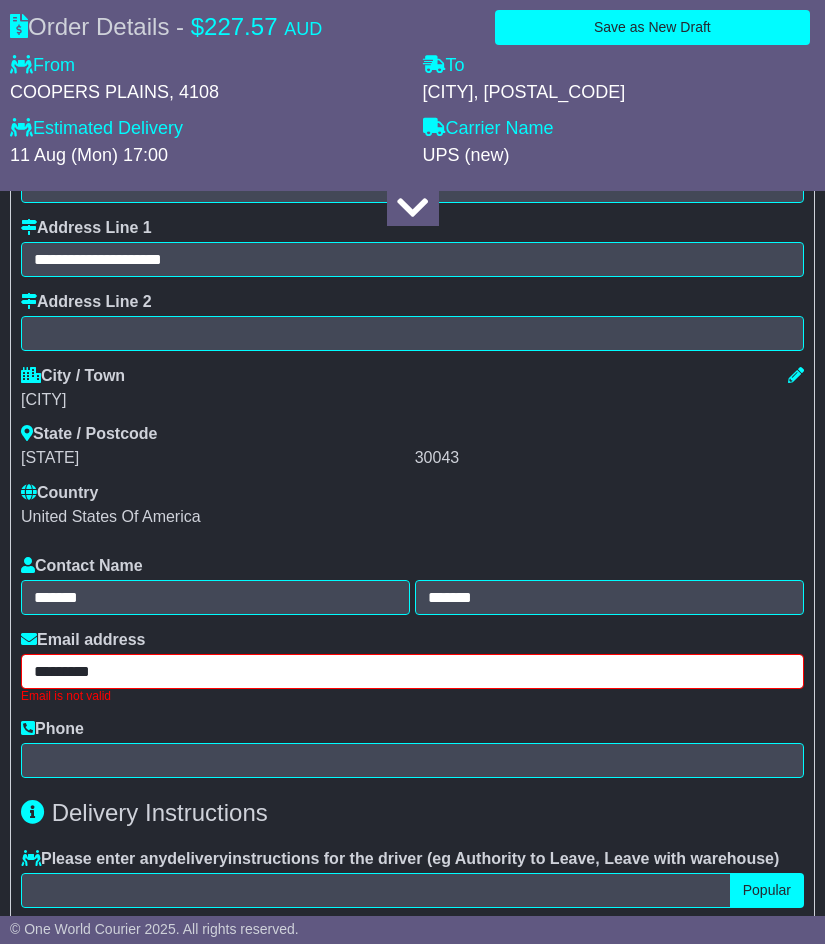 click on "*********" at bounding box center (412, 671) 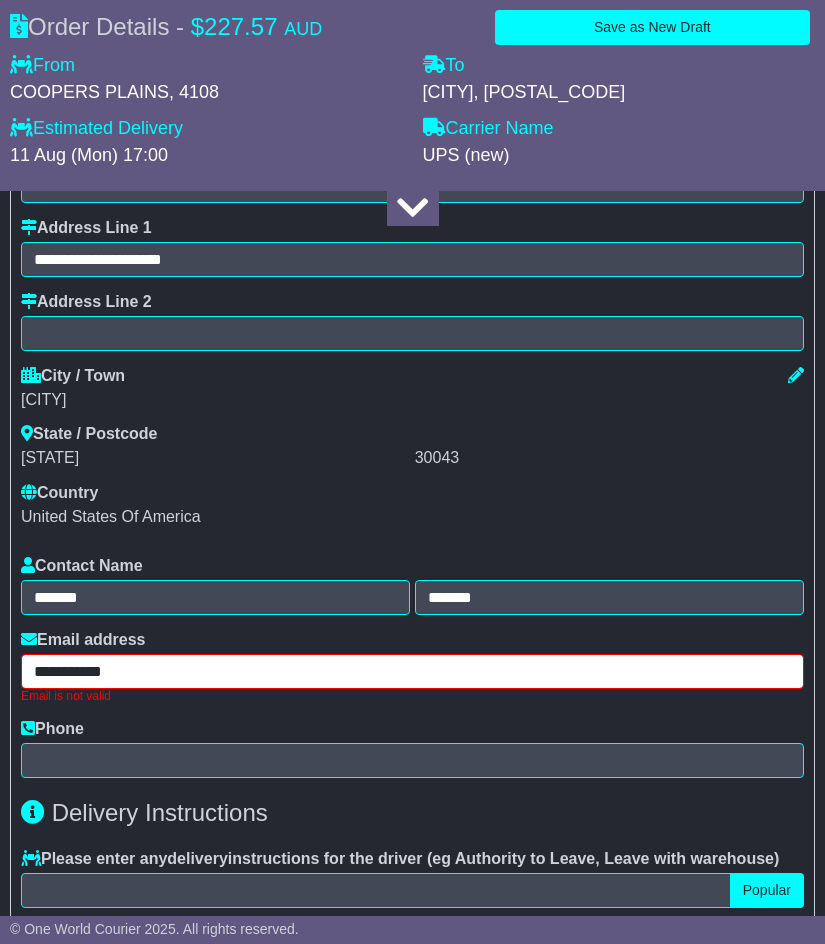 click on "**********" at bounding box center [412, 671] 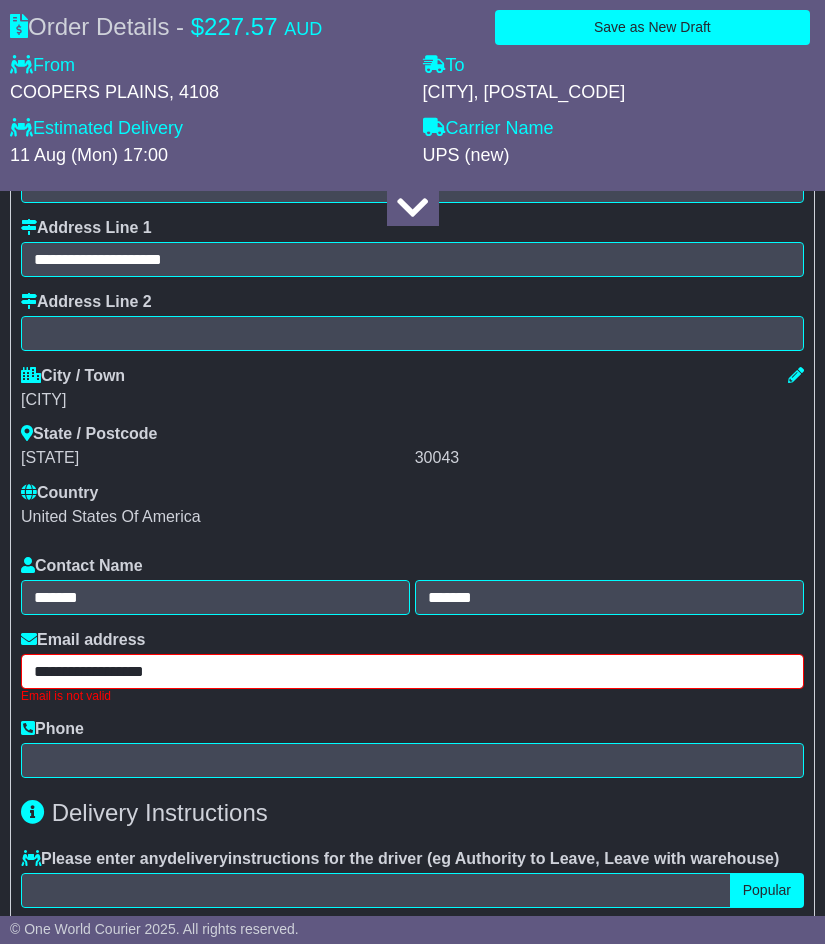 click on "**********" at bounding box center (412, 671) 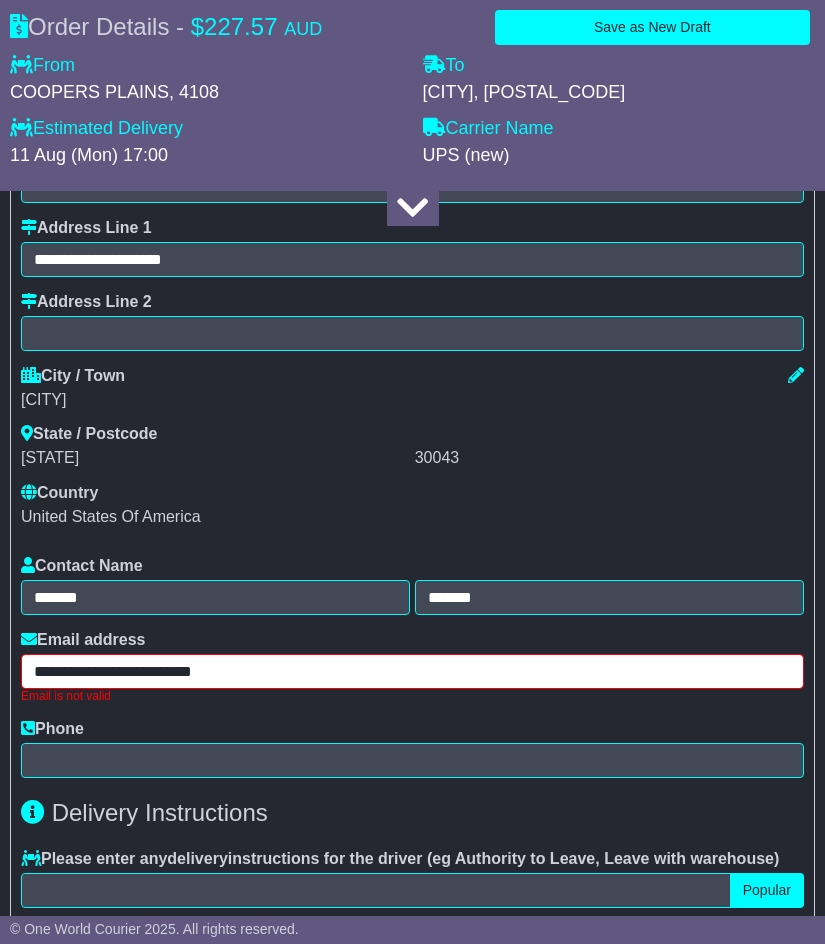 type on "**********" 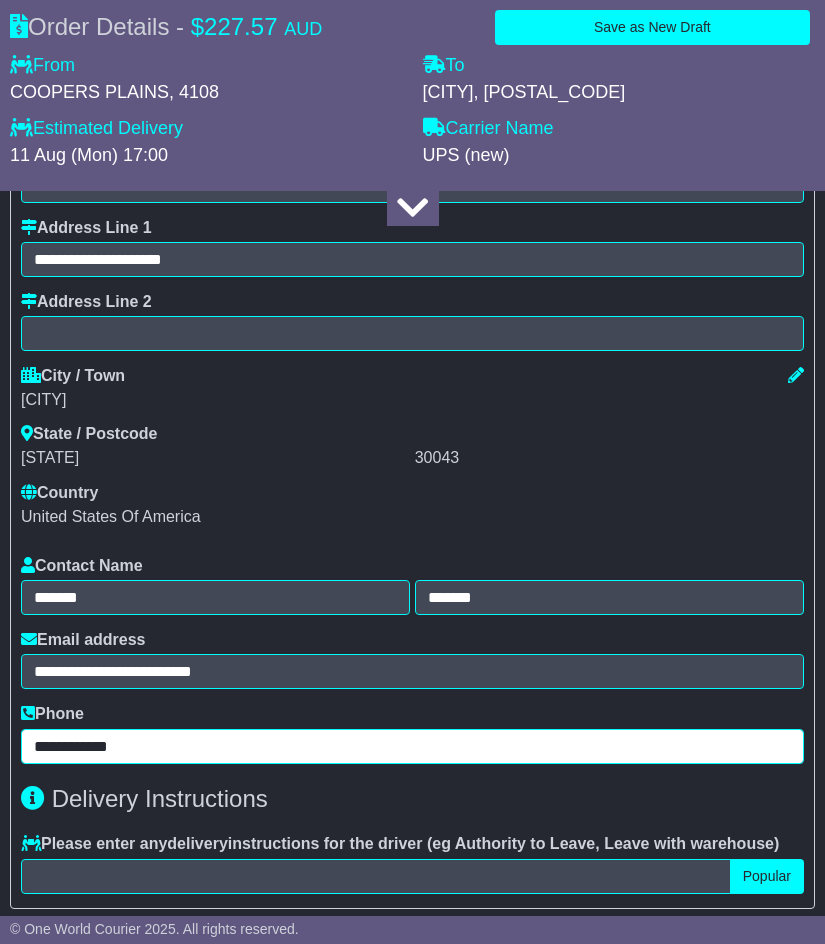 click on "**********" at bounding box center (412, 746) 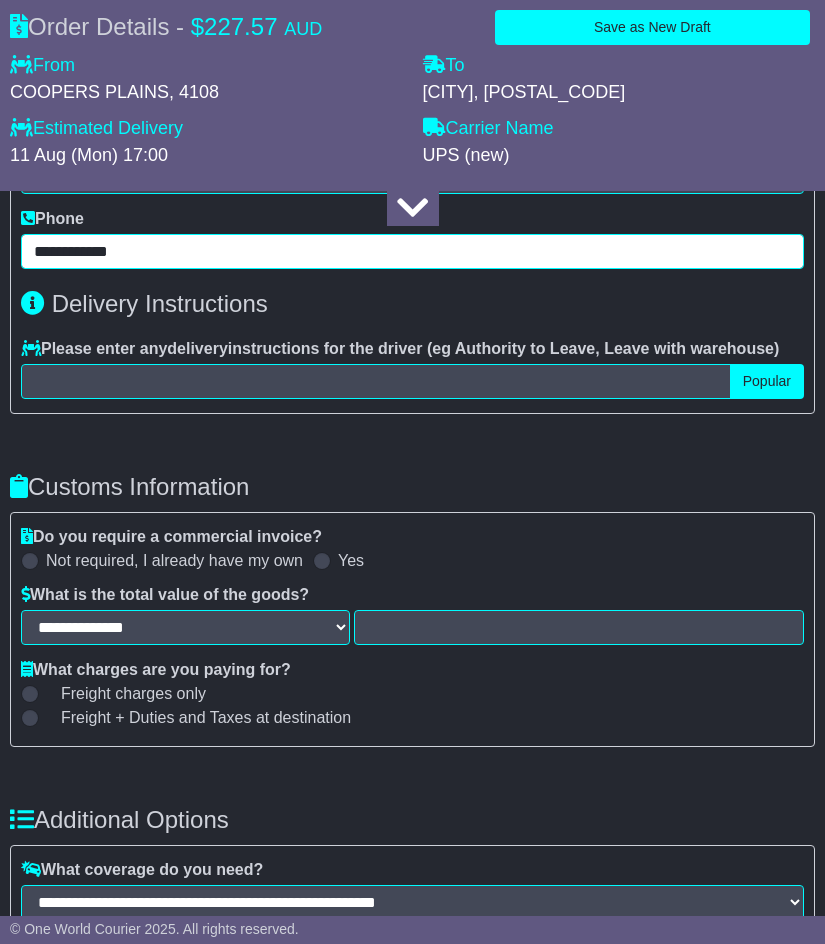 scroll, scrollTop: 2135, scrollLeft: 0, axis: vertical 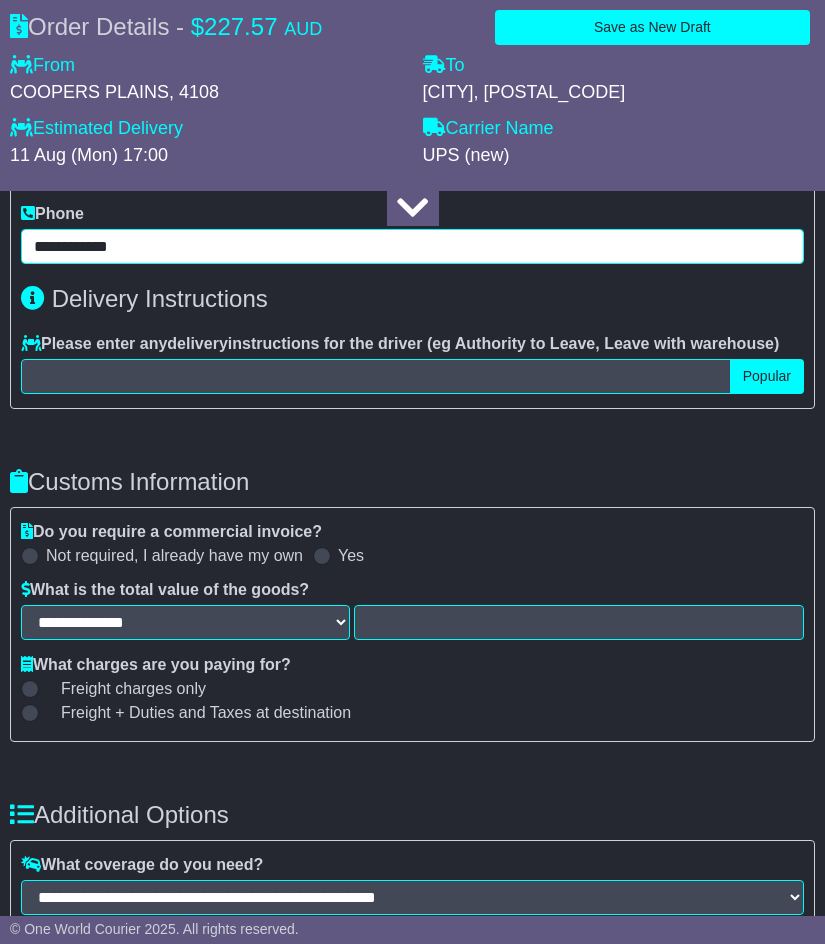 type on "**********" 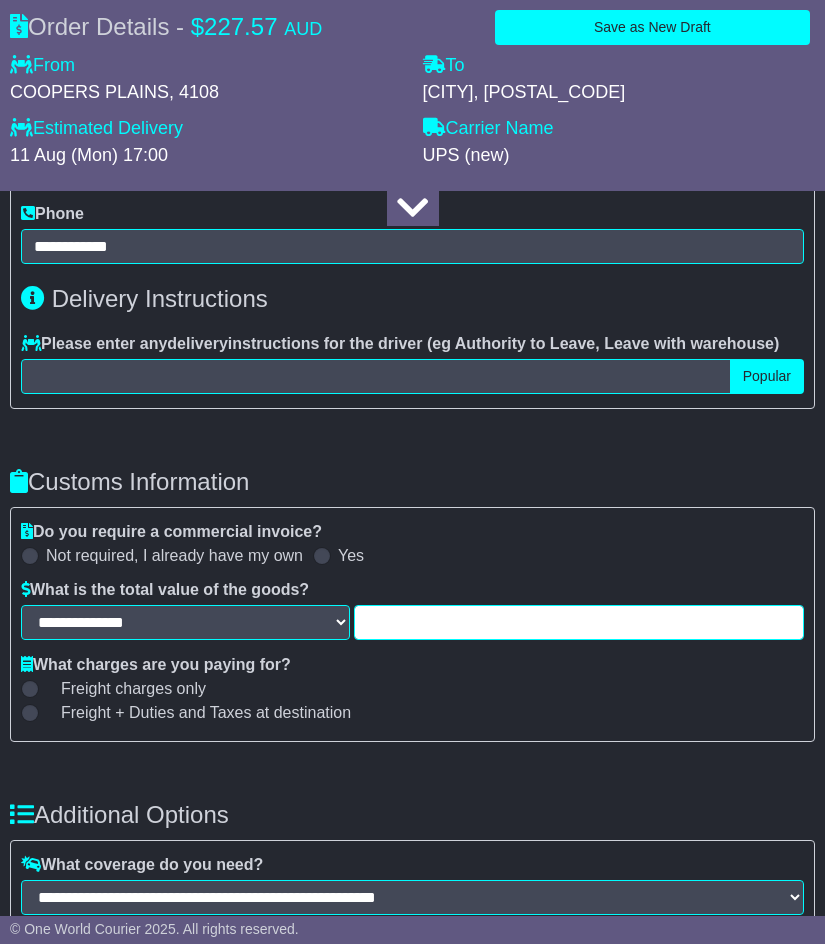 click at bounding box center [579, 622] 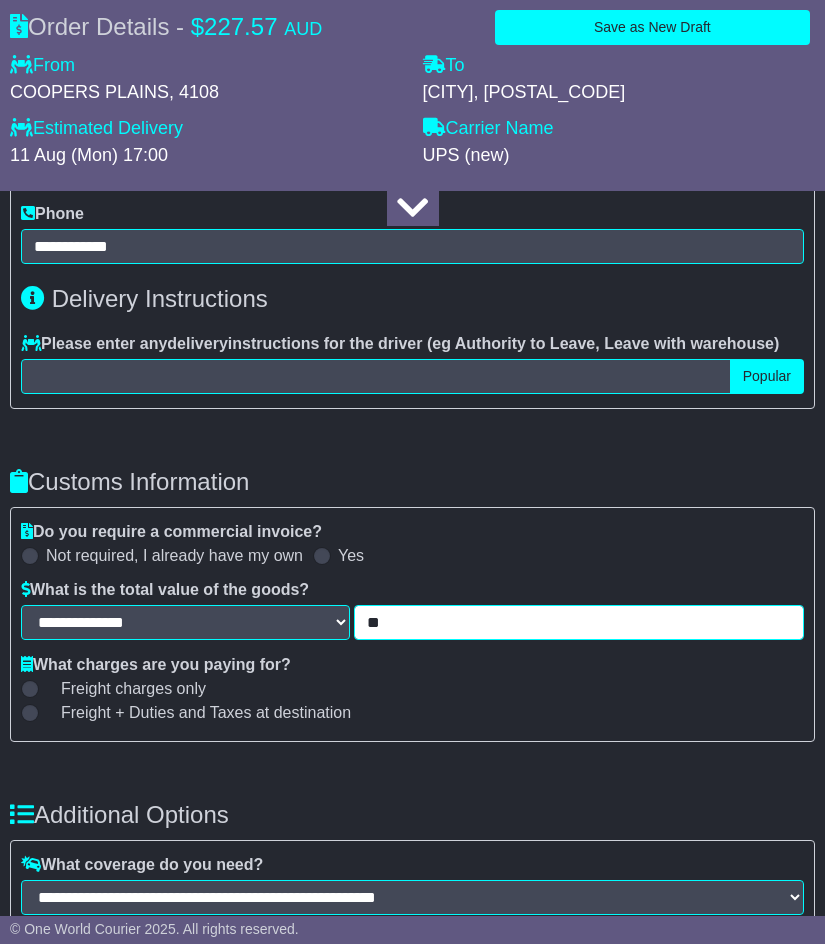 type on "**" 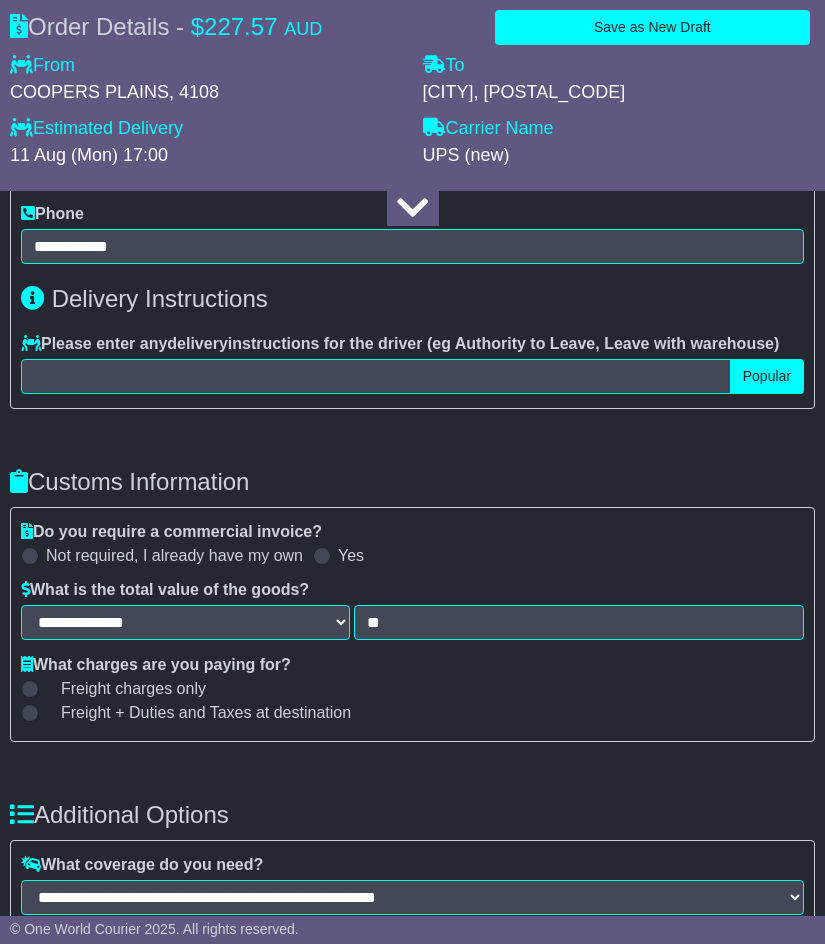 click at bounding box center (322, 556) 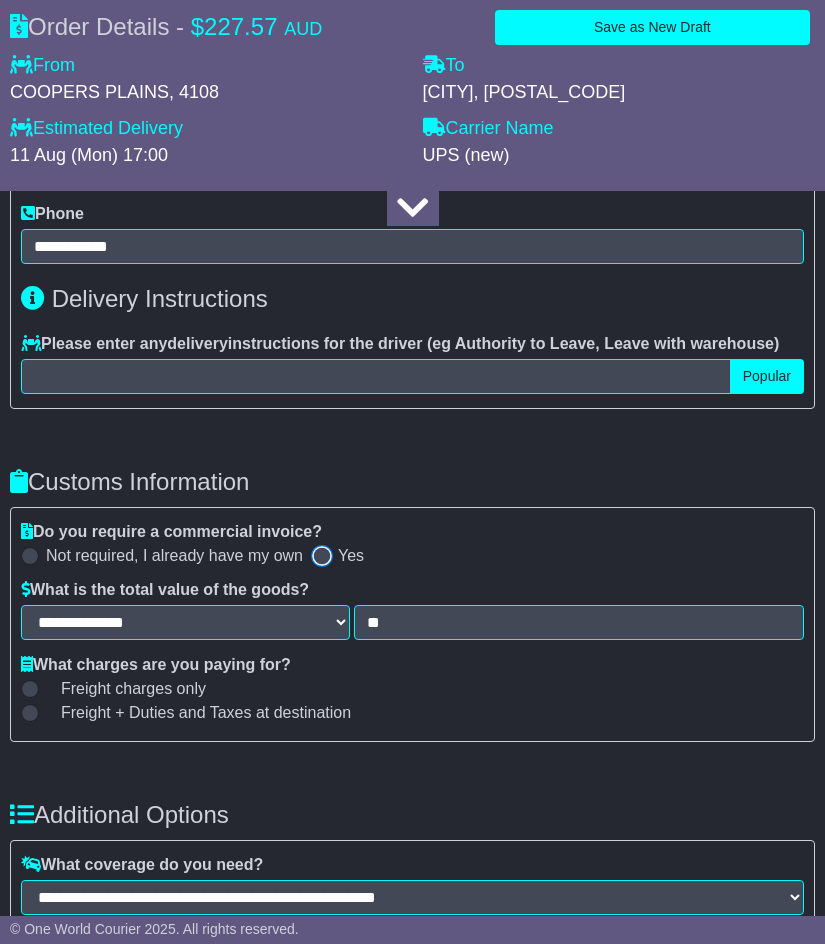 select on "***" 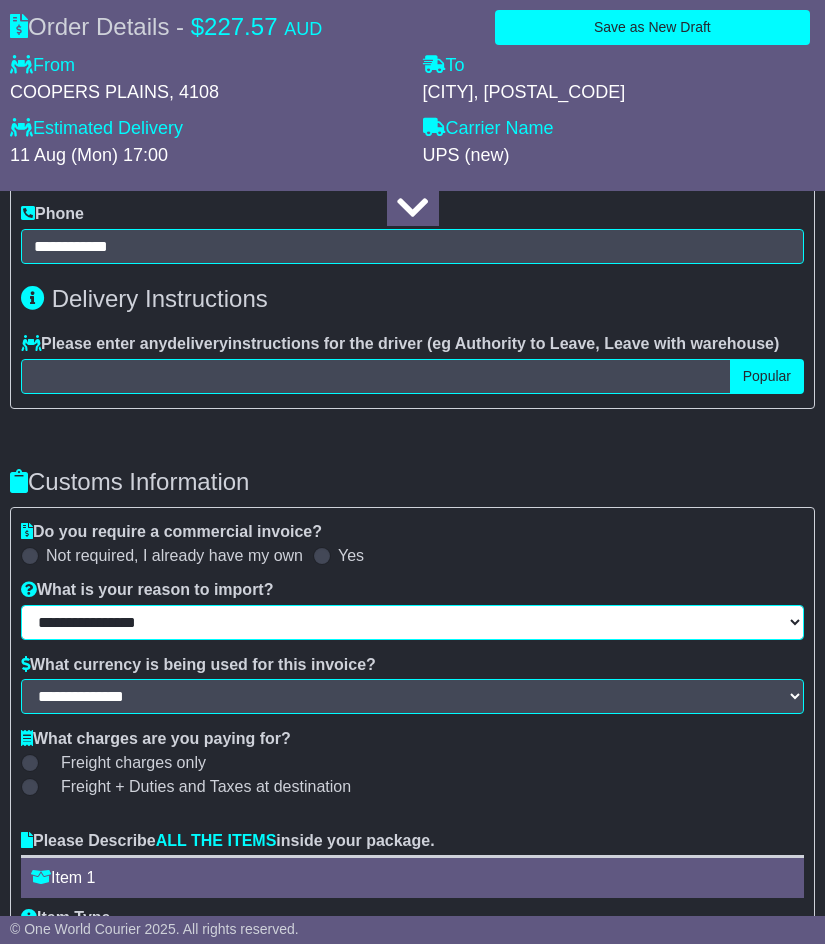 click on "**********" at bounding box center (412, 622) 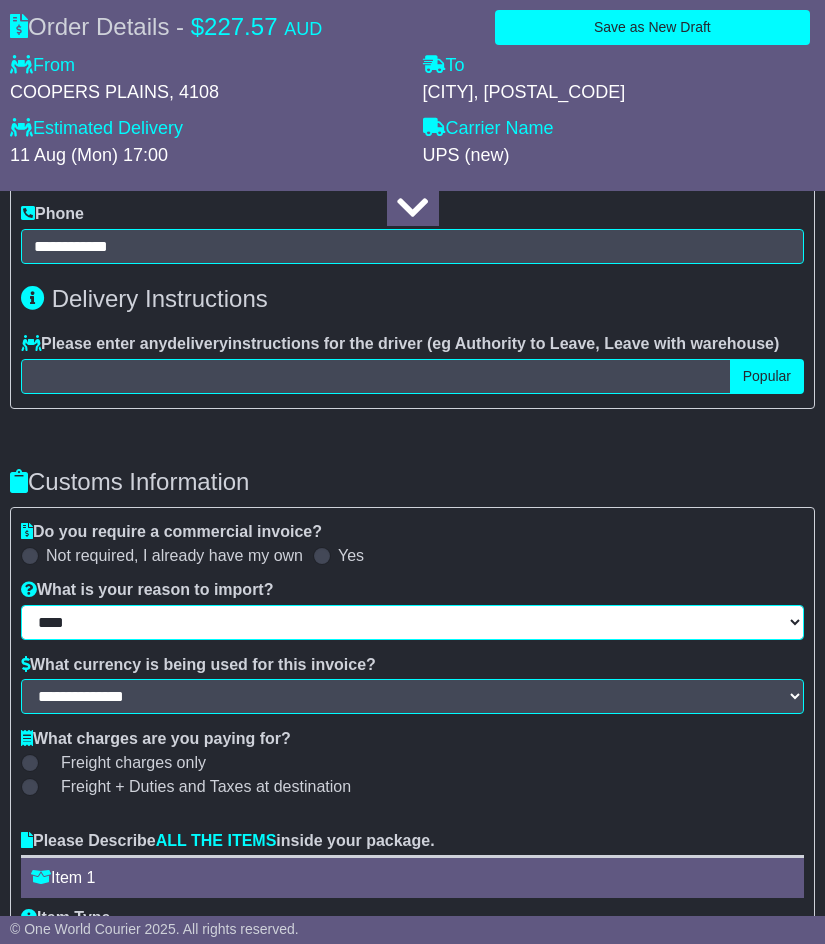 click on "**********" at bounding box center (412, 622) 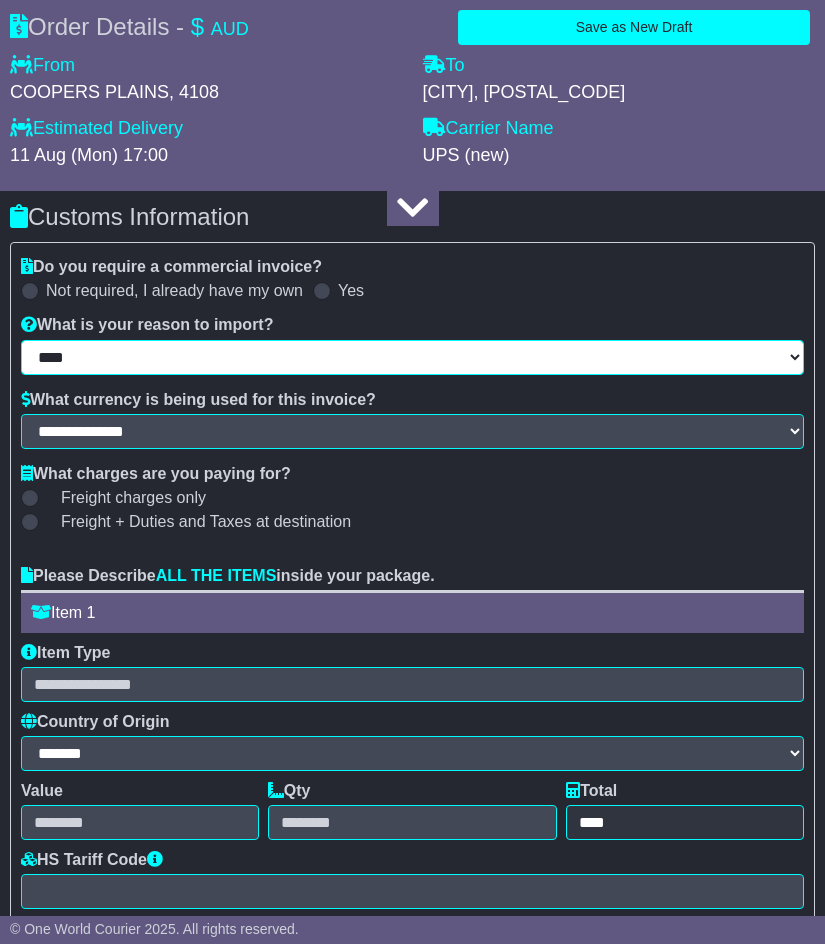scroll, scrollTop: 2435, scrollLeft: 0, axis: vertical 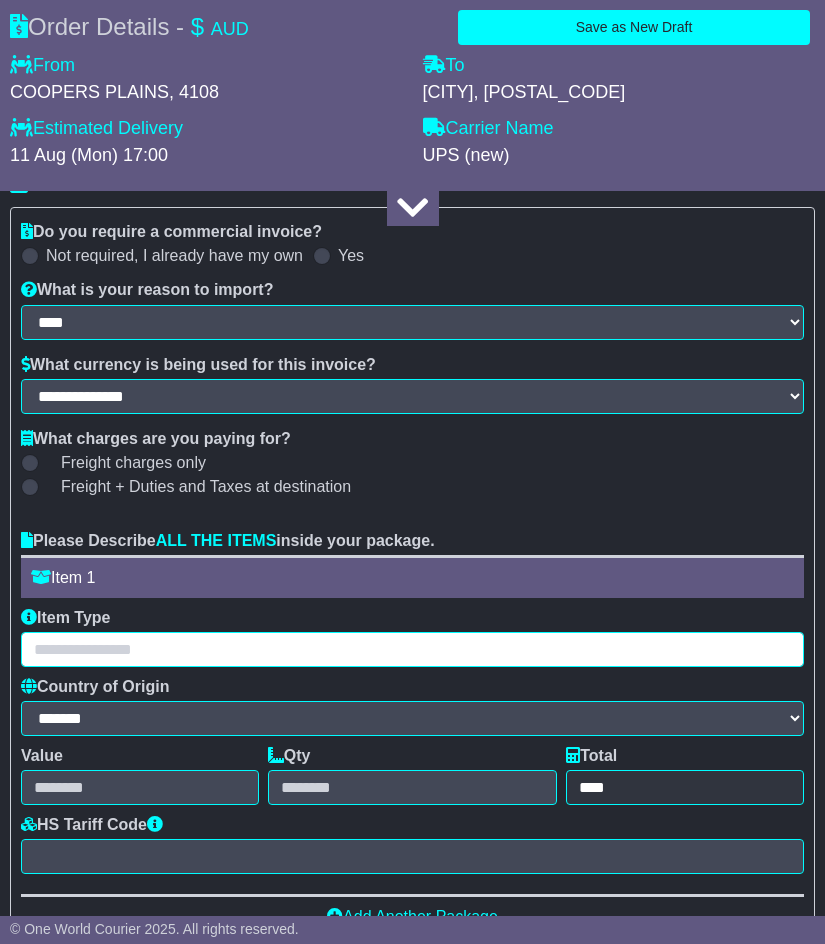 click at bounding box center (412, 649) 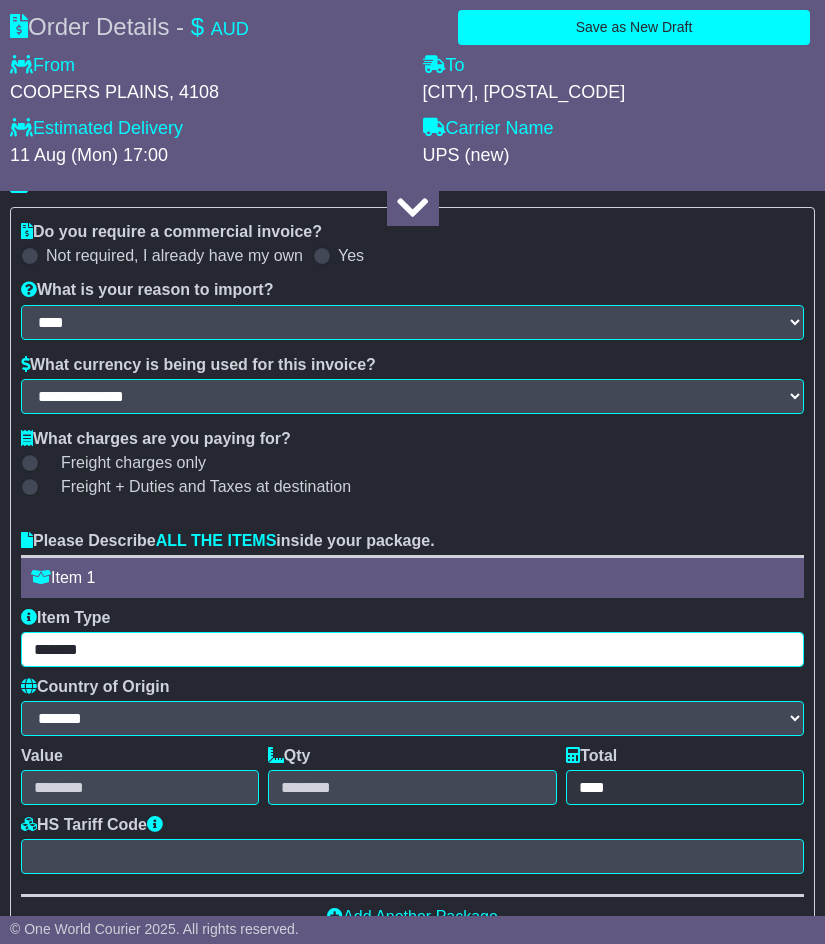 type on "*******" 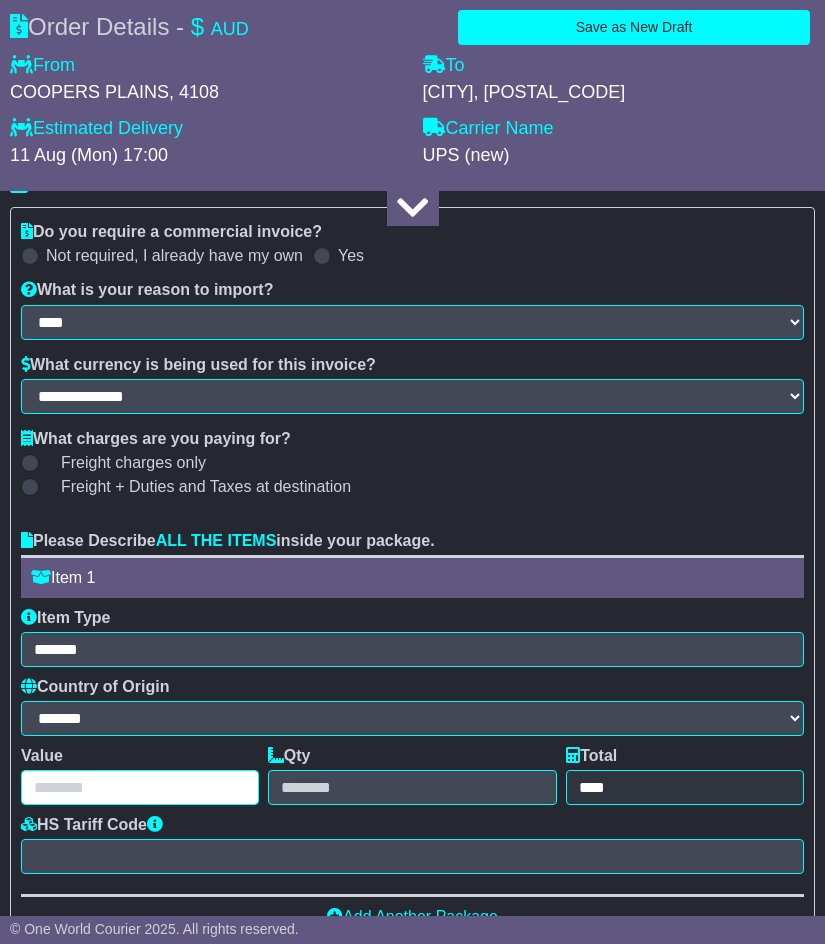 click at bounding box center (140, 787) 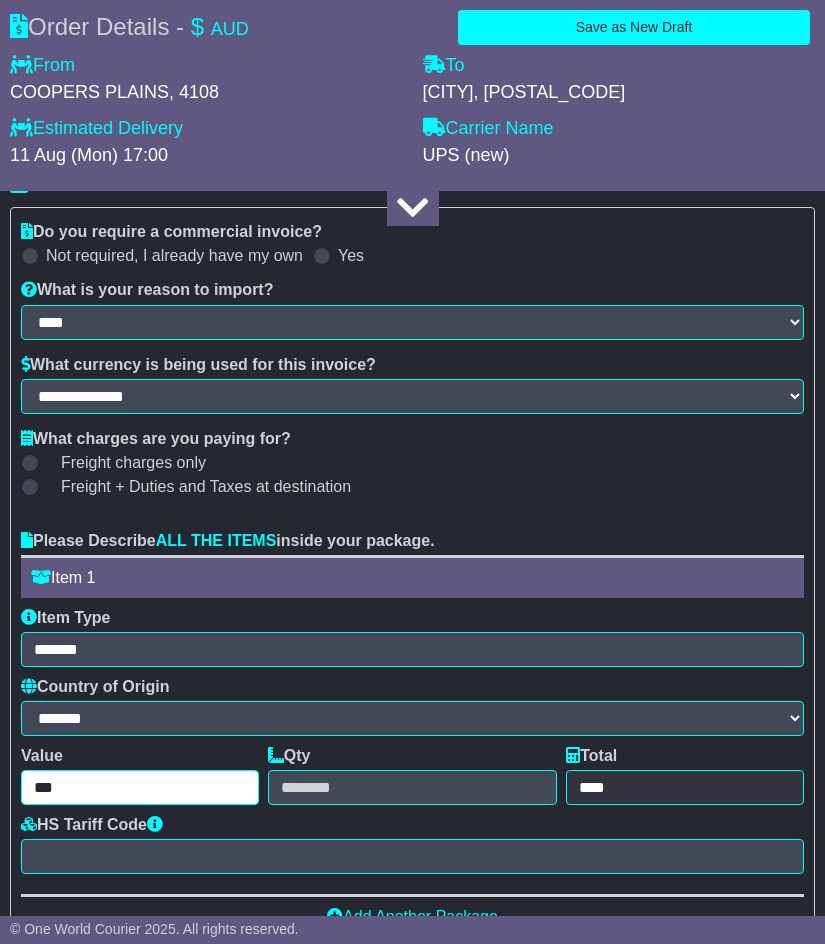 type on "***" 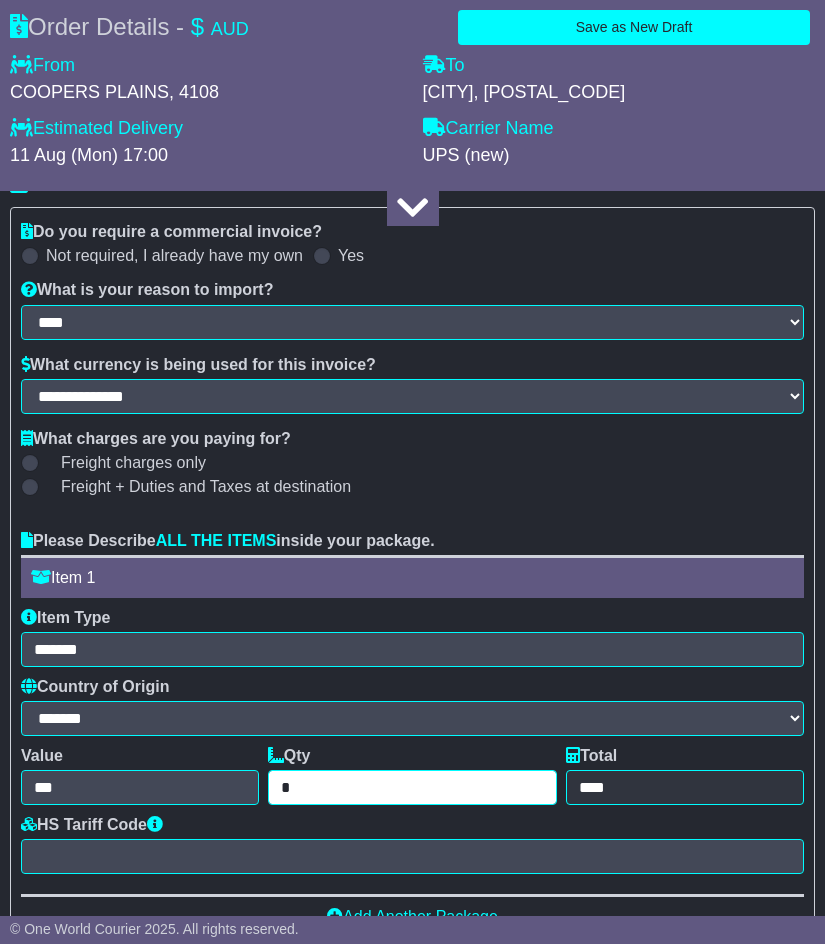 type on "*" 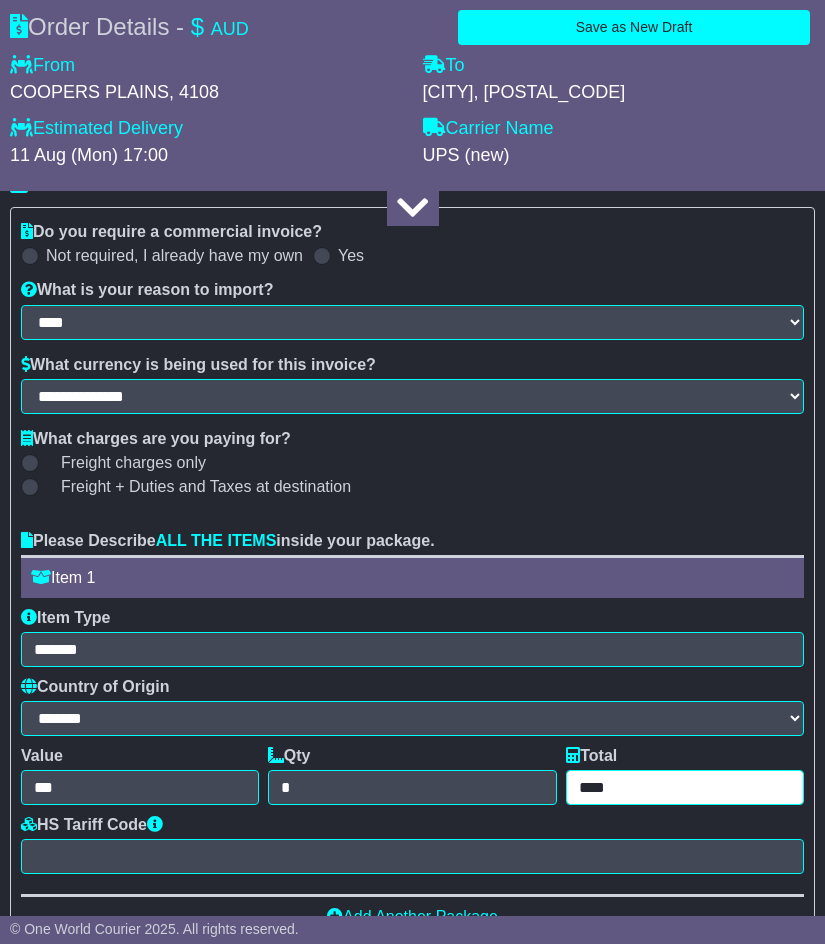 type on "******" 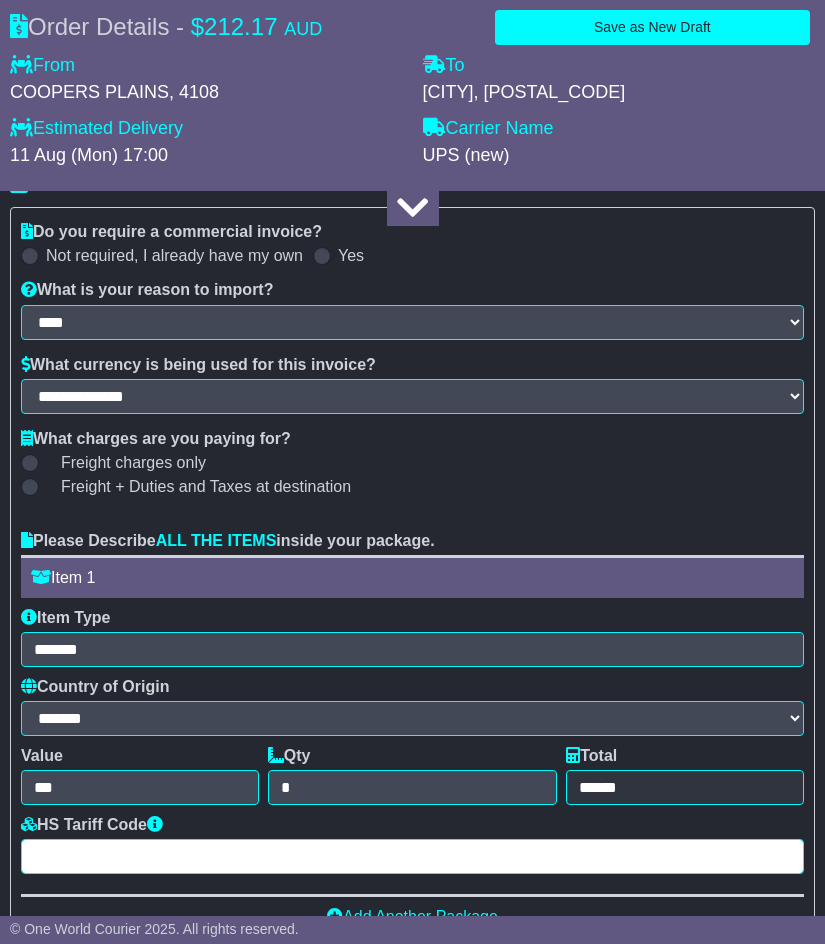 click at bounding box center (412, 856) 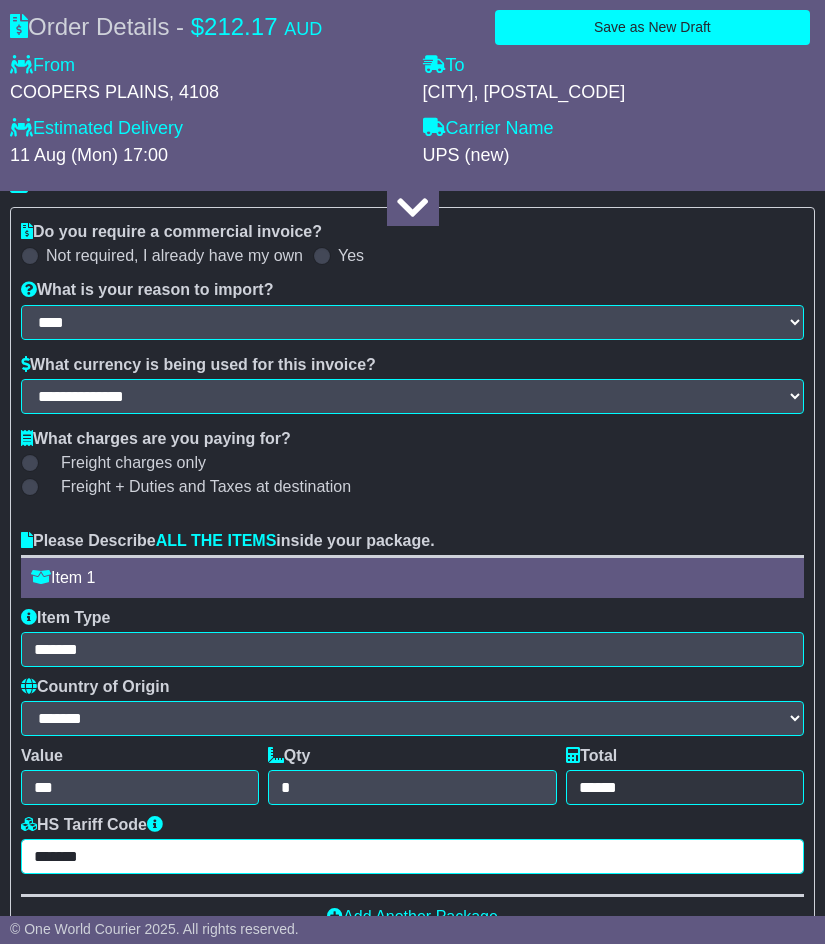 type on "*******" 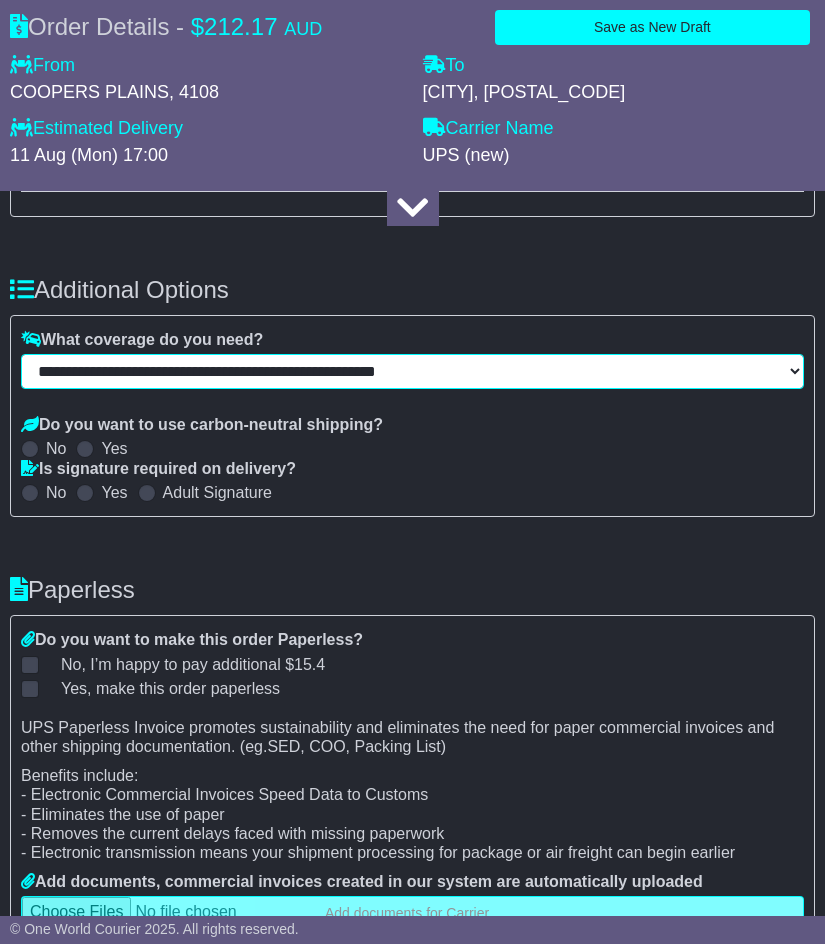 scroll, scrollTop: 3283, scrollLeft: 0, axis: vertical 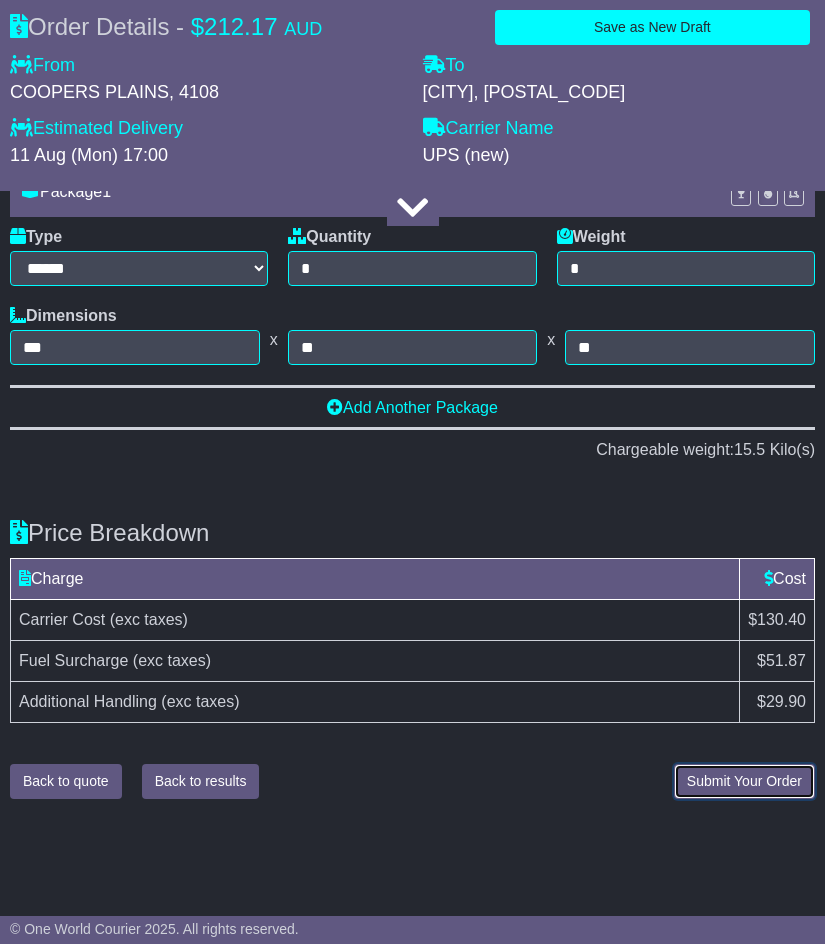 click on "Submit Your Order" at bounding box center [744, 781] 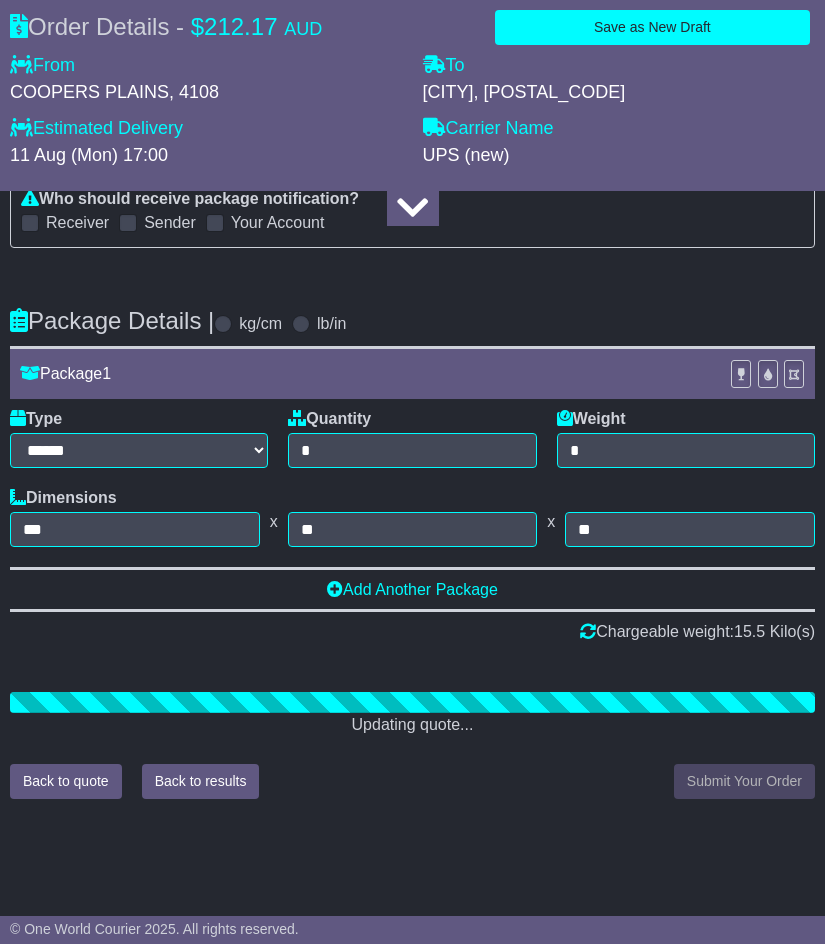 scroll, scrollTop: 4309, scrollLeft: 0, axis: vertical 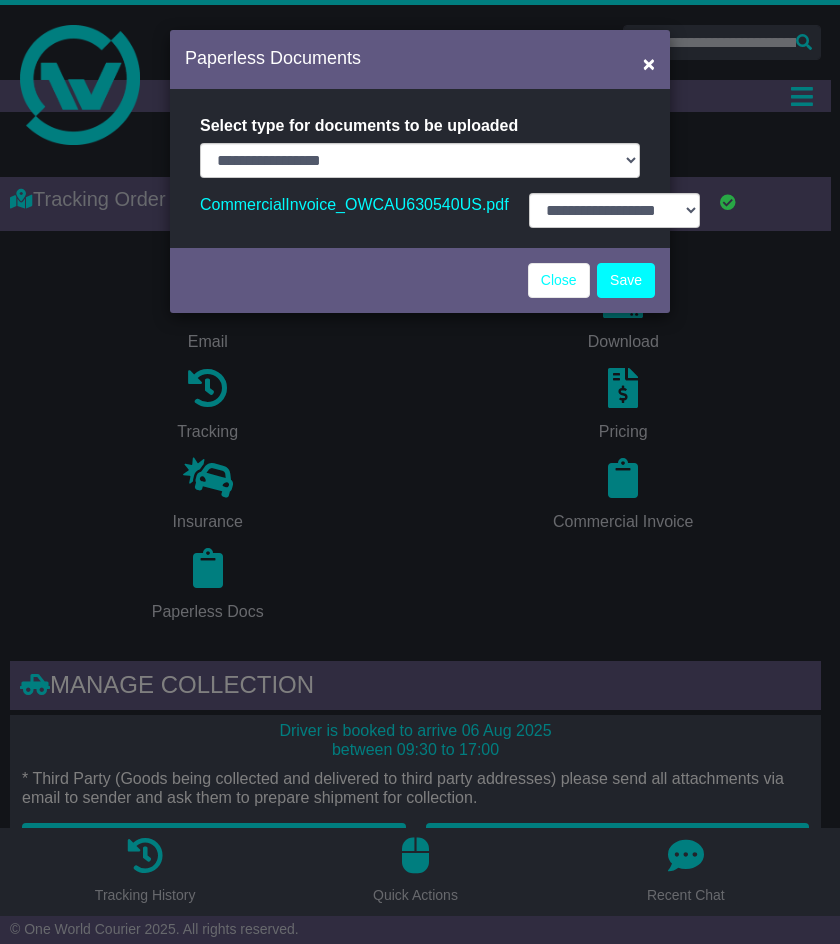 select on "**********" 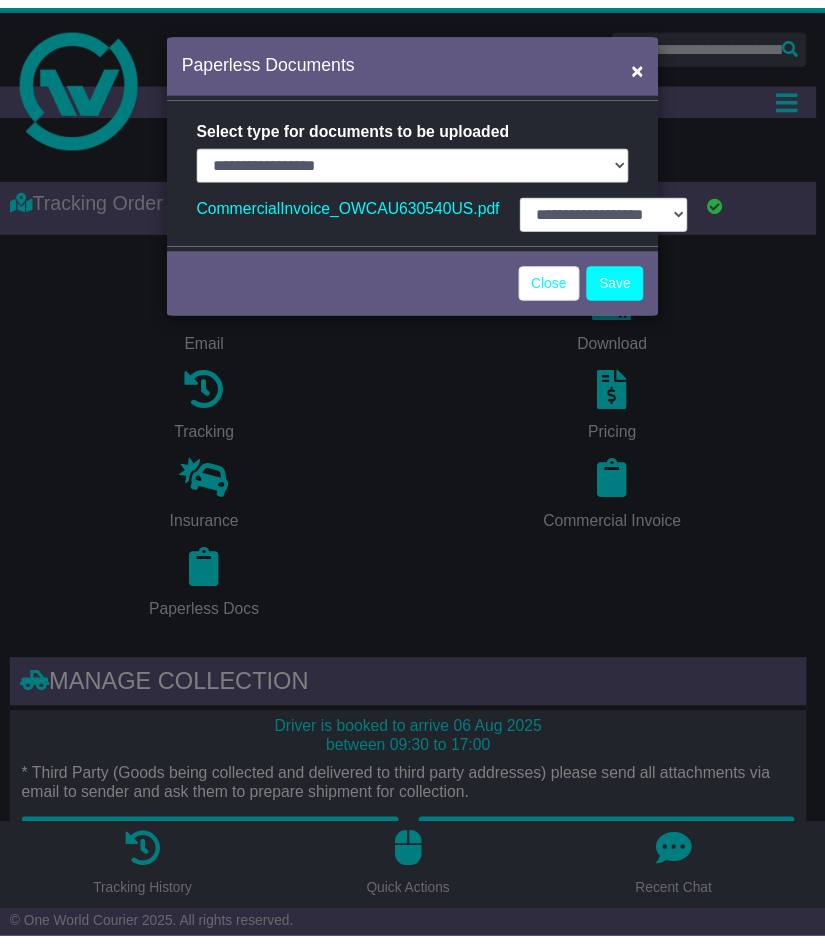 scroll, scrollTop: 0, scrollLeft: 0, axis: both 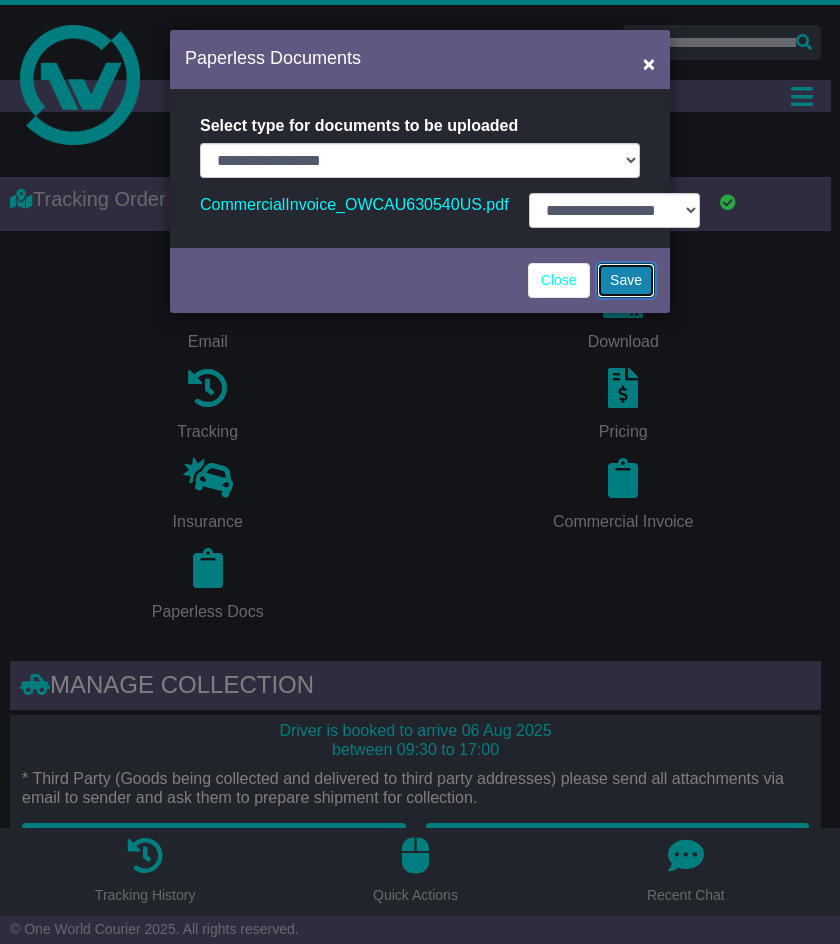 drag, startPoint x: 641, startPoint y: 277, endPoint x: 579, endPoint y: 140, distance: 150.37619 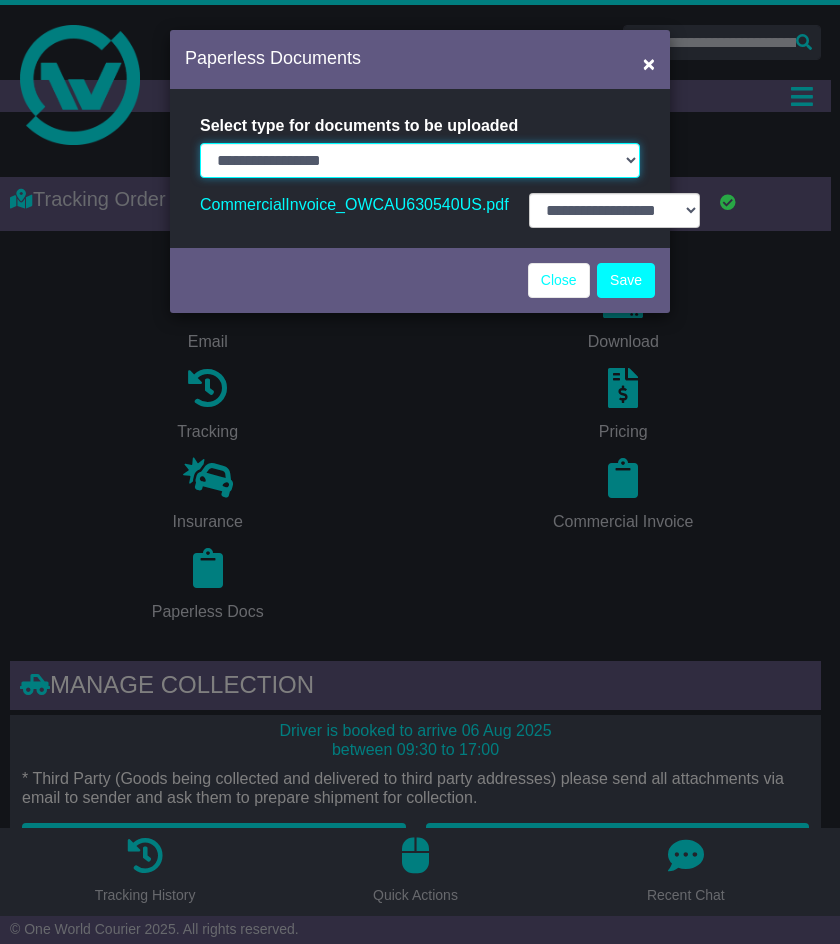 click on "**********" at bounding box center (420, 160) 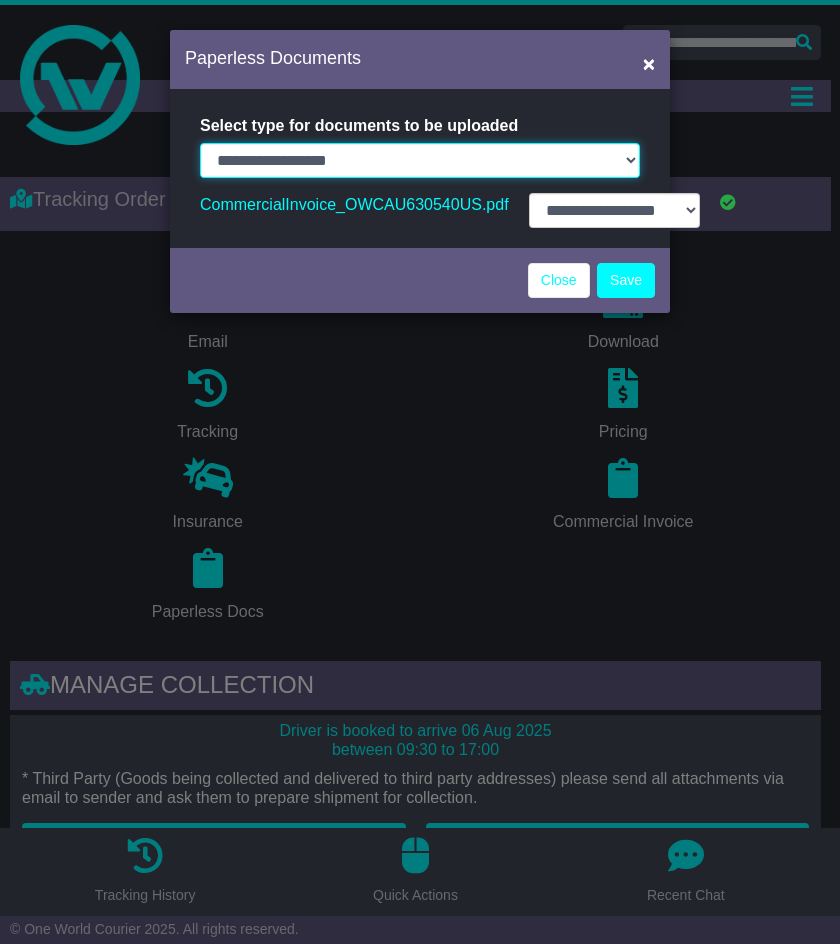 click on "**********" at bounding box center (420, 160) 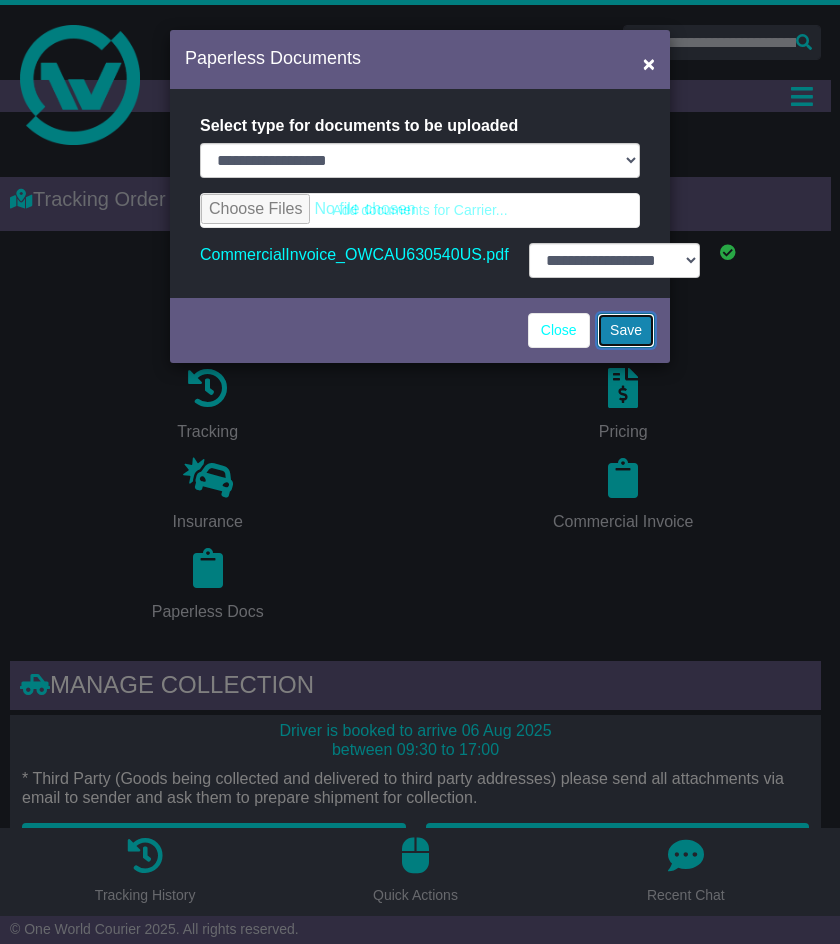 click on "Save" at bounding box center (626, 330) 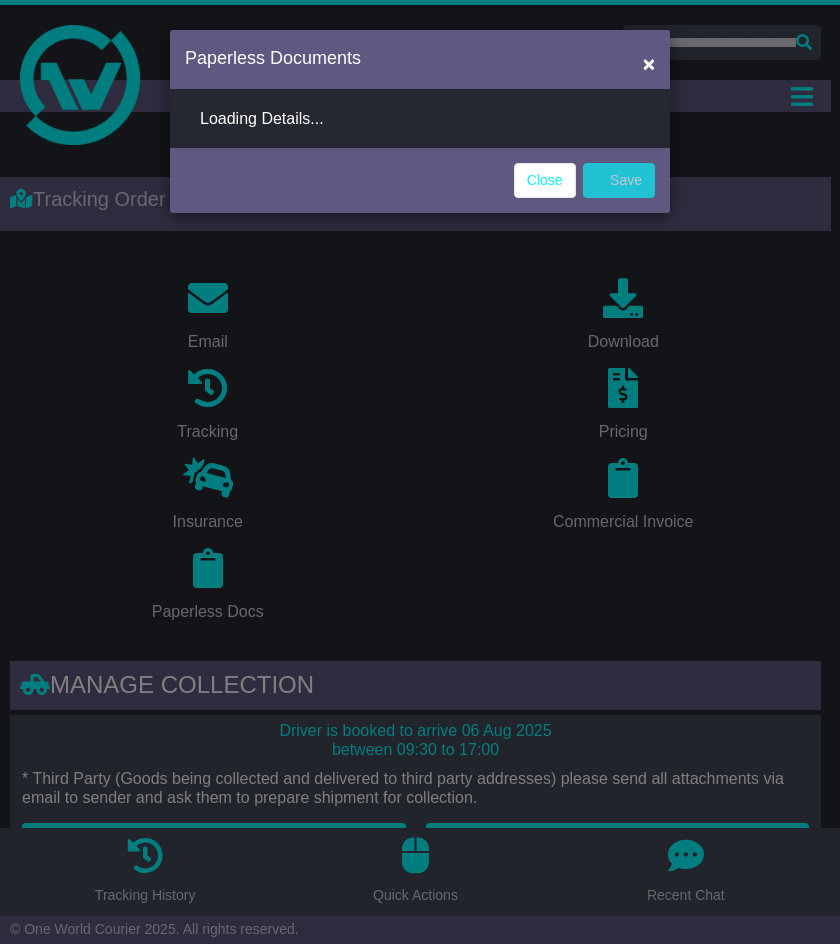 select on "**********" 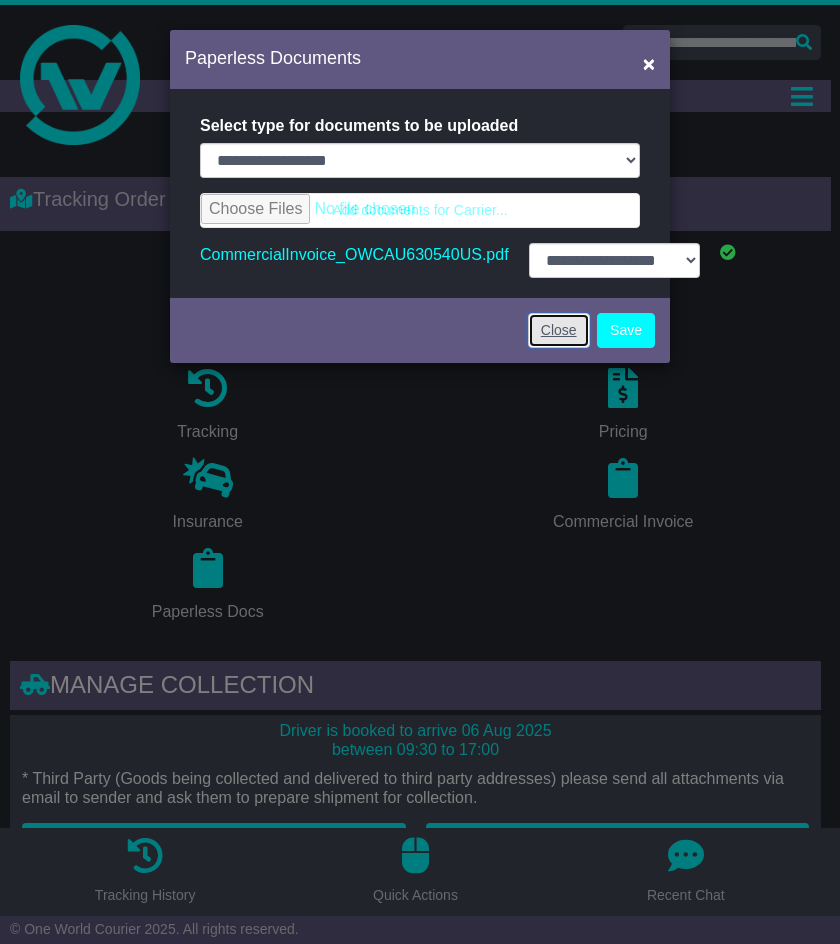 click on "Close" at bounding box center (559, 330) 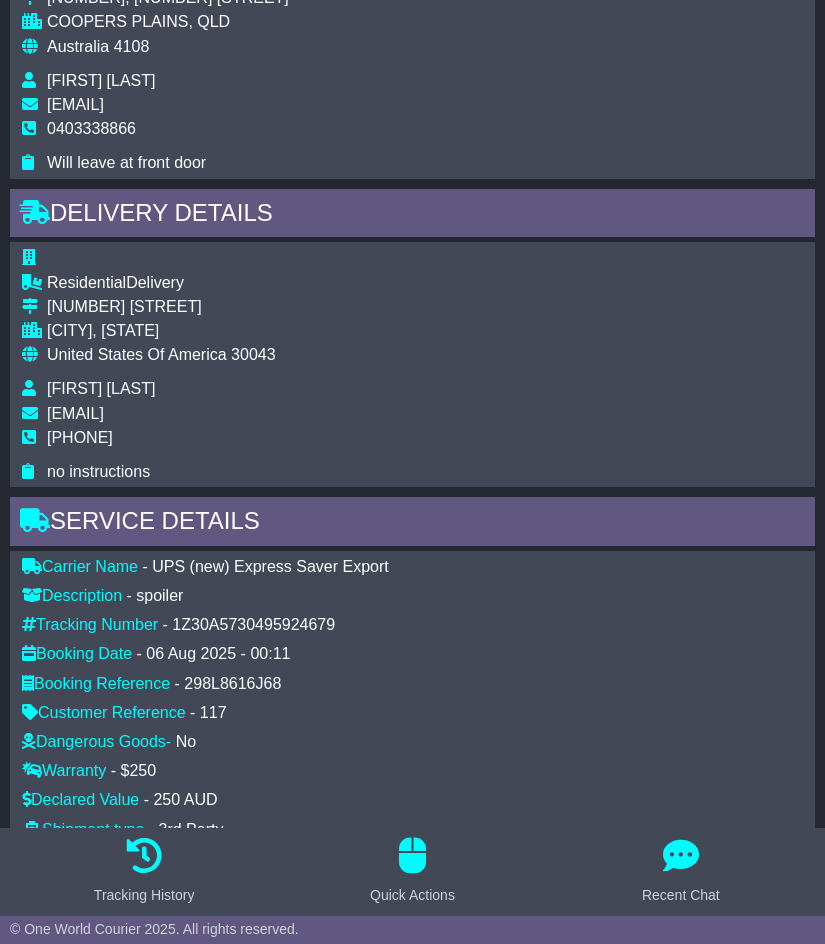 scroll, scrollTop: 1600, scrollLeft: 0, axis: vertical 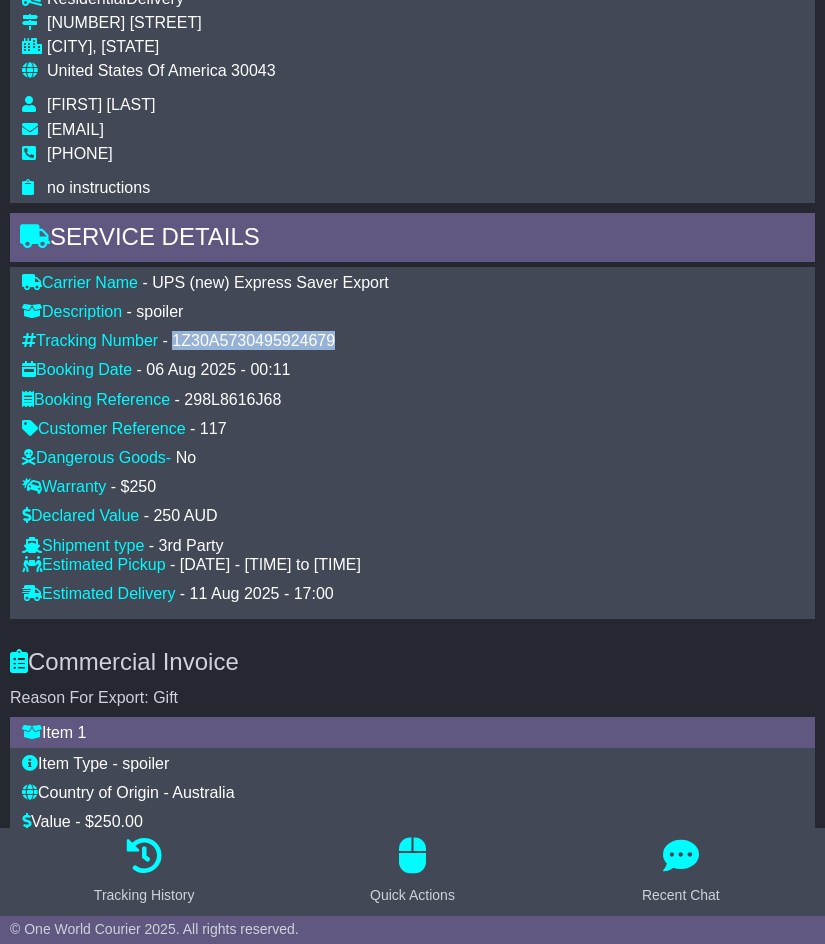 drag, startPoint x: 179, startPoint y: 337, endPoint x: 369, endPoint y: 340, distance: 190.02368 